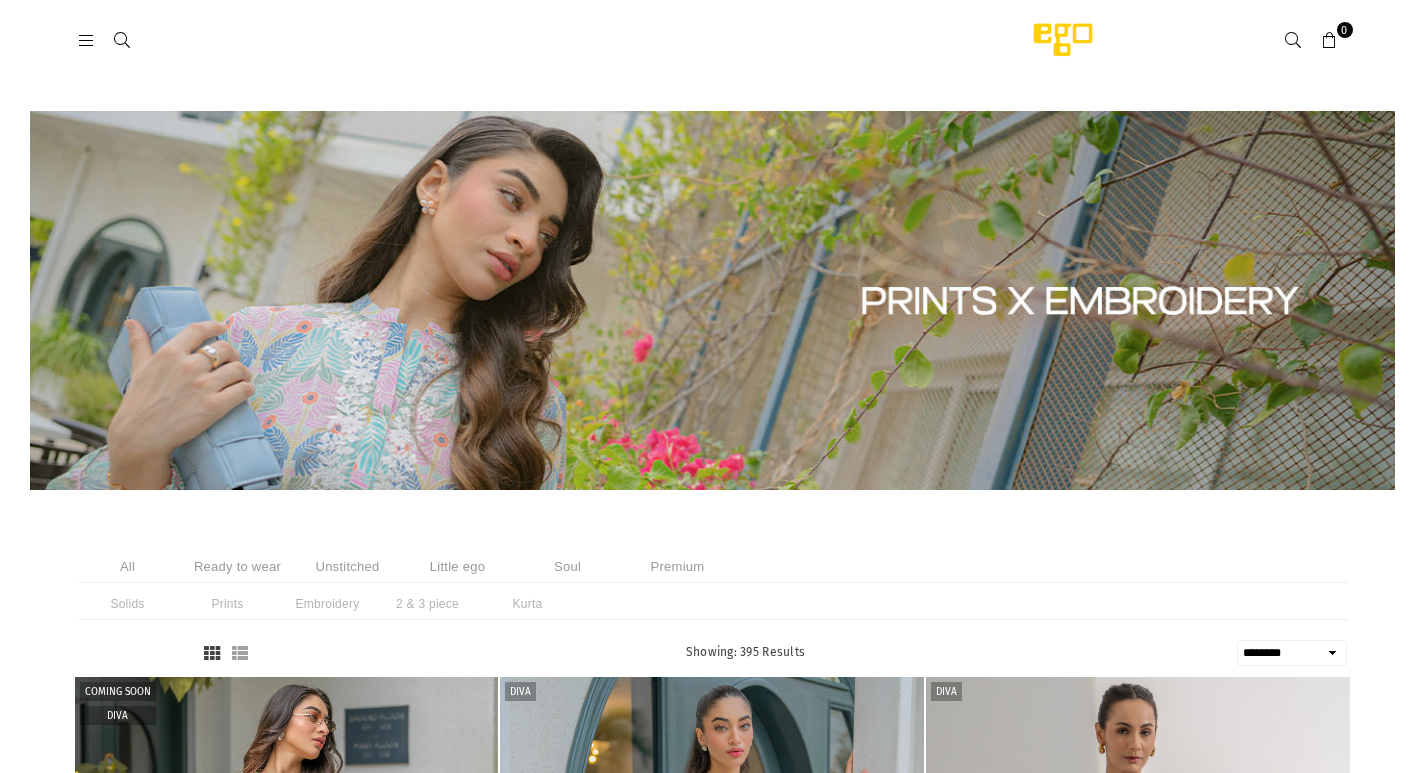 select on "******" 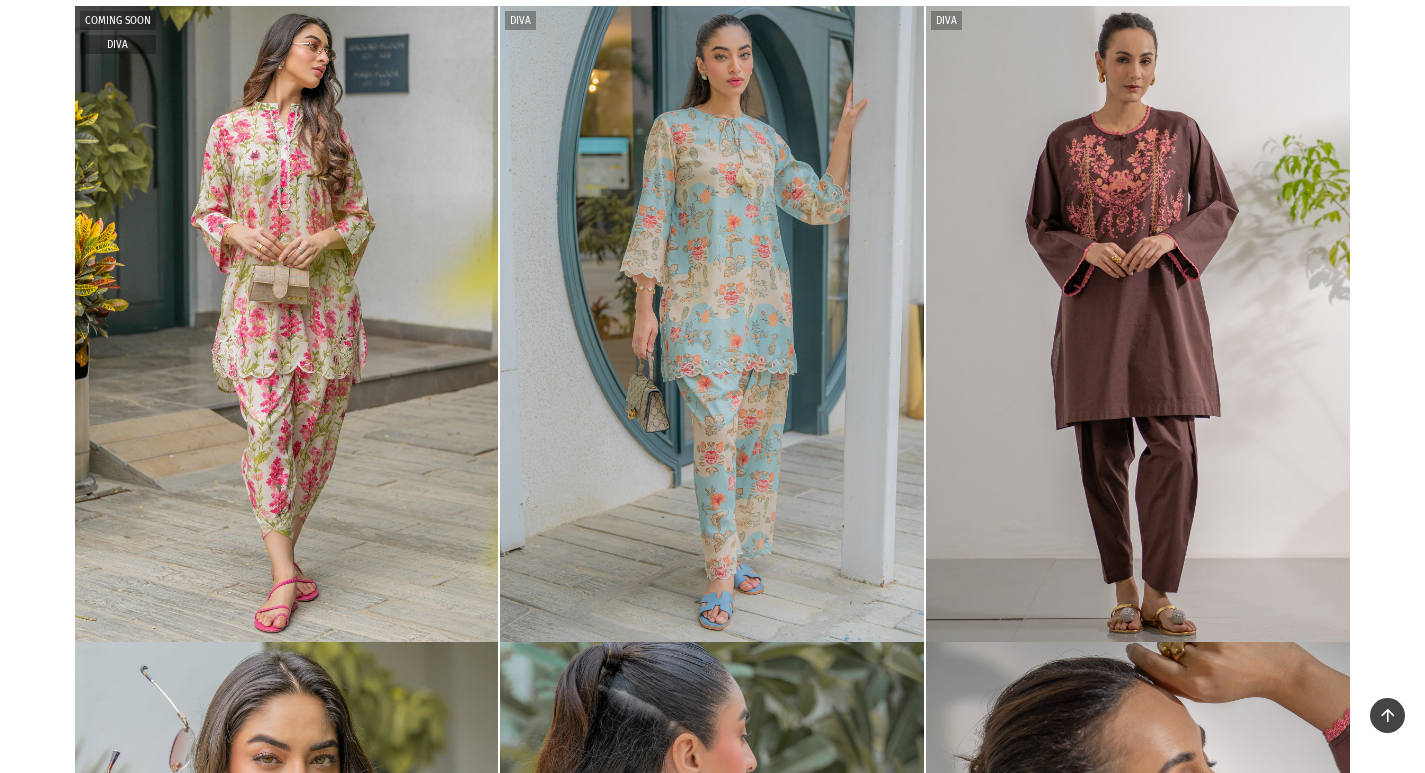 click on "Ready to wear" at bounding box center [238, 66] 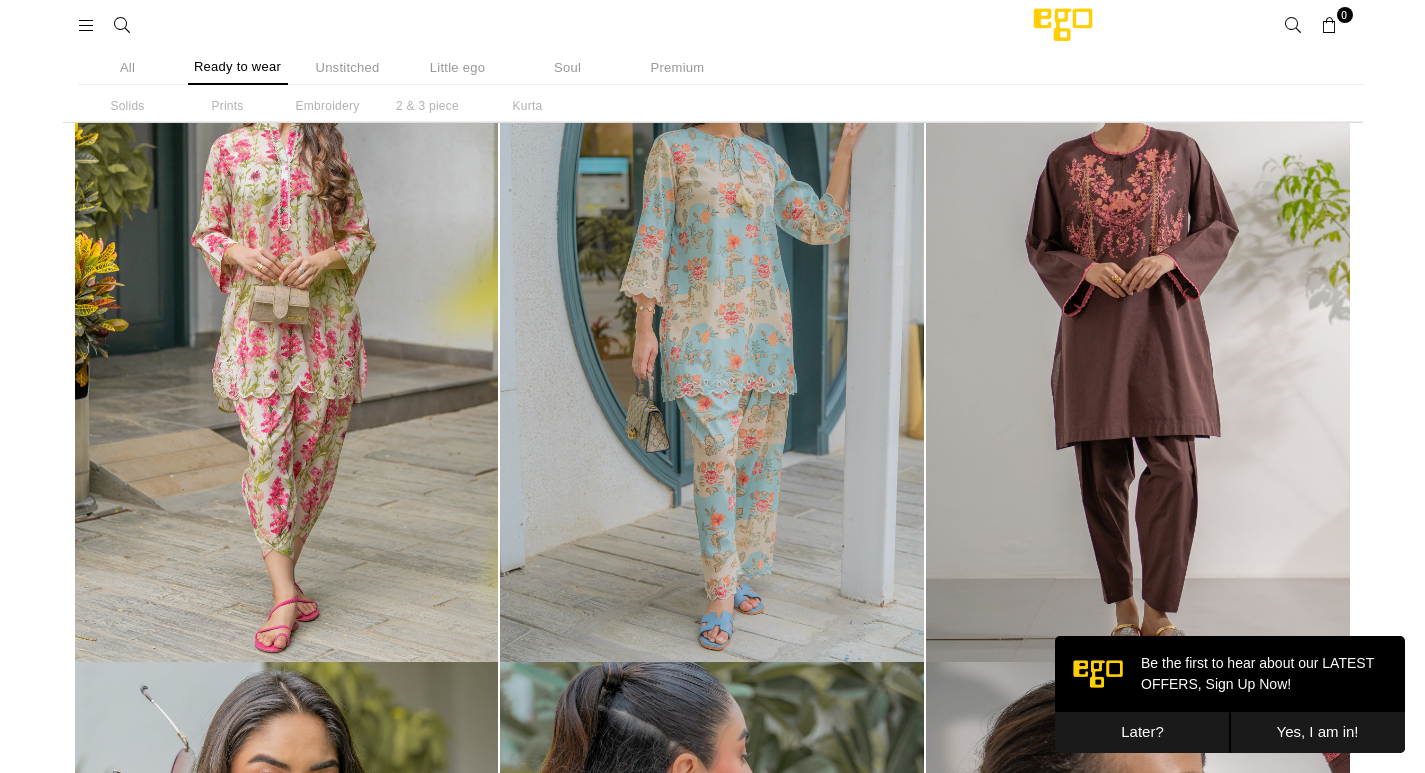 scroll, scrollTop: 0, scrollLeft: 0, axis: both 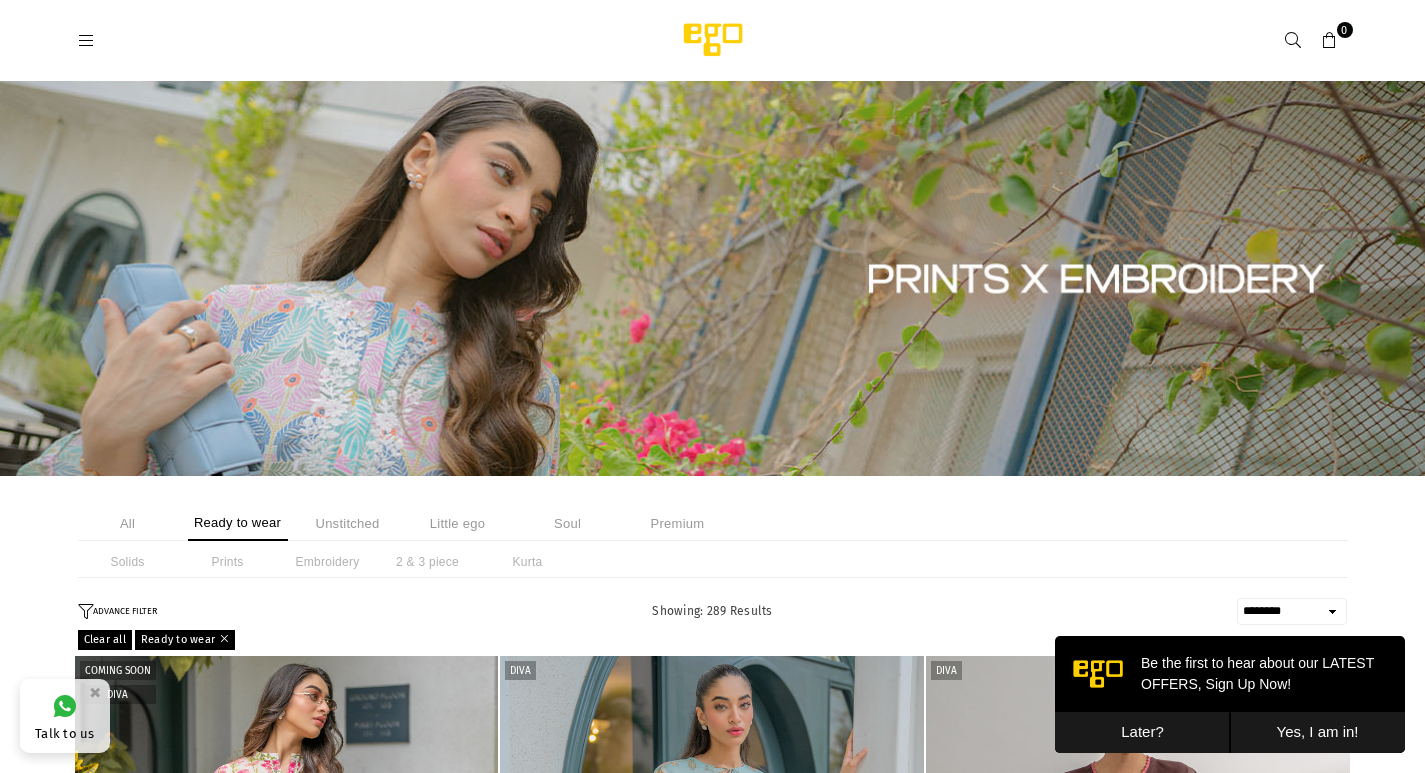 click on "Ready to wear" at bounding box center [238, 523] 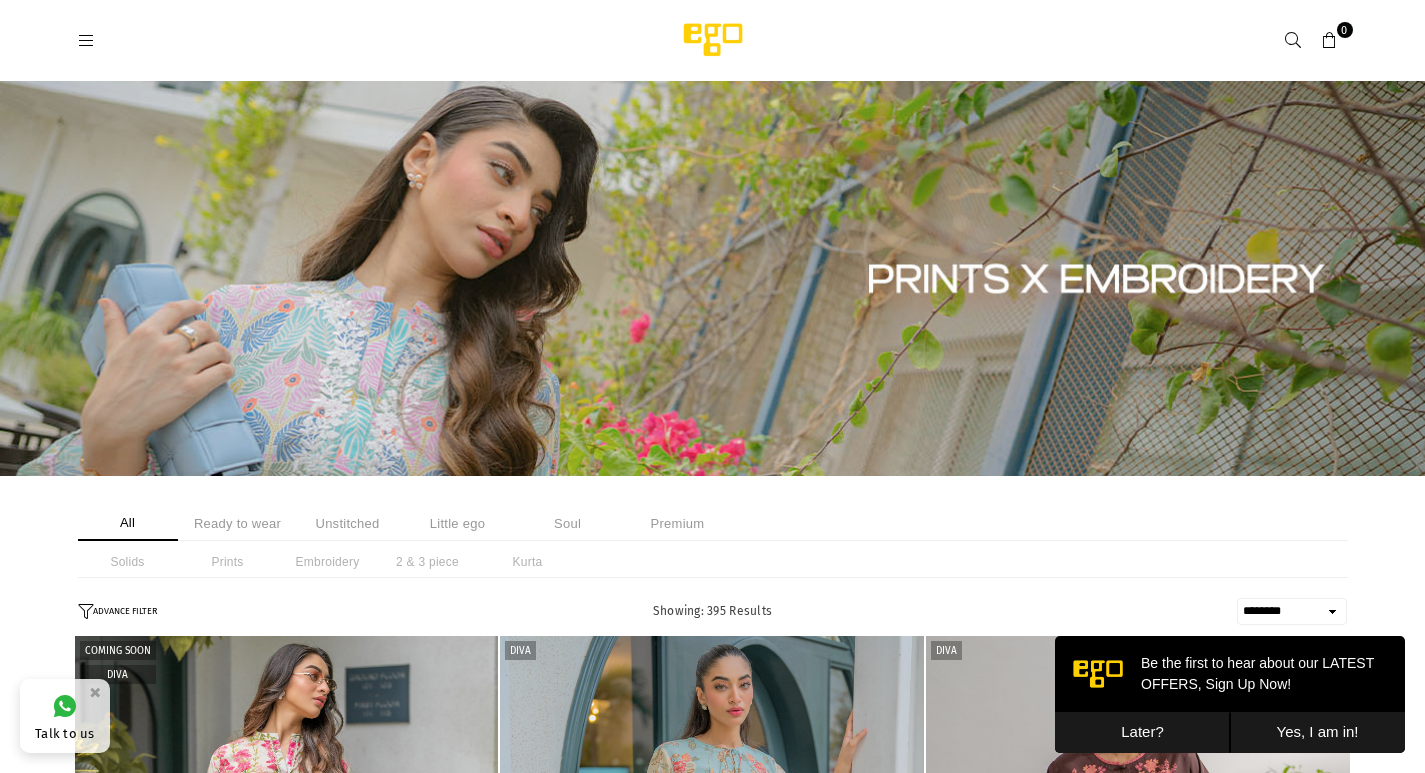 click on "Ready to wear" at bounding box center [238, 523] 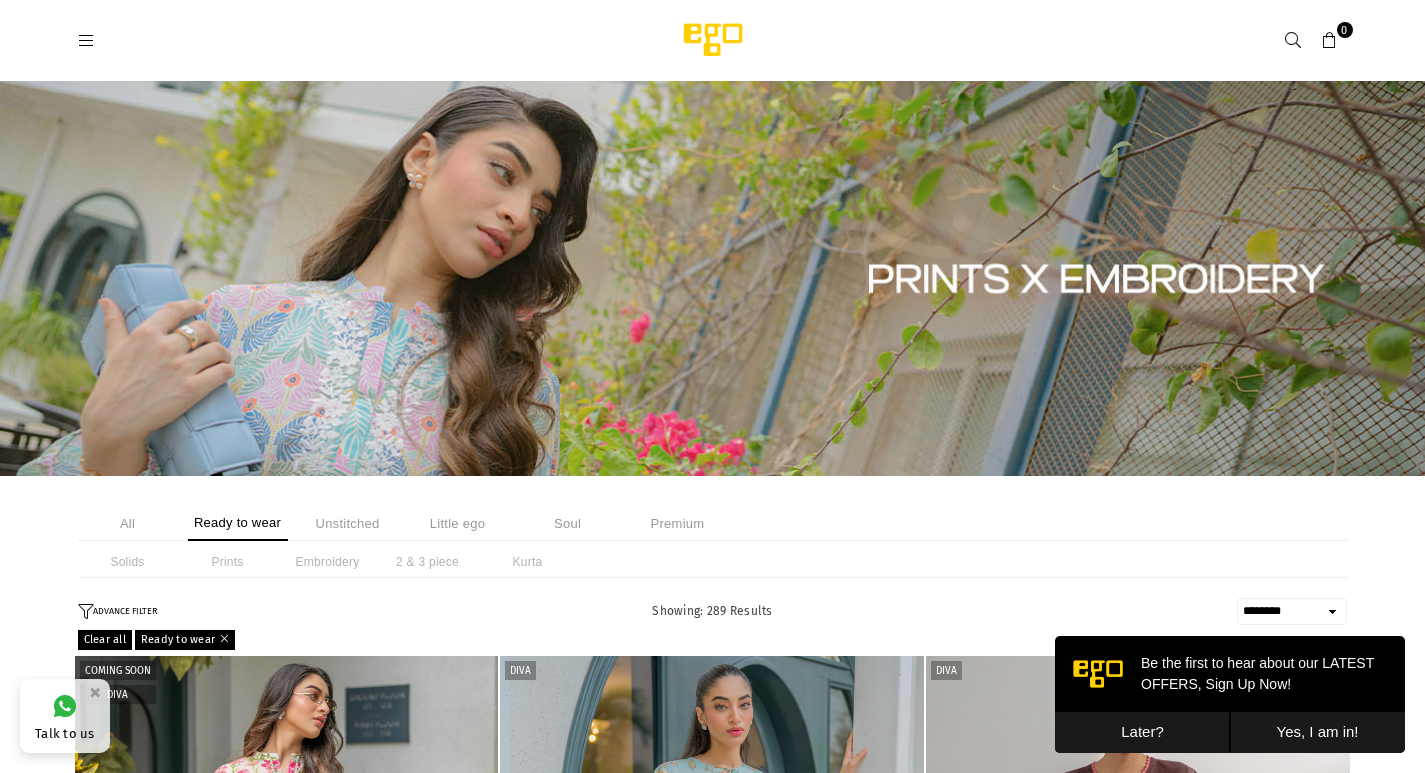 scroll, scrollTop: 350, scrollLeft: 0, axis: vertical 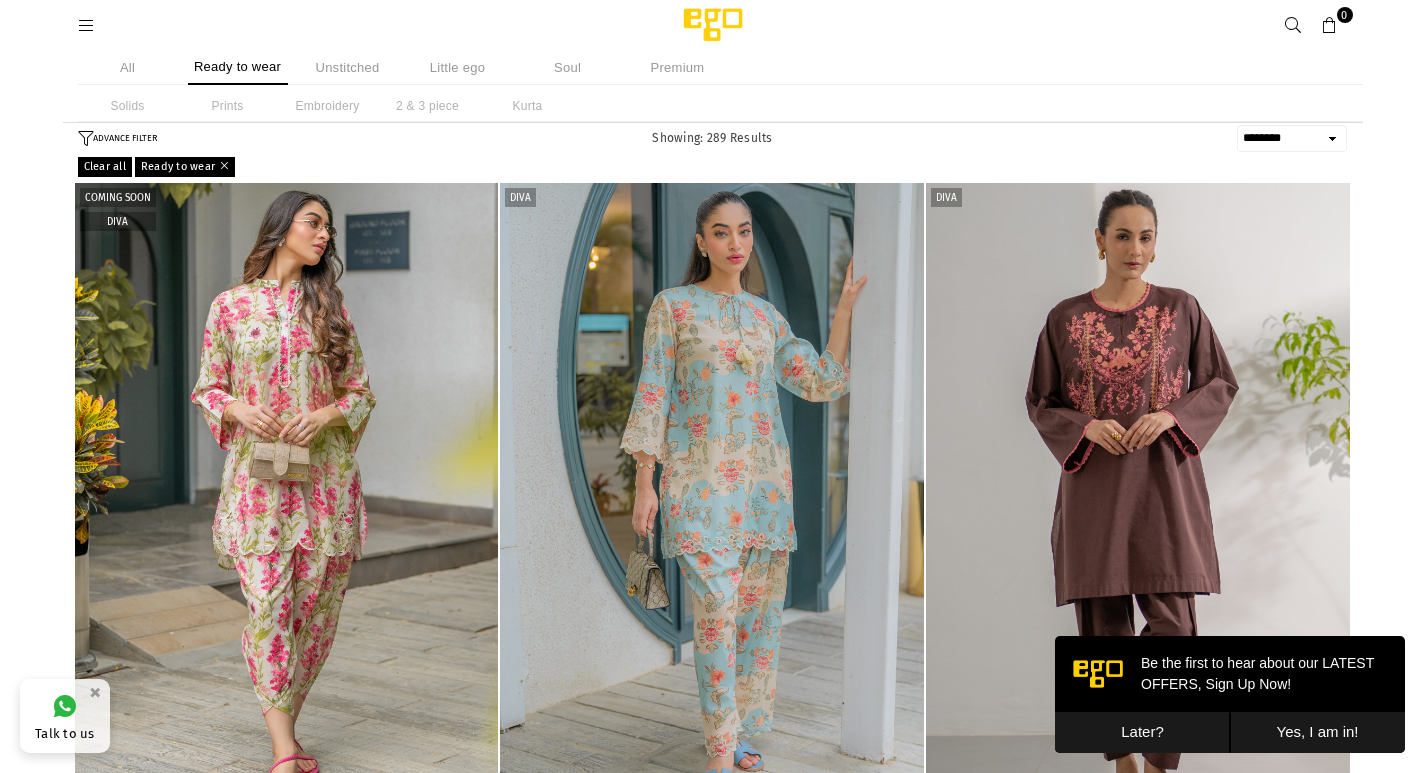 click on "**********" at bounding box center (1292, 138) 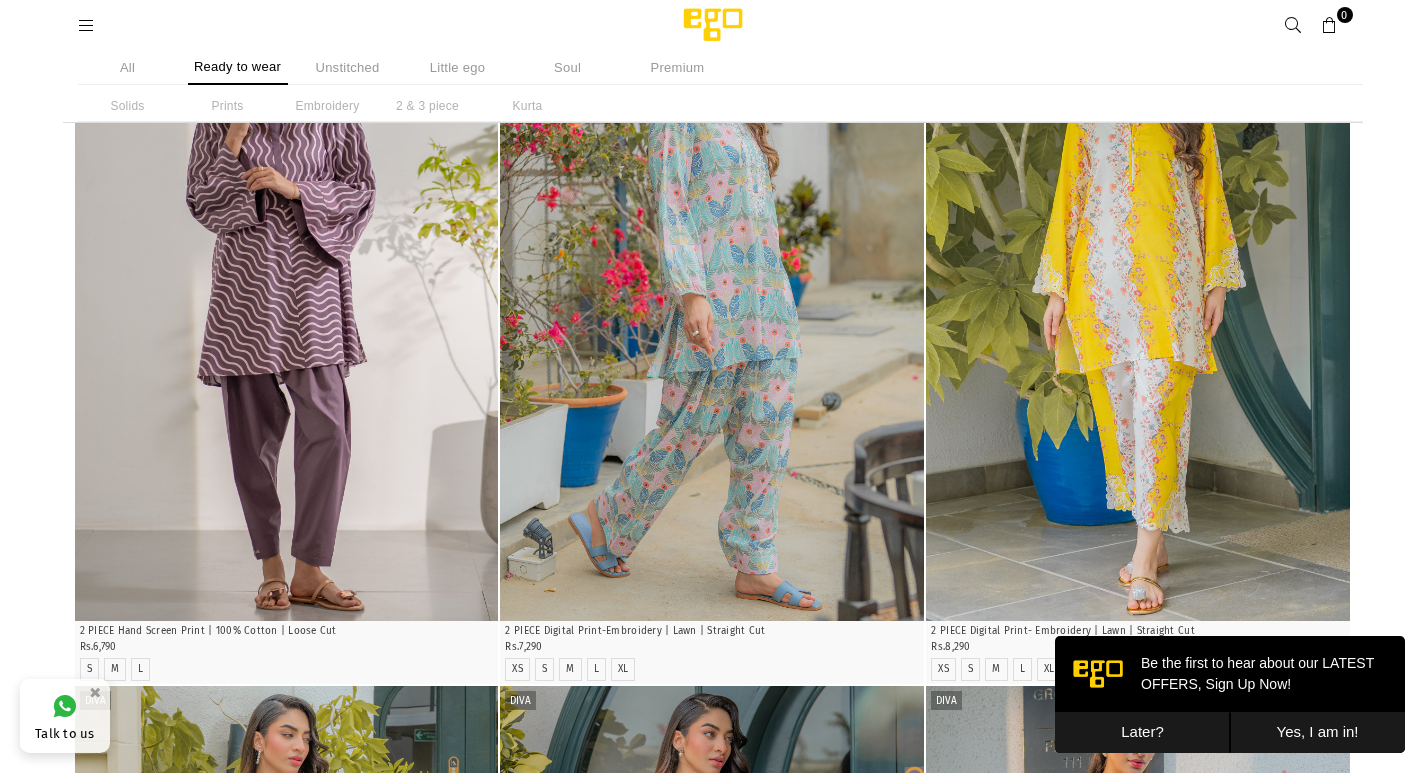 scroll, scrollTop: 1250, scrollLeft: 0, axis: vertical 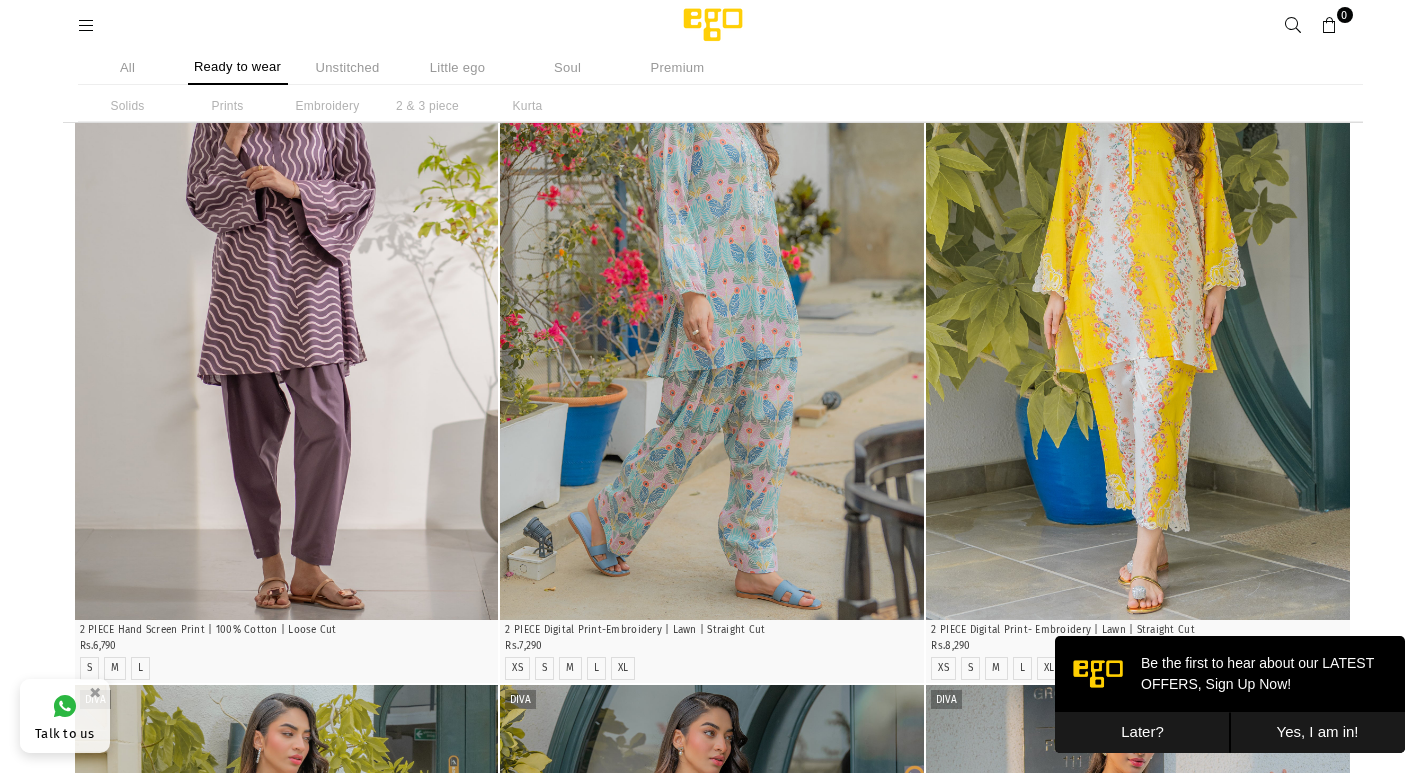 click on "Later?" at bounding box center [1142, 732] 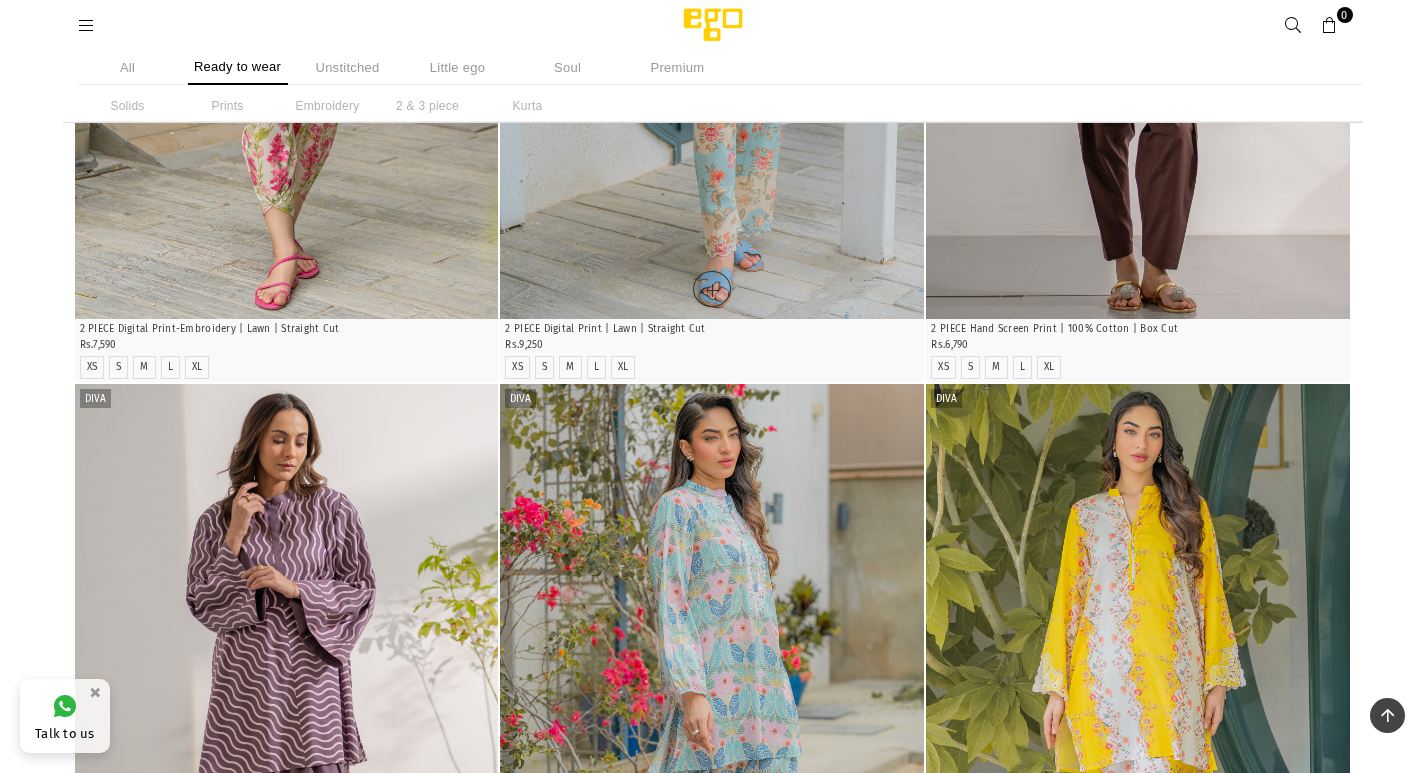 scroll, scrollTop: 450, scrollLeft: 0, axis: vertical 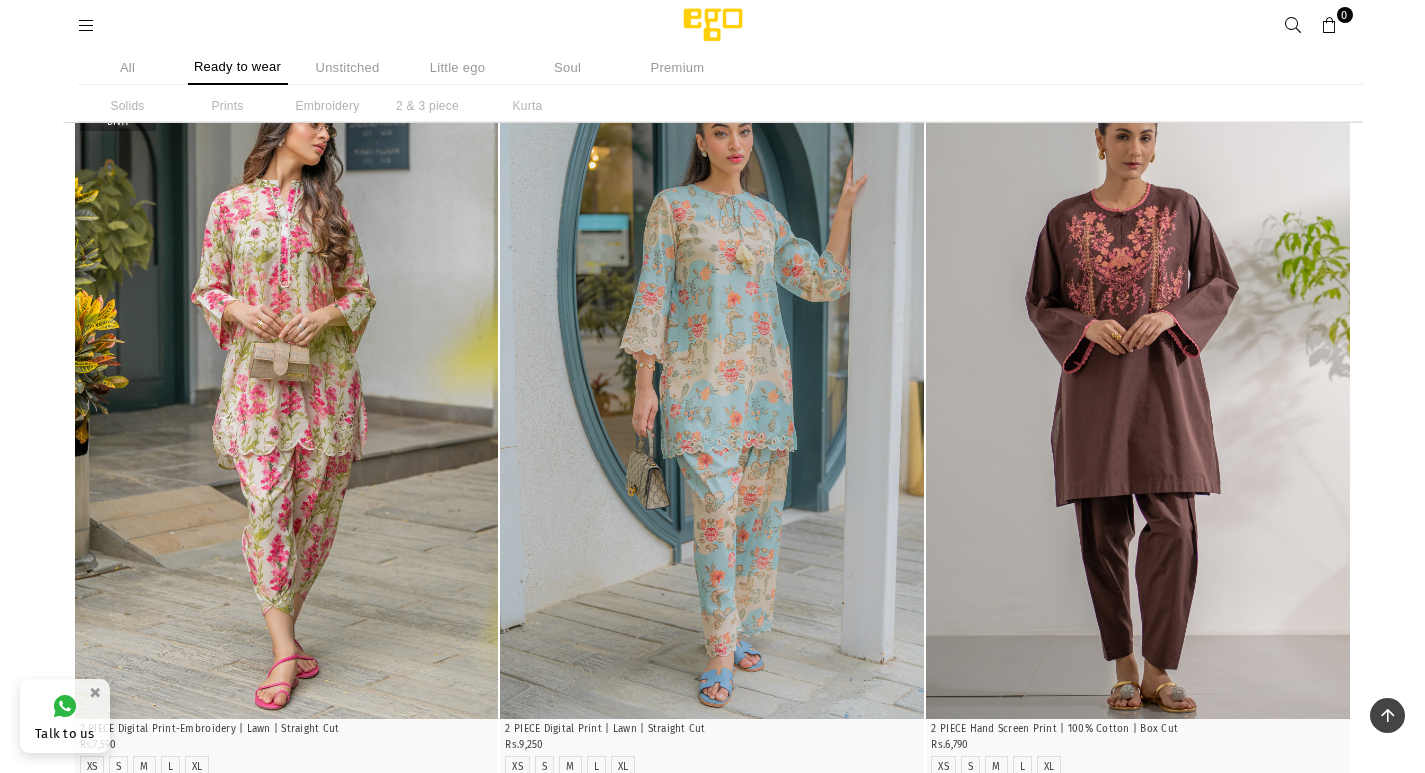click on "Unstitched" at bounding box center [348, 67] 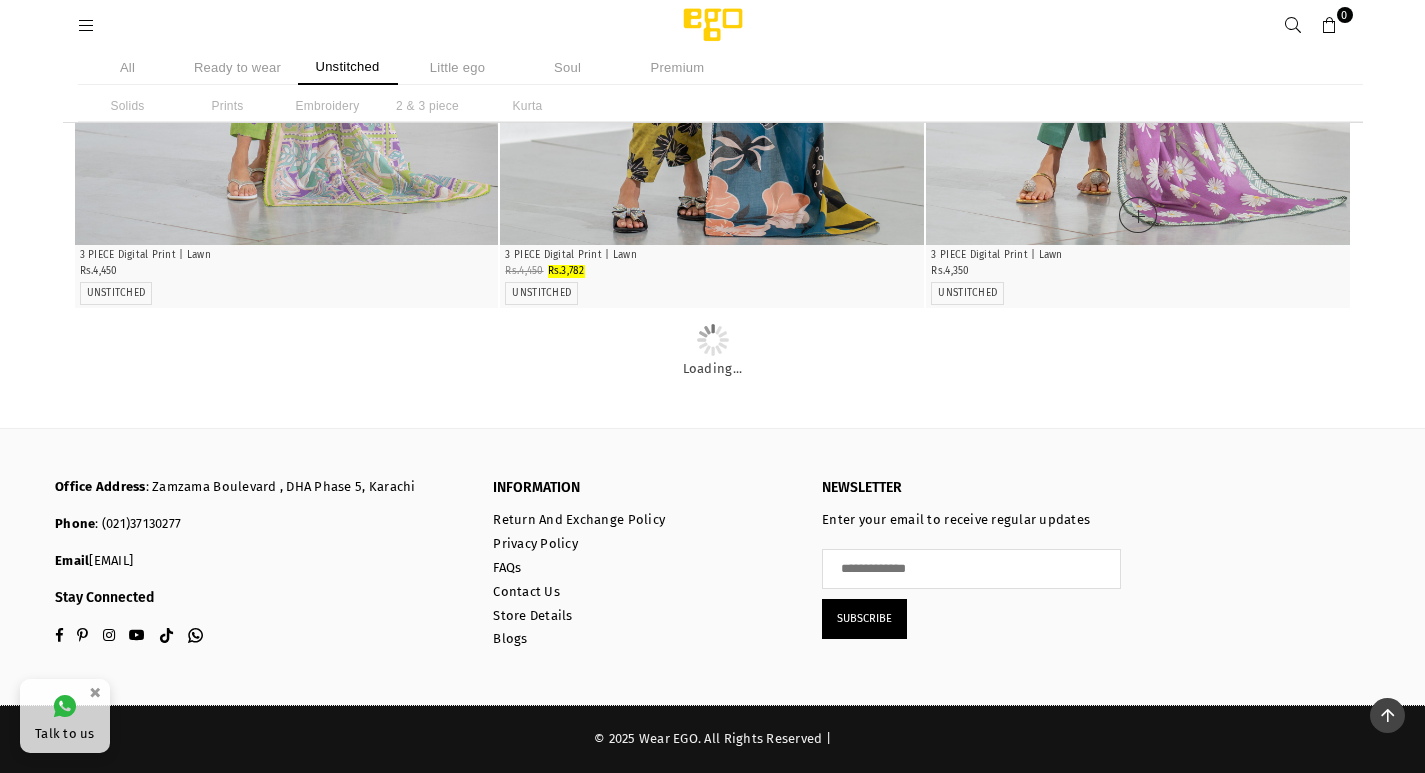 scroll, scrollTop: 5831, scrollLeft: 0, axis: vertical 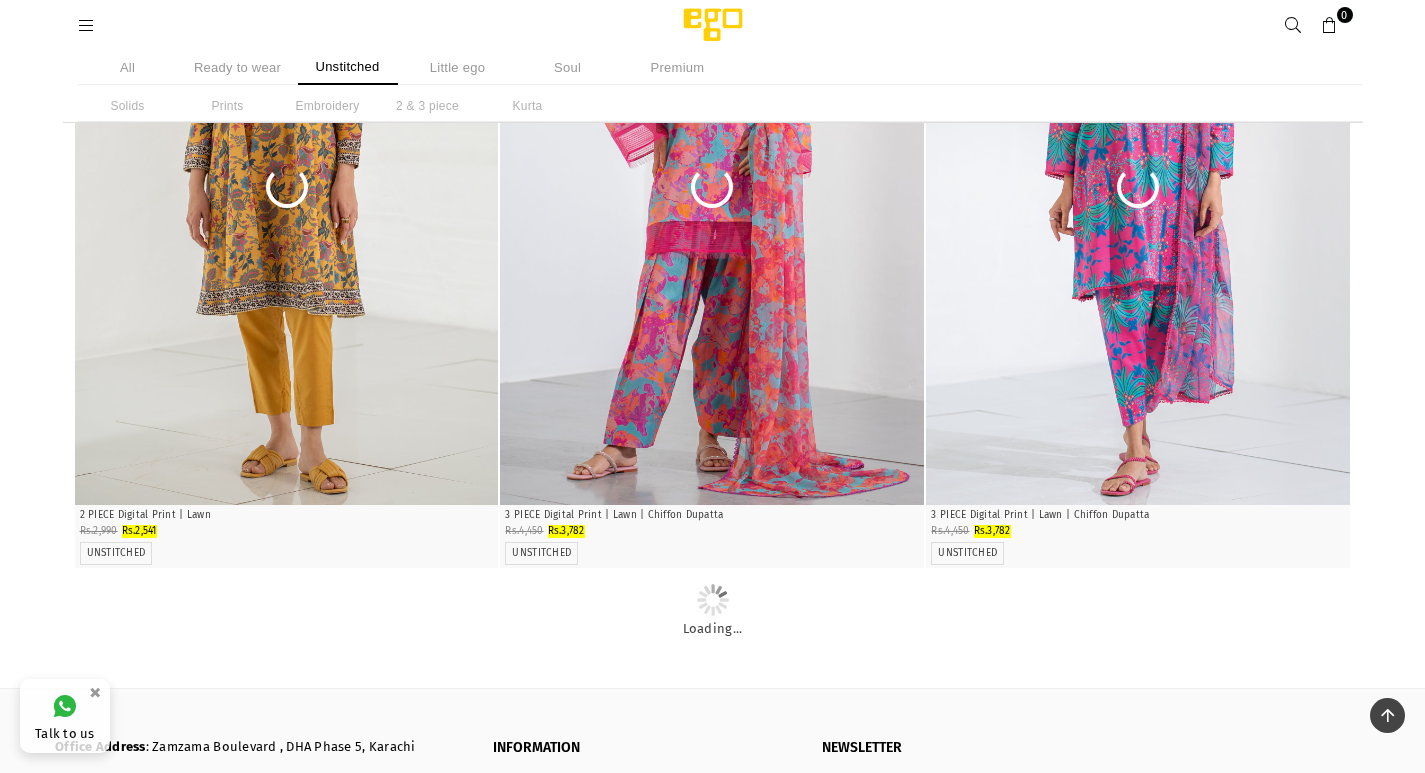 click on "Prints" at bounding box center [228, 106] 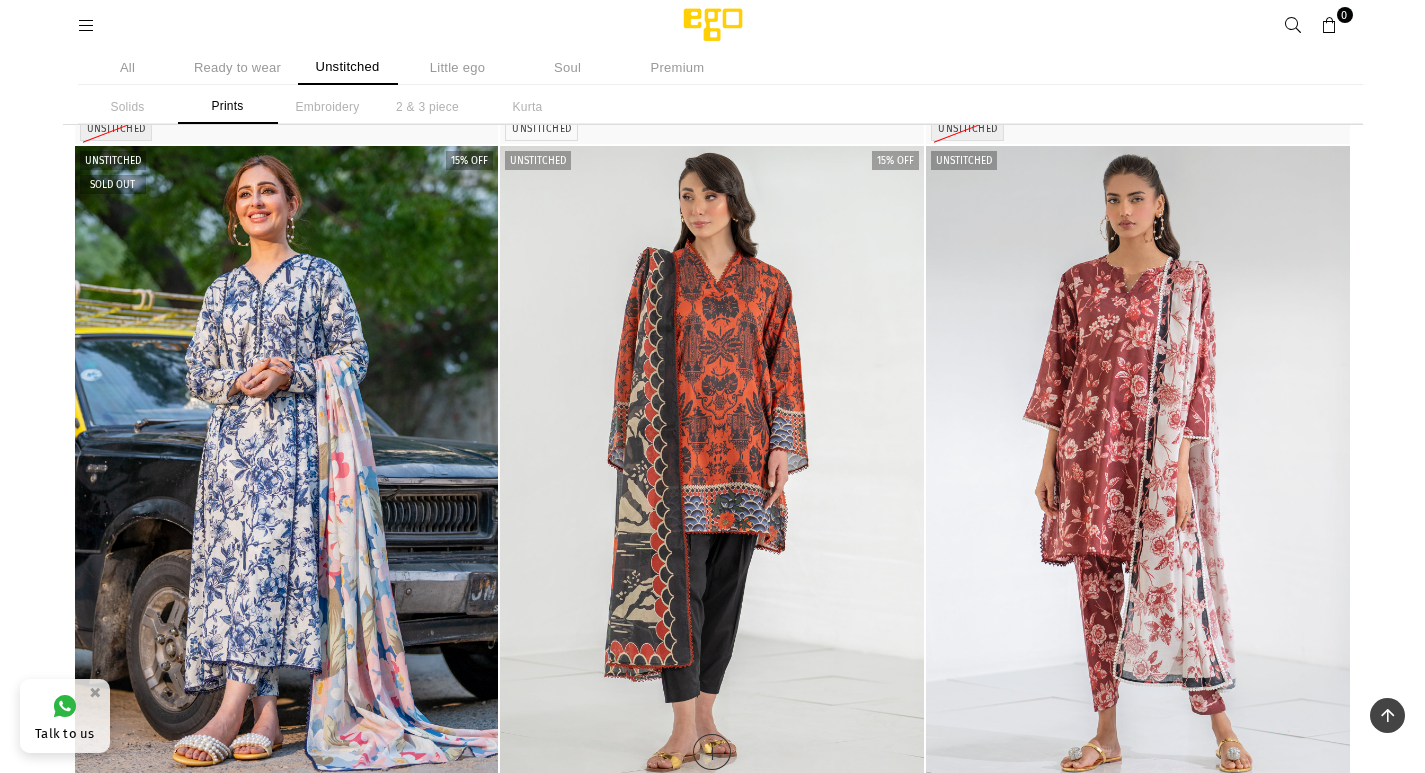 scroll, scrollTop: 2869, scrollLeft: 0, axis: vertical 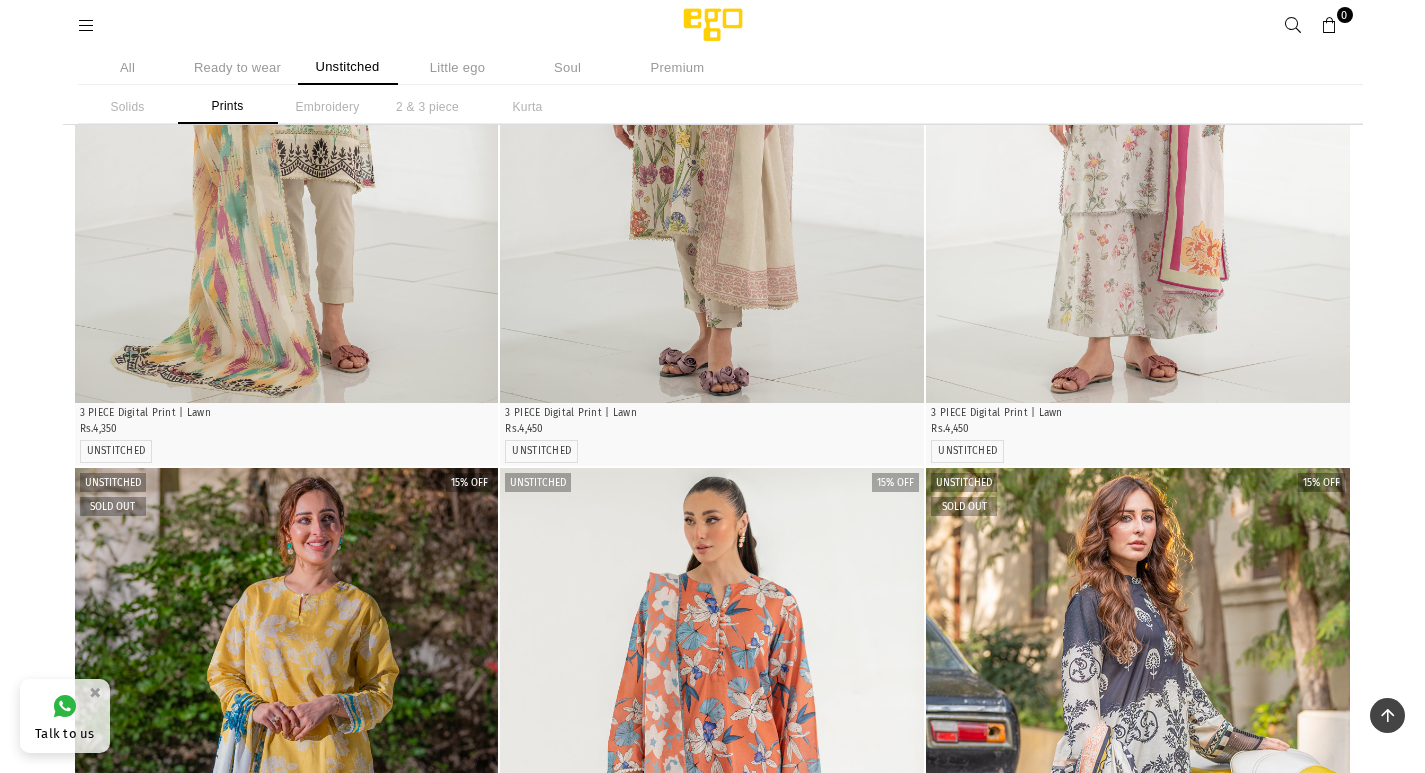 click on "Solids" at bounding box center [128, 107] 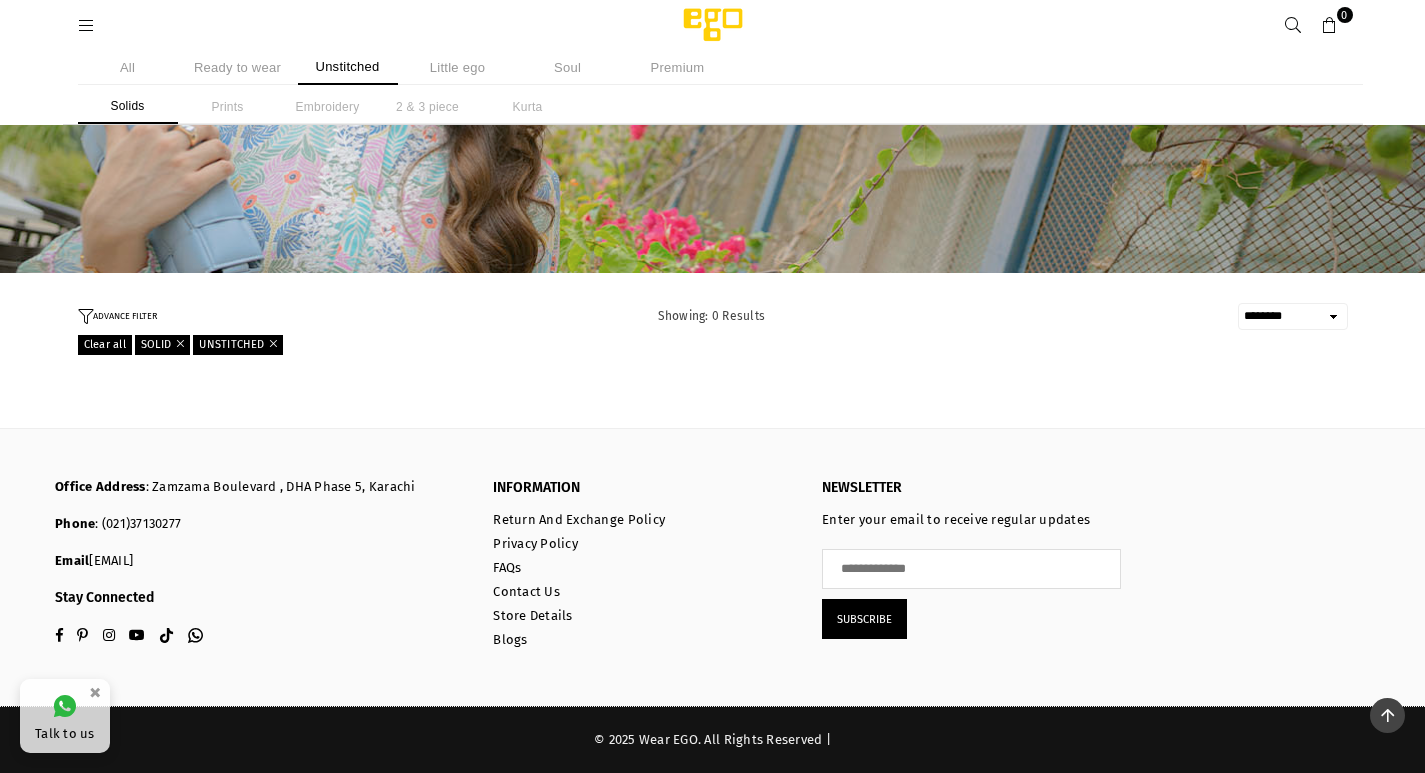scroll, scrollTop: 172, scrollLeft: 0, axis: vertical 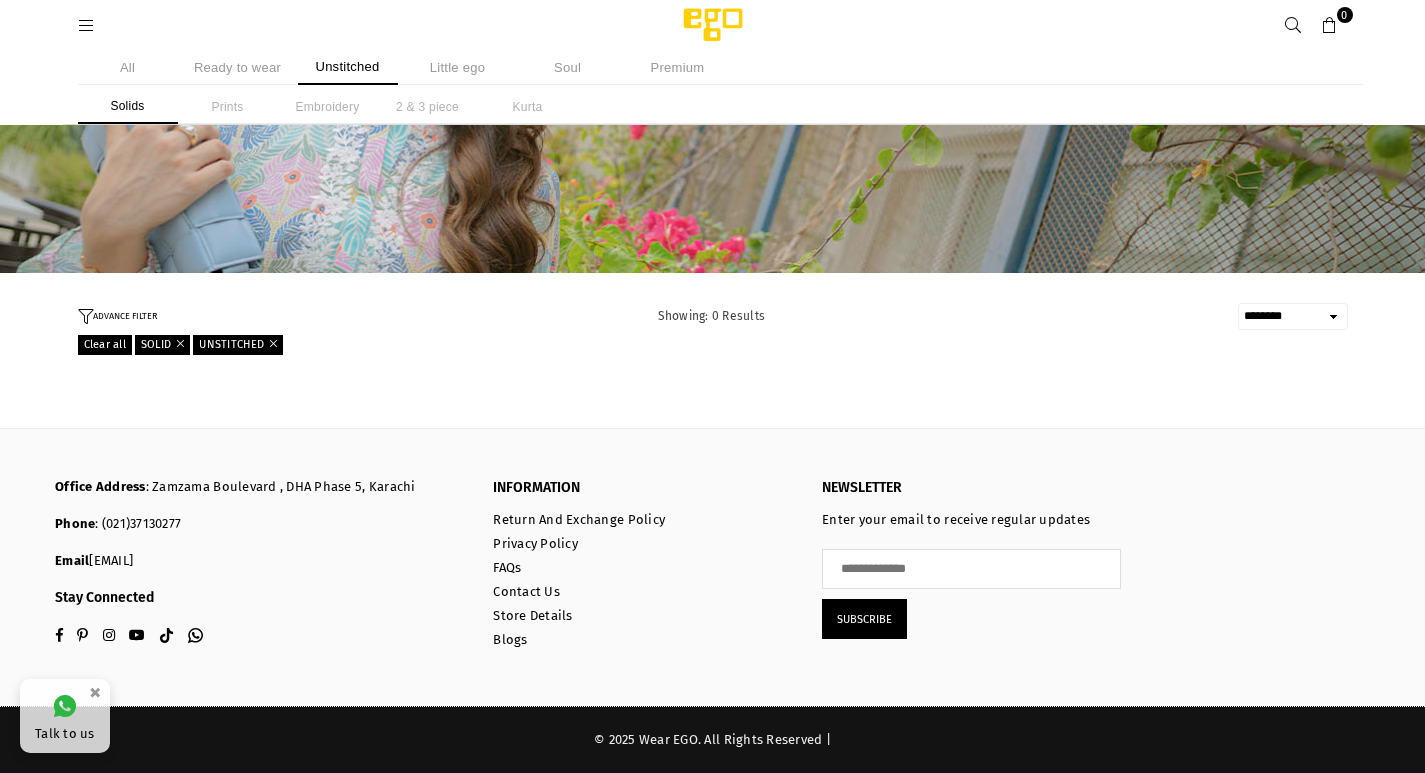 click on "UNSTITCHED" at bounding box center [238, 345] 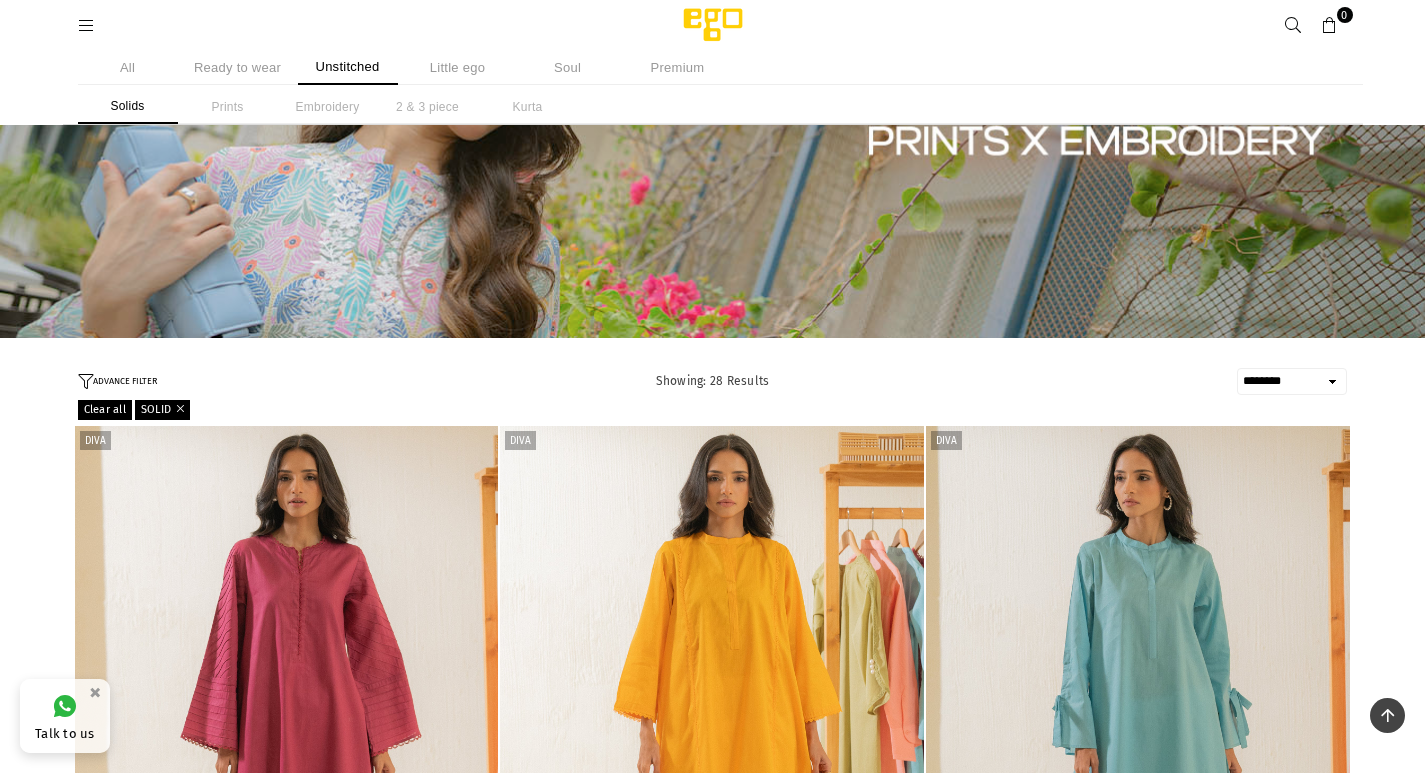 scroll, scrollTop: 27, scrollLeft: 0, axis: vertical 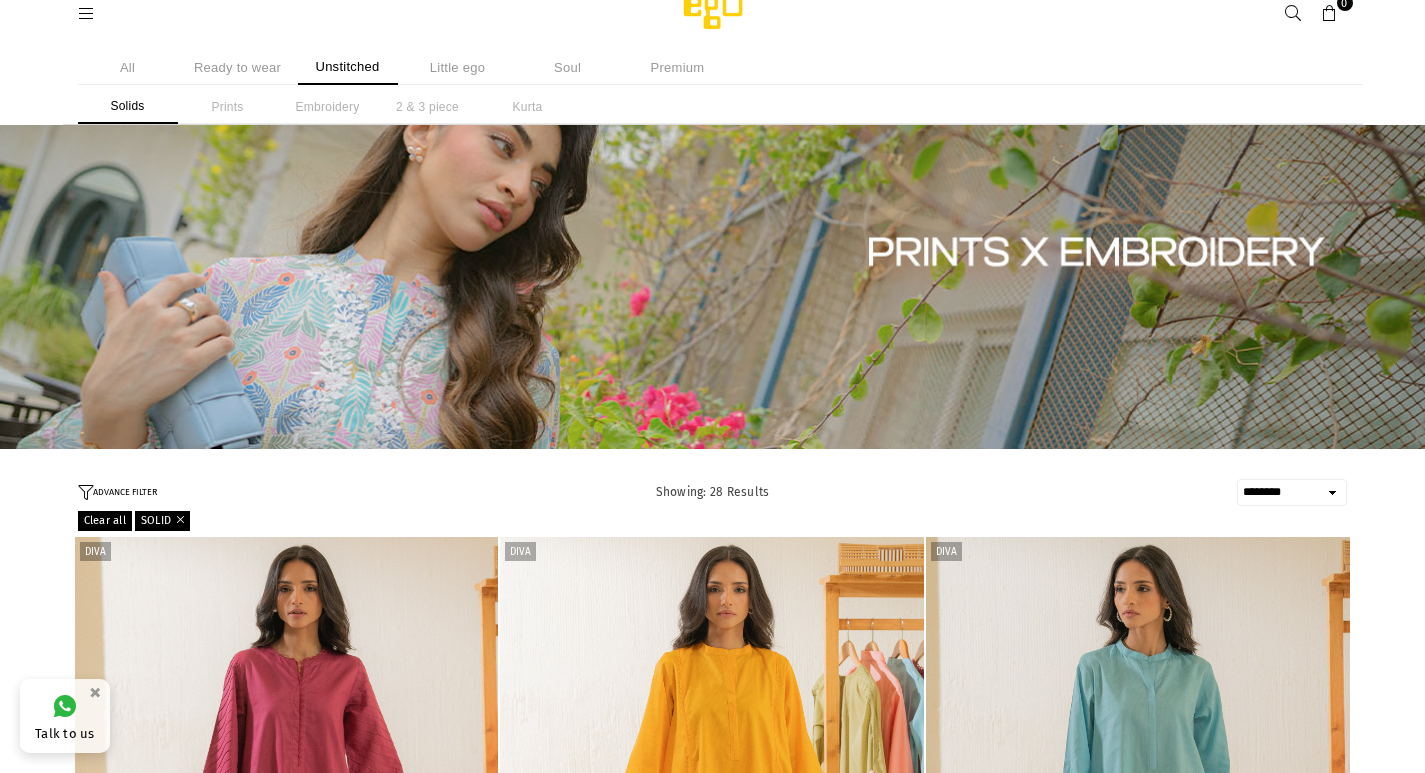 click on "Embroidery" at bounding box center (328, 107) 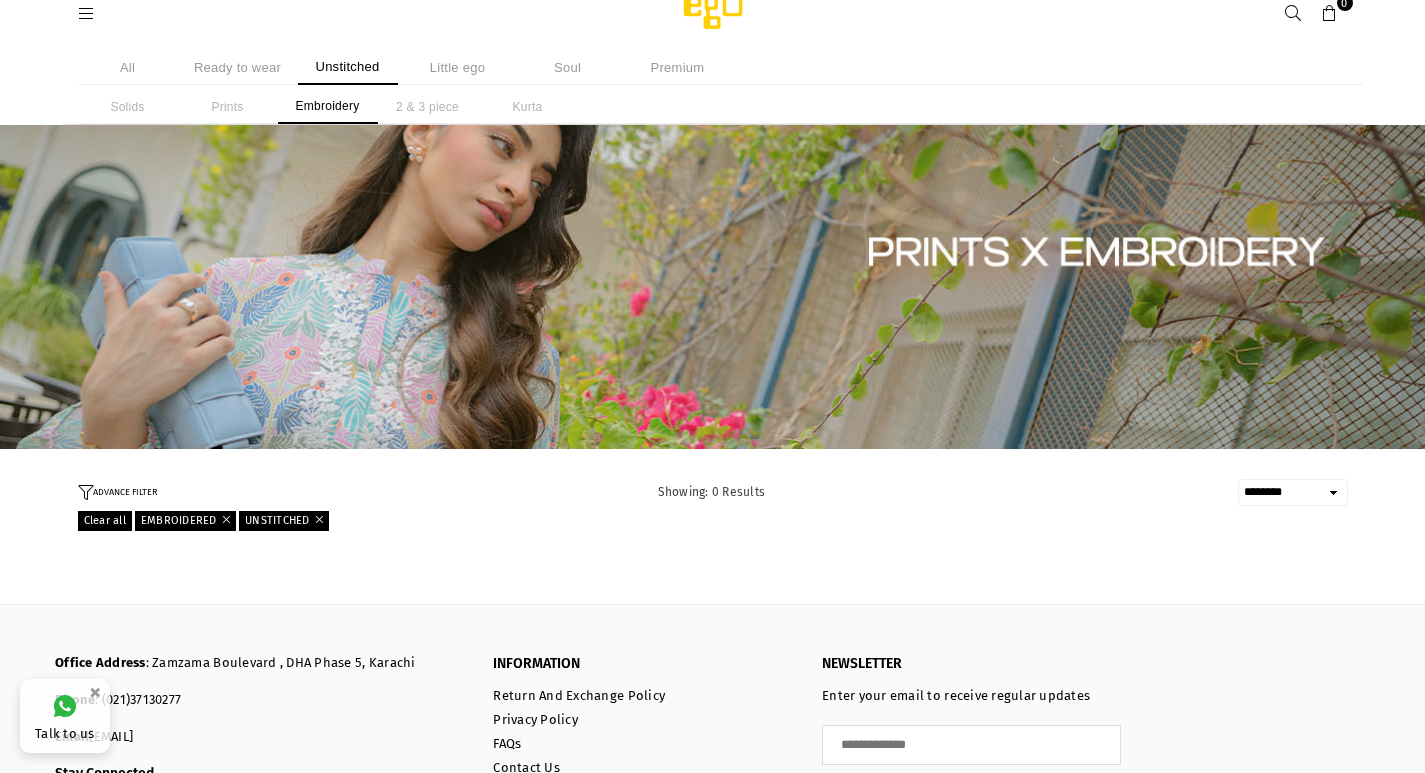 click at bounding box center (223, 519) 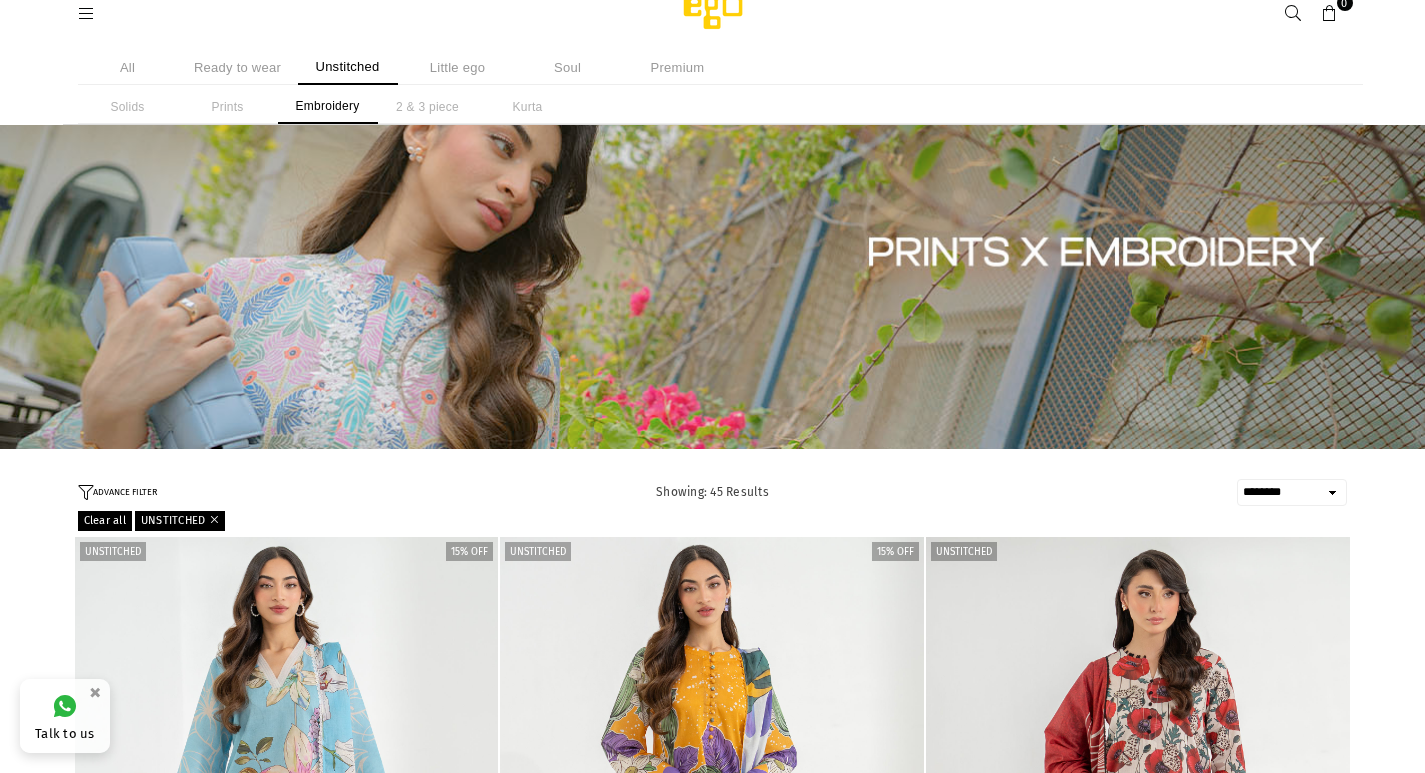 click at bounding box center [211, 519] 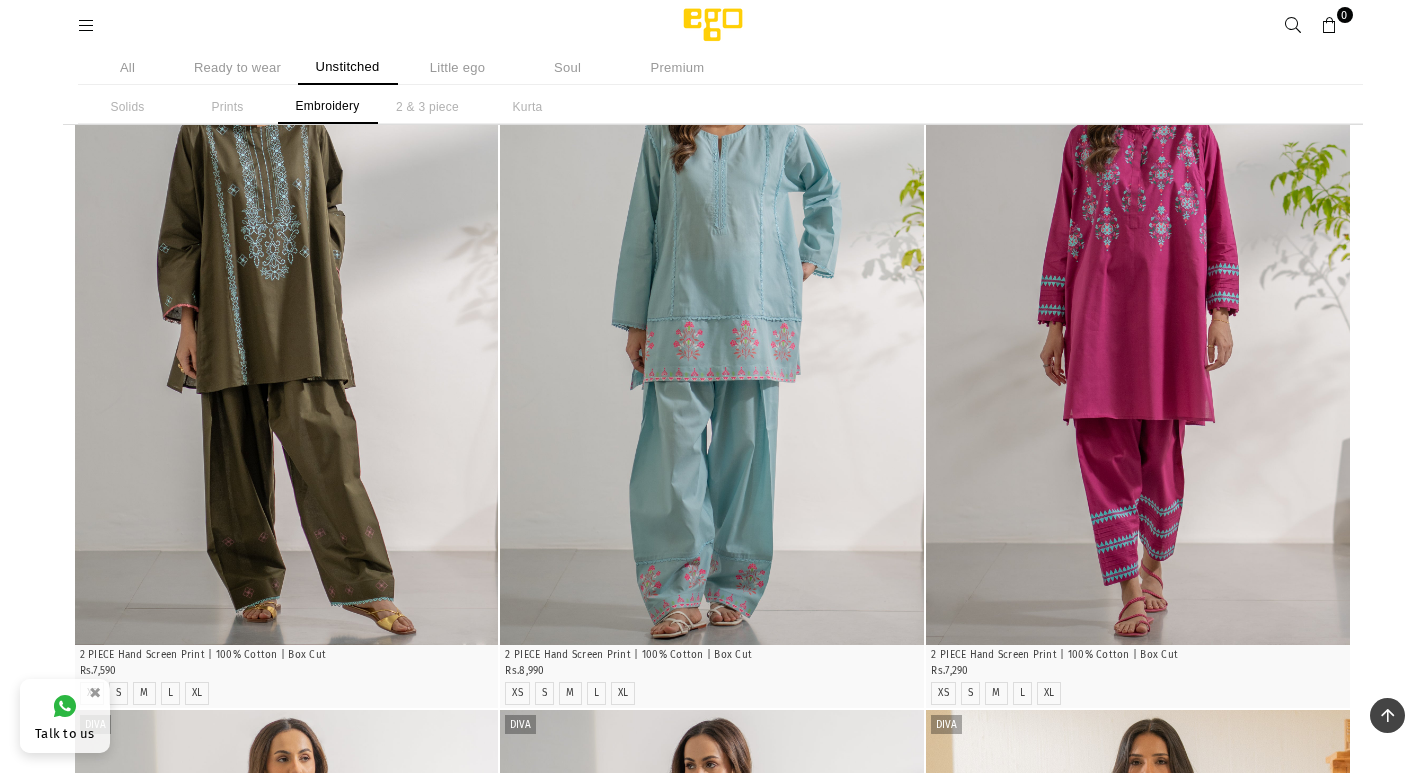 scroll, scrollTop: 2507, scrollLeft: 0, axis: vertical 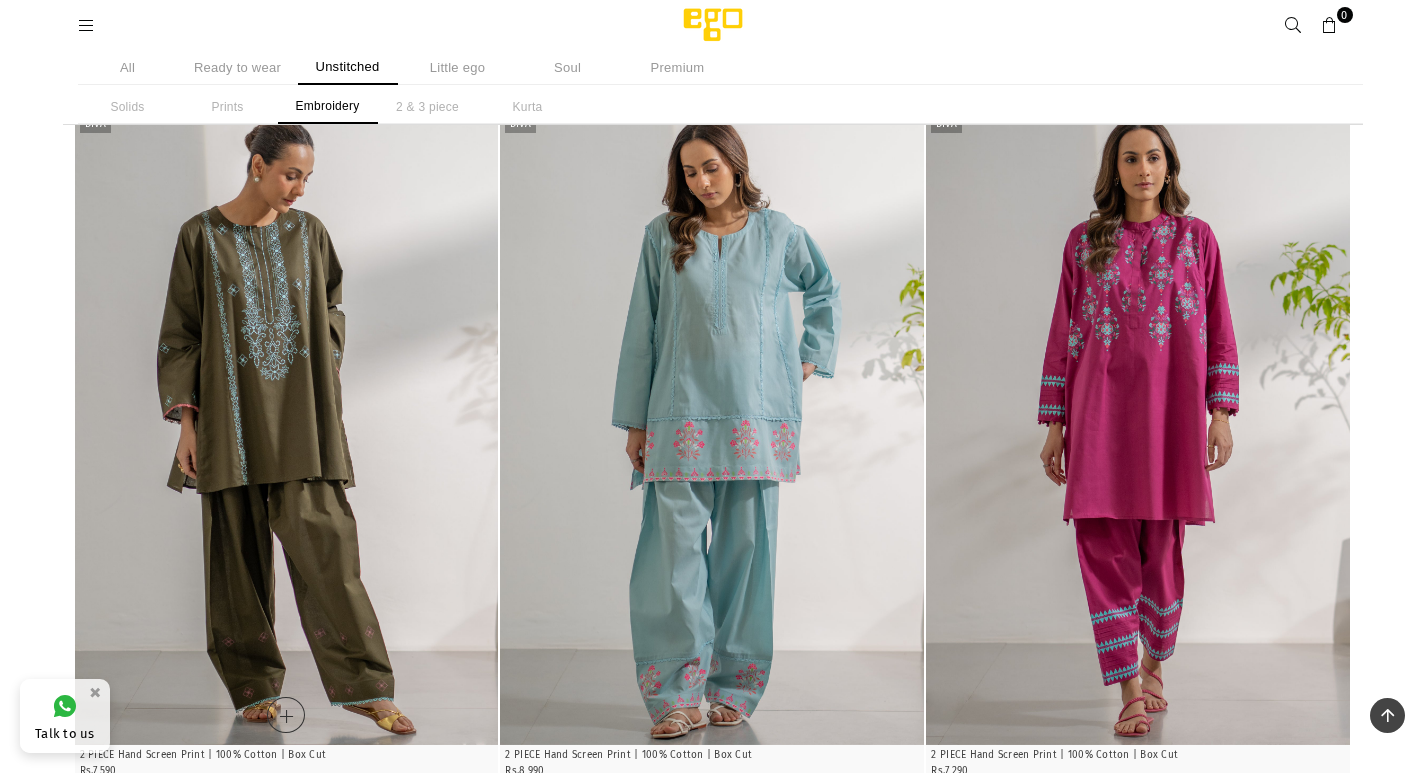 click at bounding box center (287, 427) 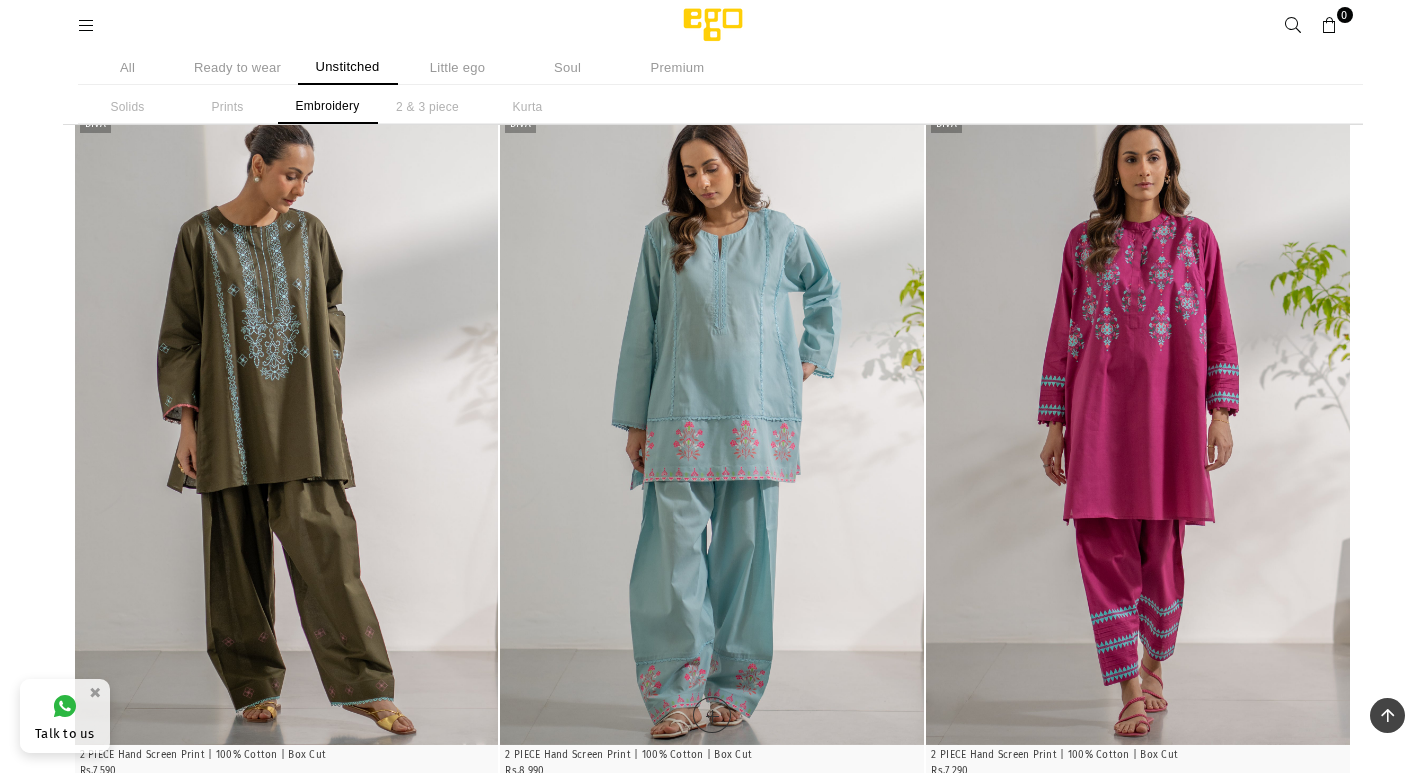 click at bounding box center (712, 427) 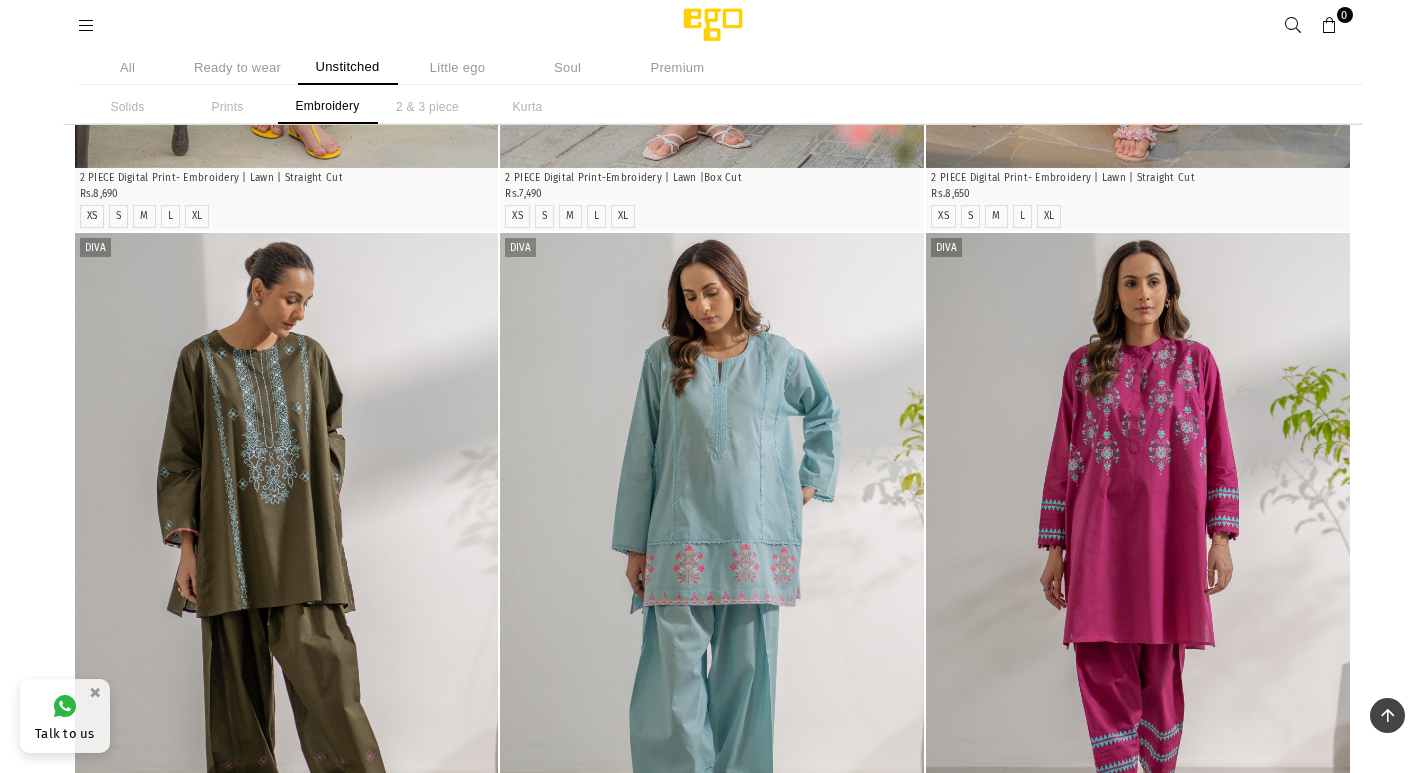 scroll, scrollTop: 2375, scrollLeft: 0, axis: vertical 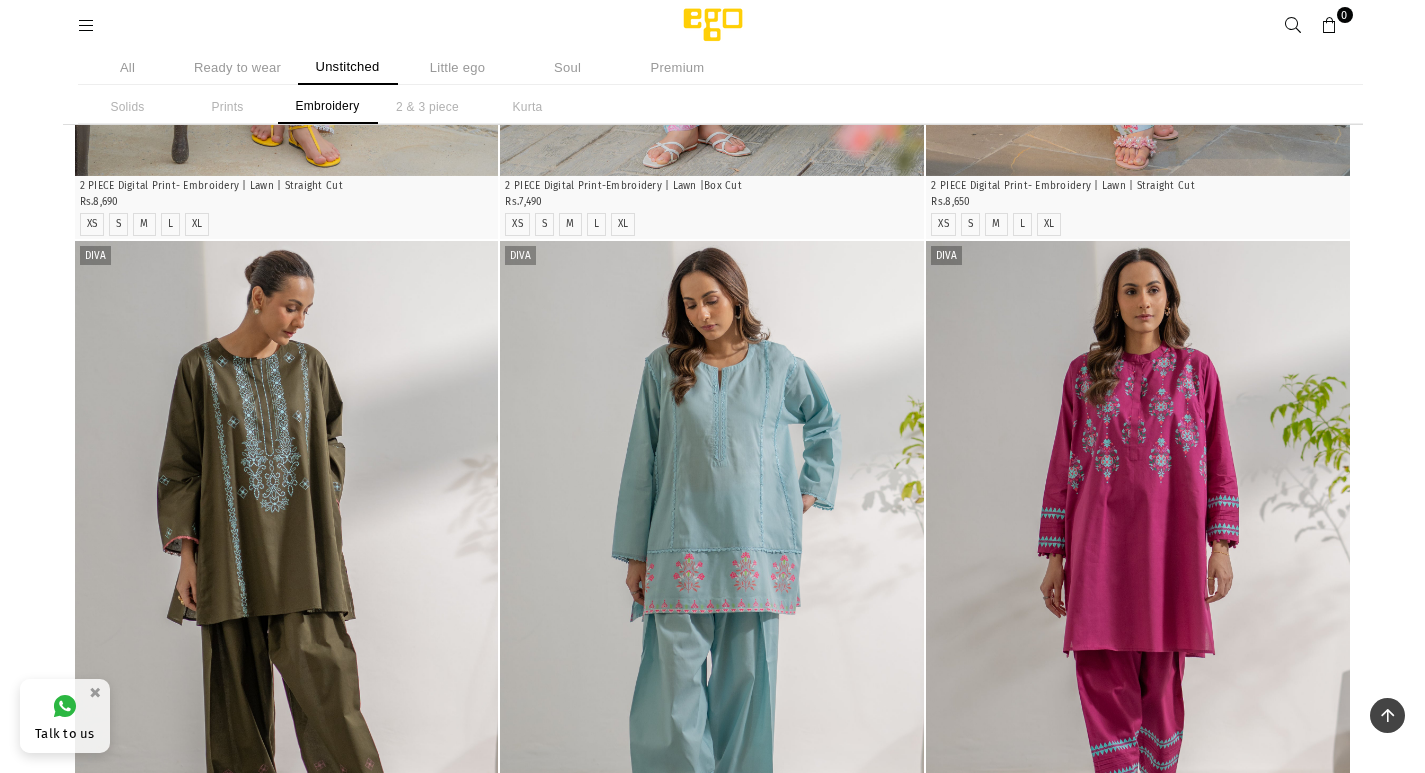 click at bounding box center (287, 559) 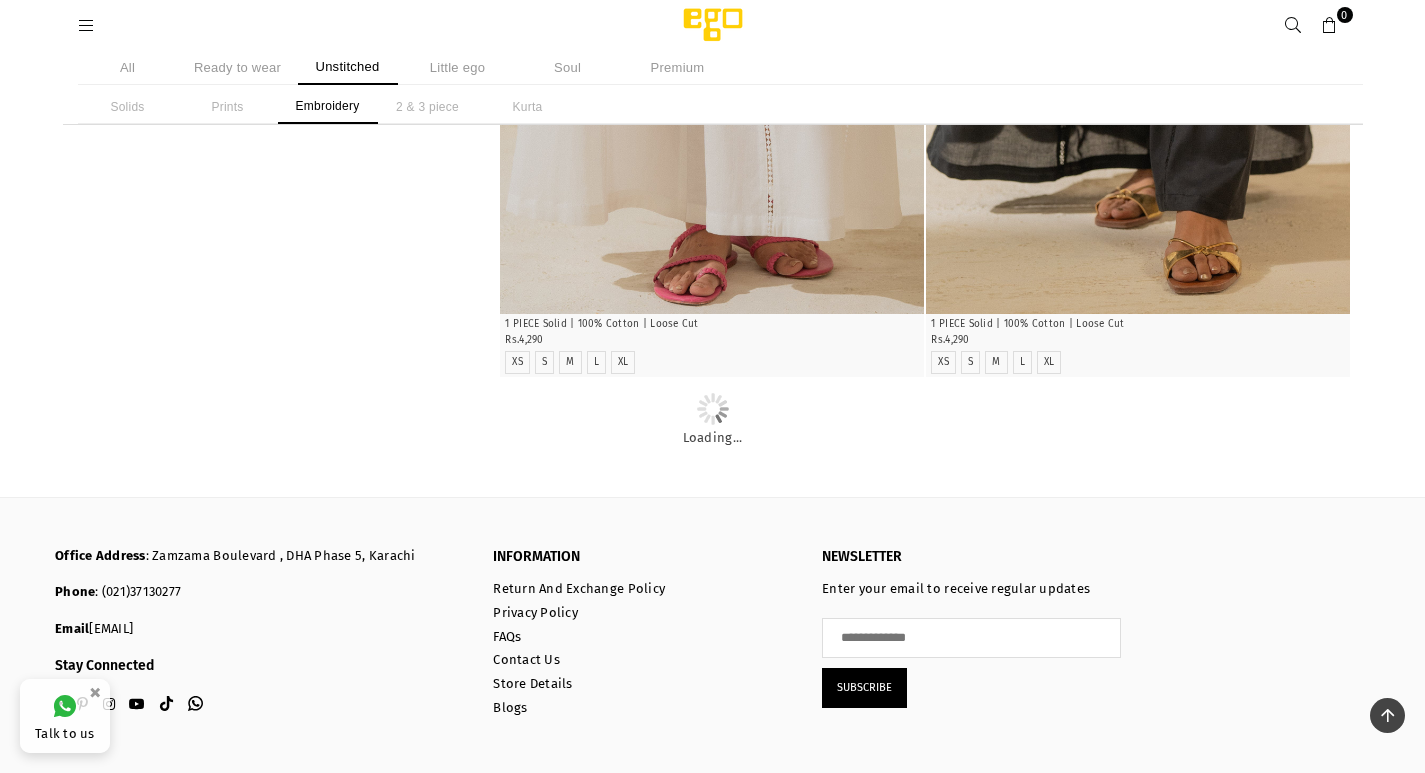 scroll, scrollTop: 14003, scrollLeft: 0, axis: vertical 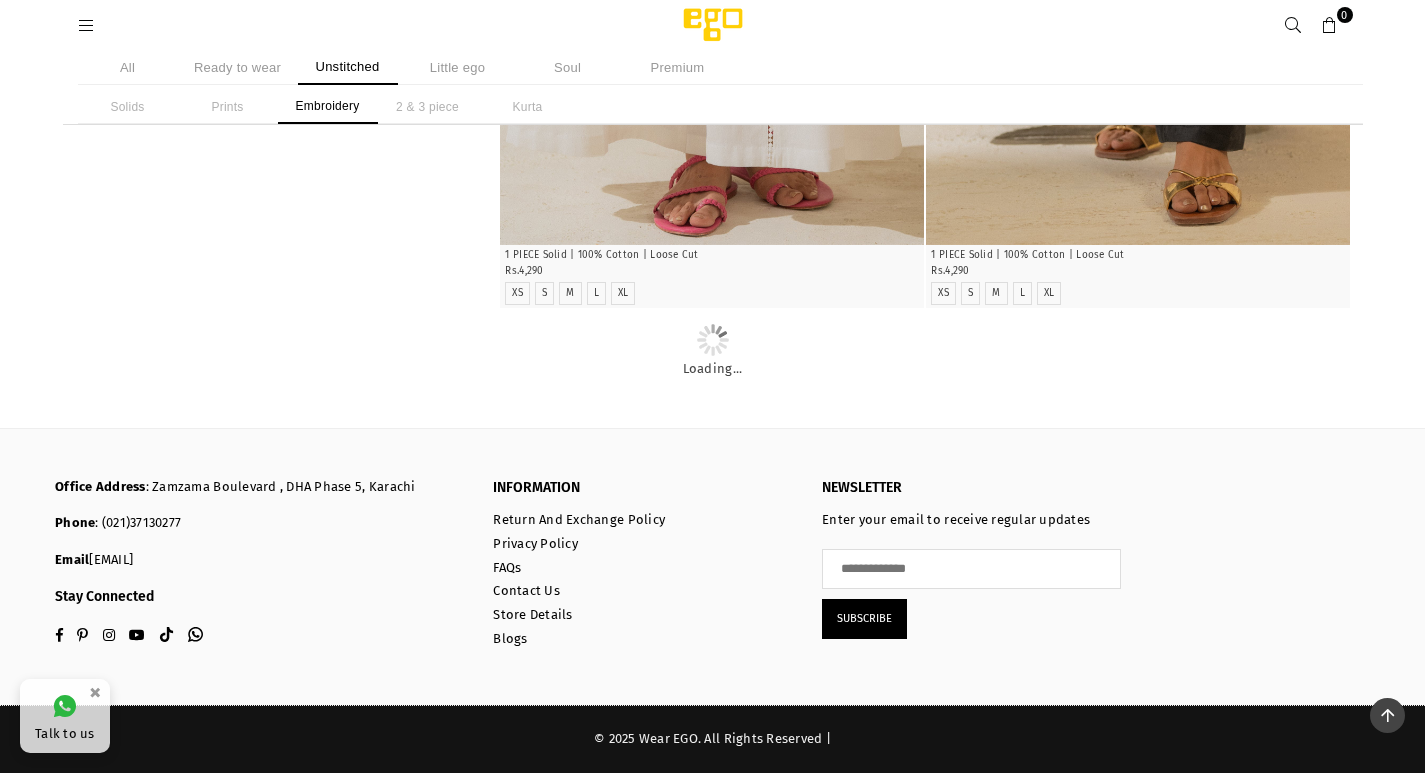 click on "Unstitched" at bounding box center [348, 67] 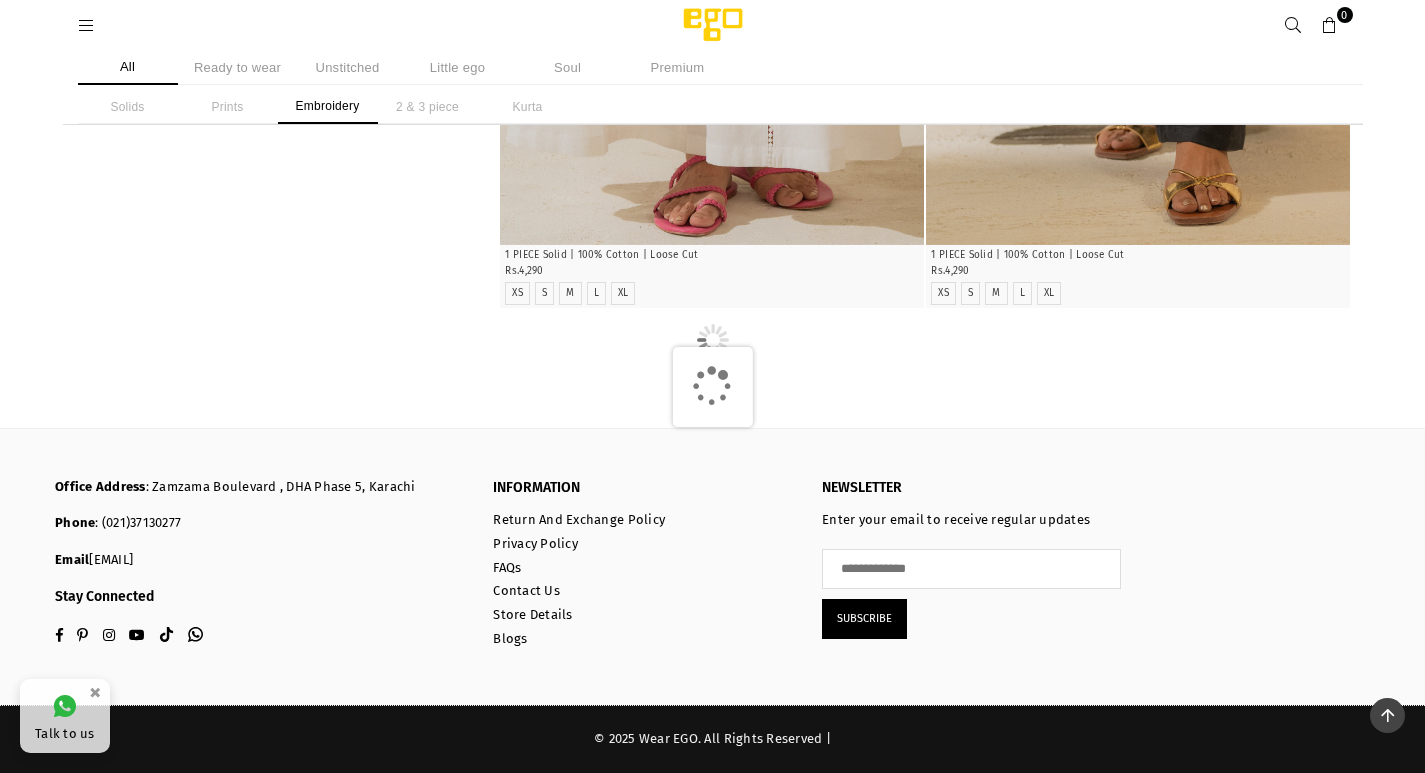 scroll, scrollTop: 1119, scrollLeft: 0, axis: vertical 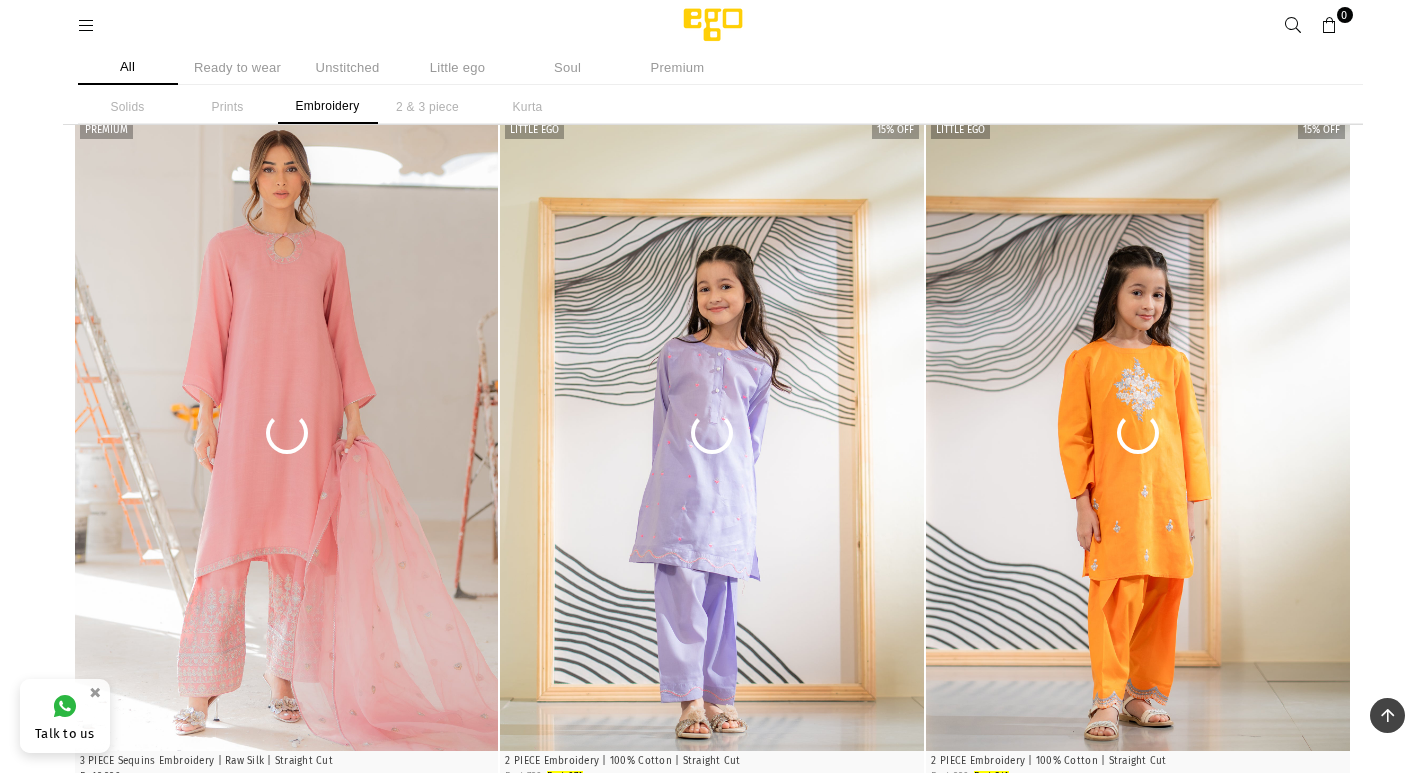 click on "Unstitched" at bounding box center (348, 67) 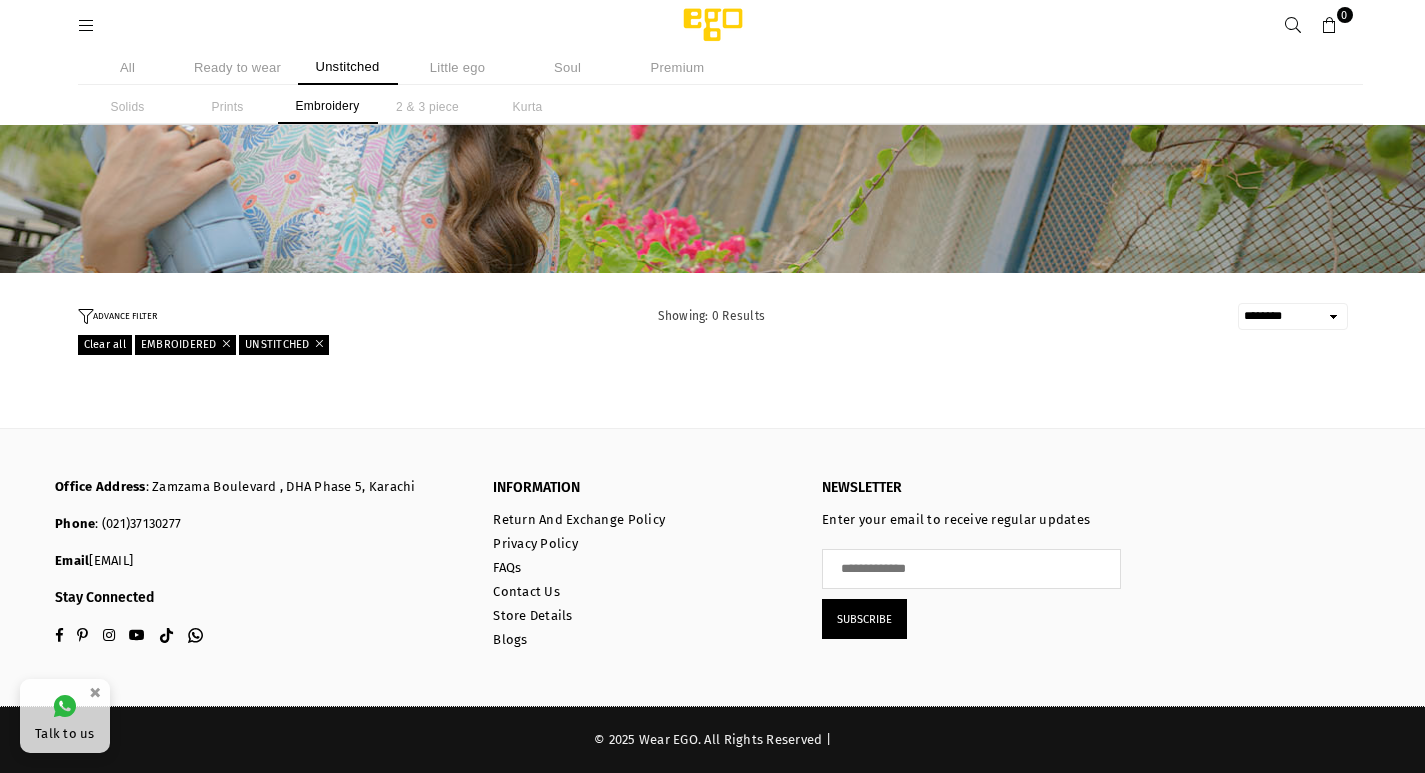 scroll, scrollTop: 414, scrollLeft: 0, axis: vertical 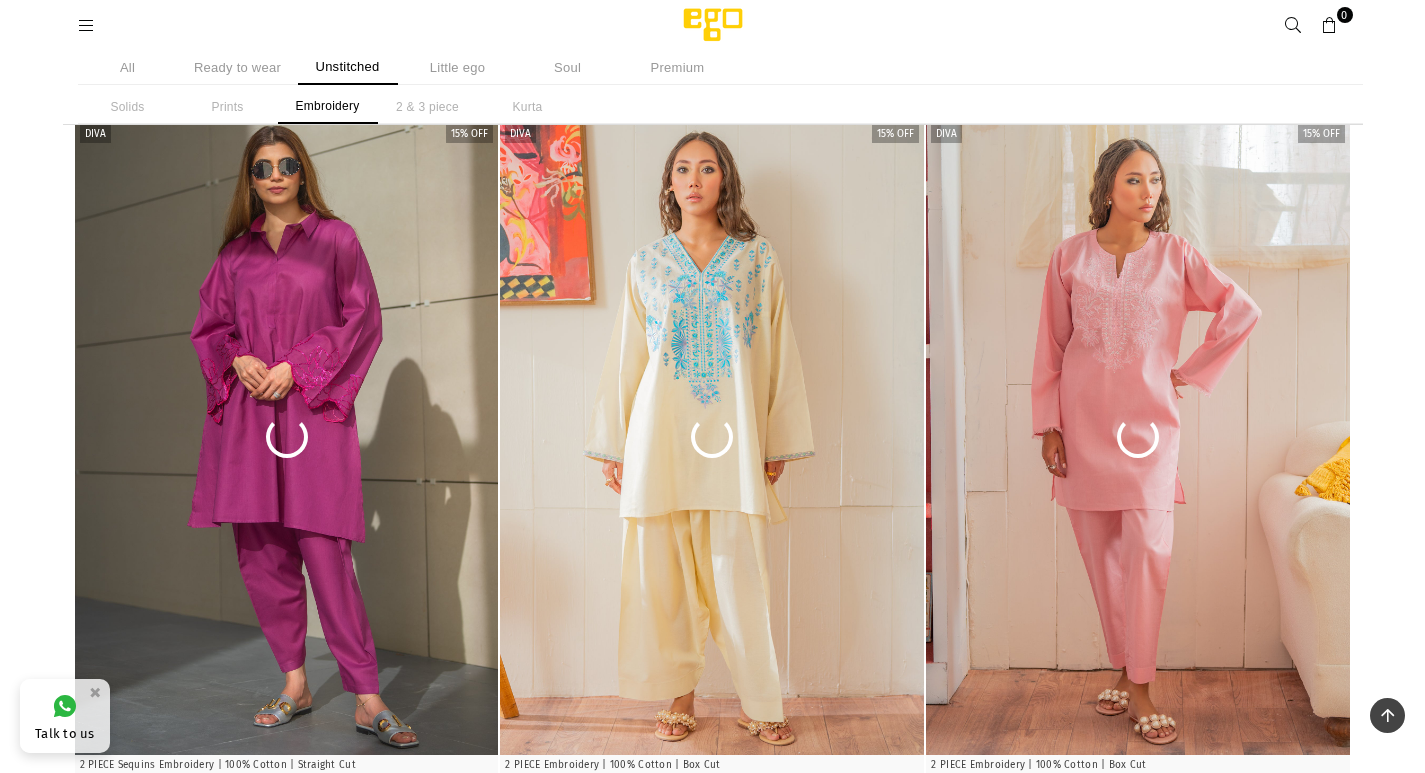 click on "2 & 3 piece" at bounding box center [428, 107] 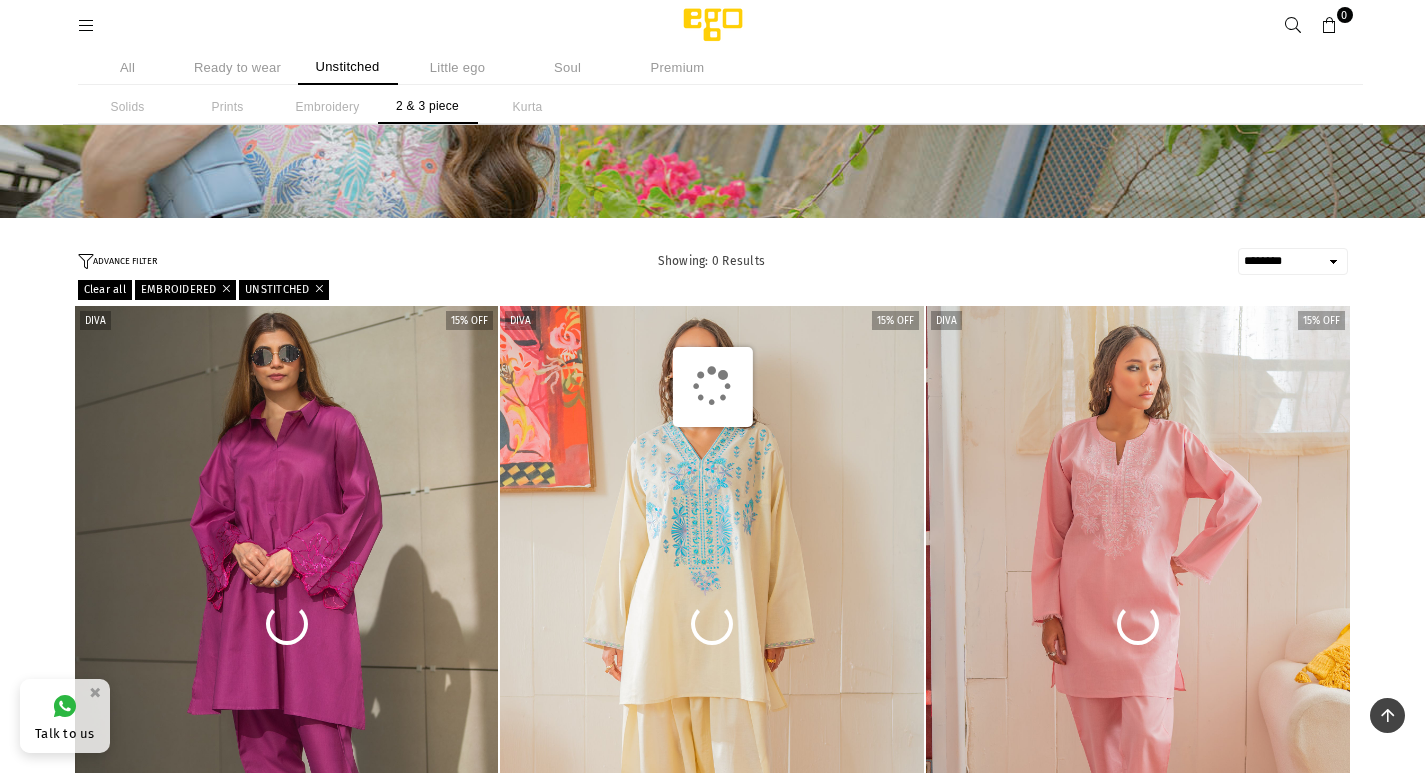 scroll, scrollTop: 0, scrollLeft: 0, axis: both 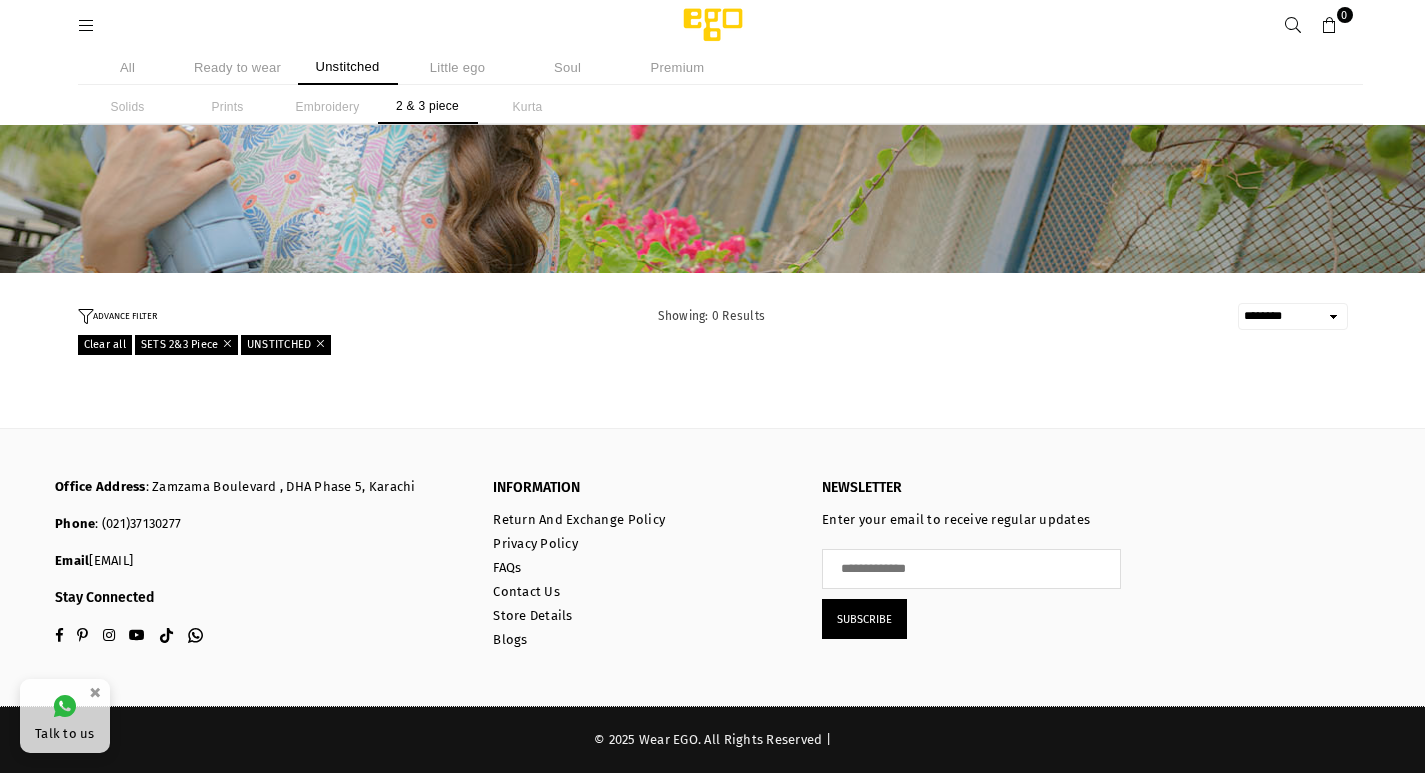 click on "Clear all
SETS 2&3 Piece  UNSTITCHED" at bounding box center [713, 345] 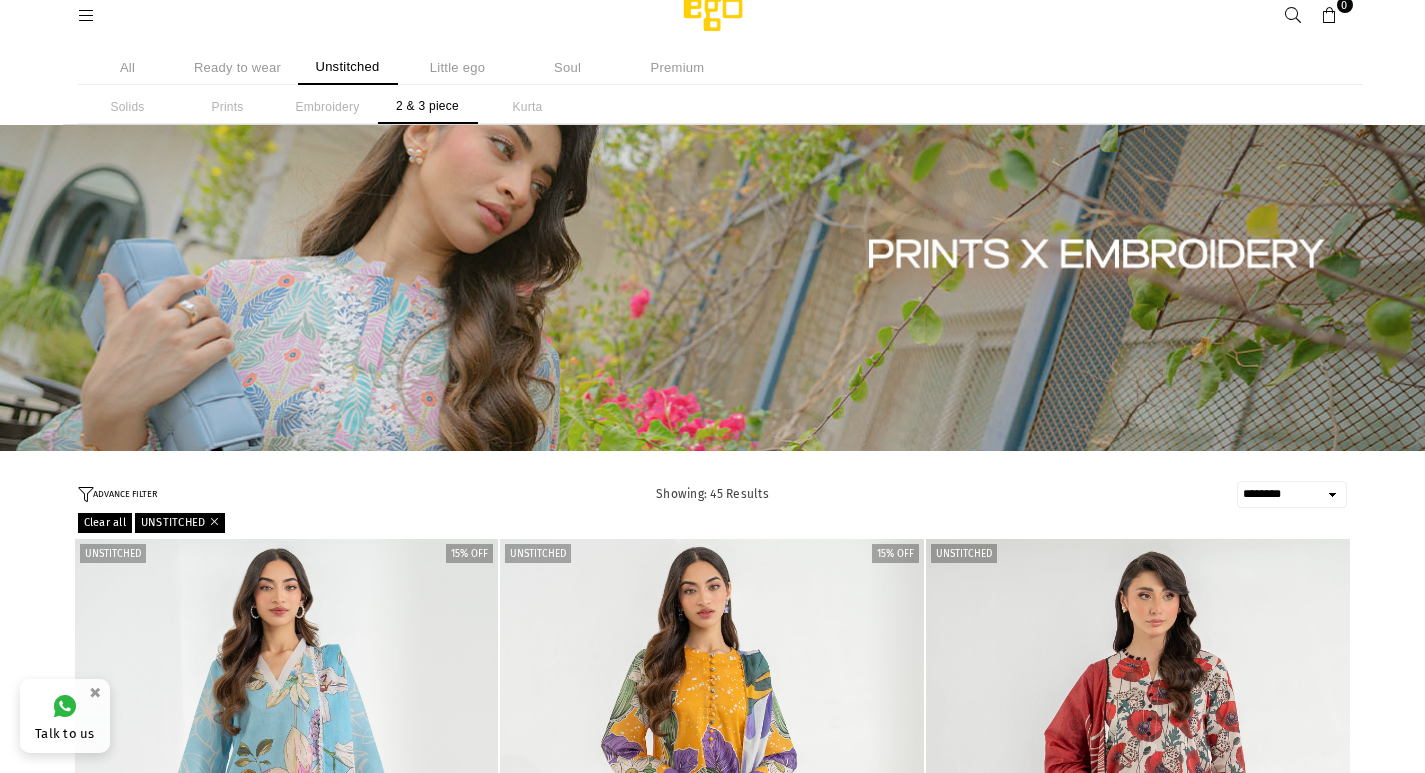 scroll, scrollTop: 0, scrollLeft: 0, axis: both 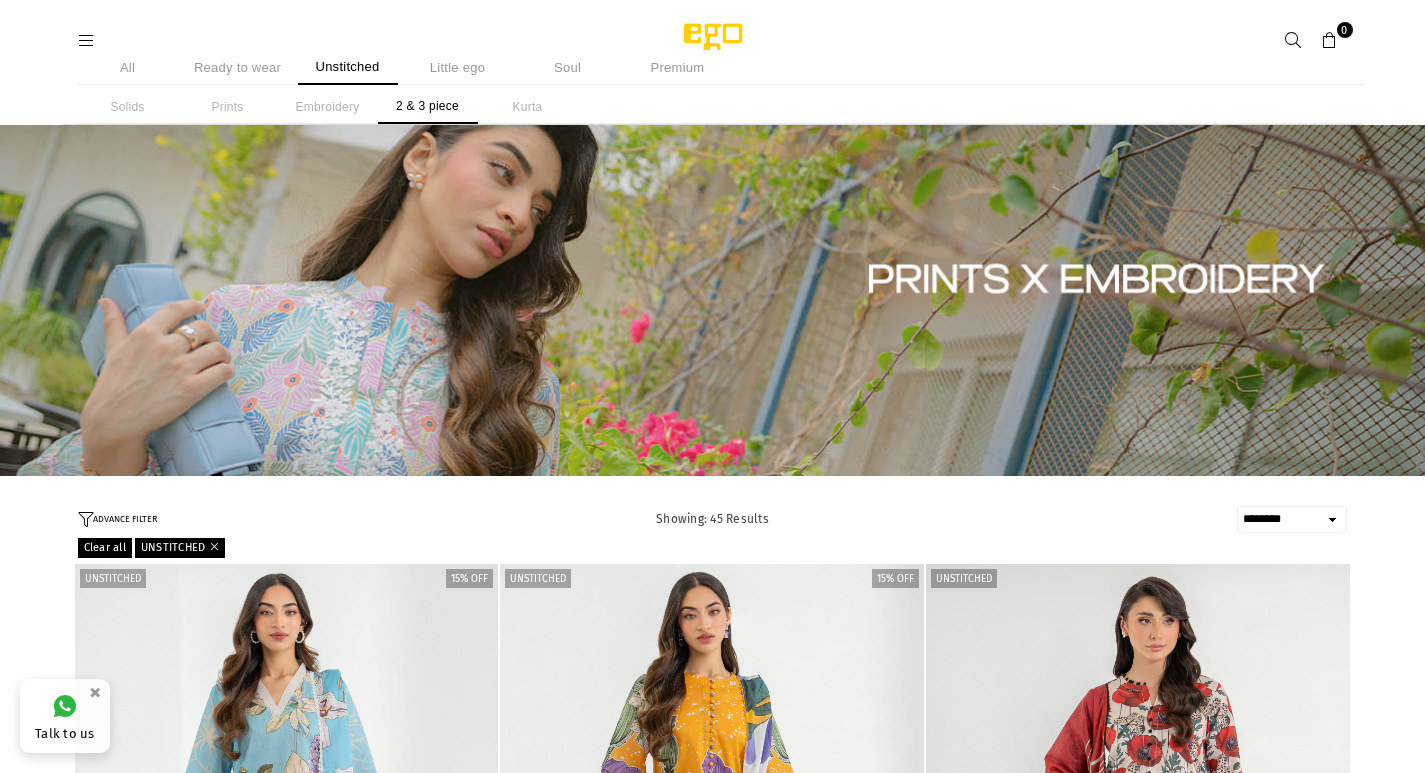 click at bounding box center (87, 41) 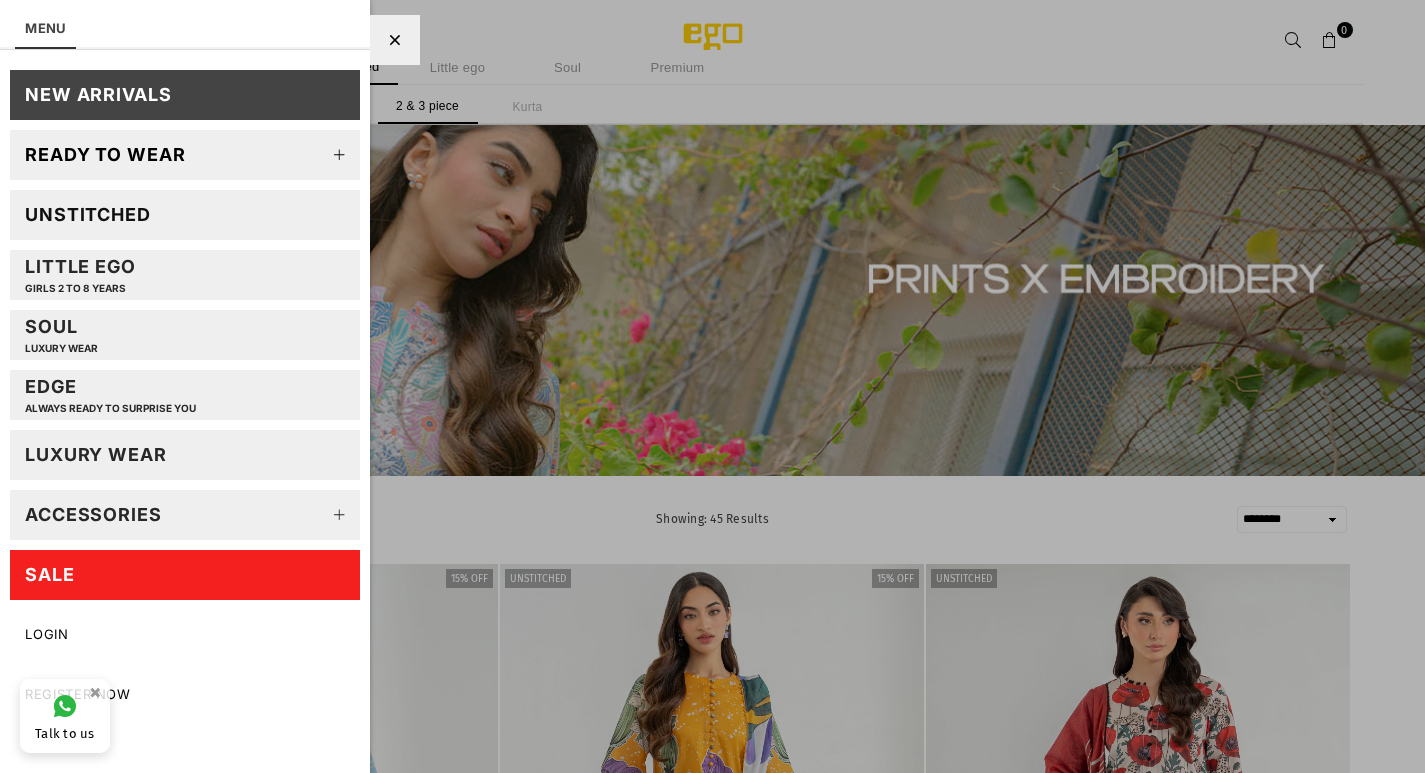 click on "Unstitched" at bounding box center [88, 214] 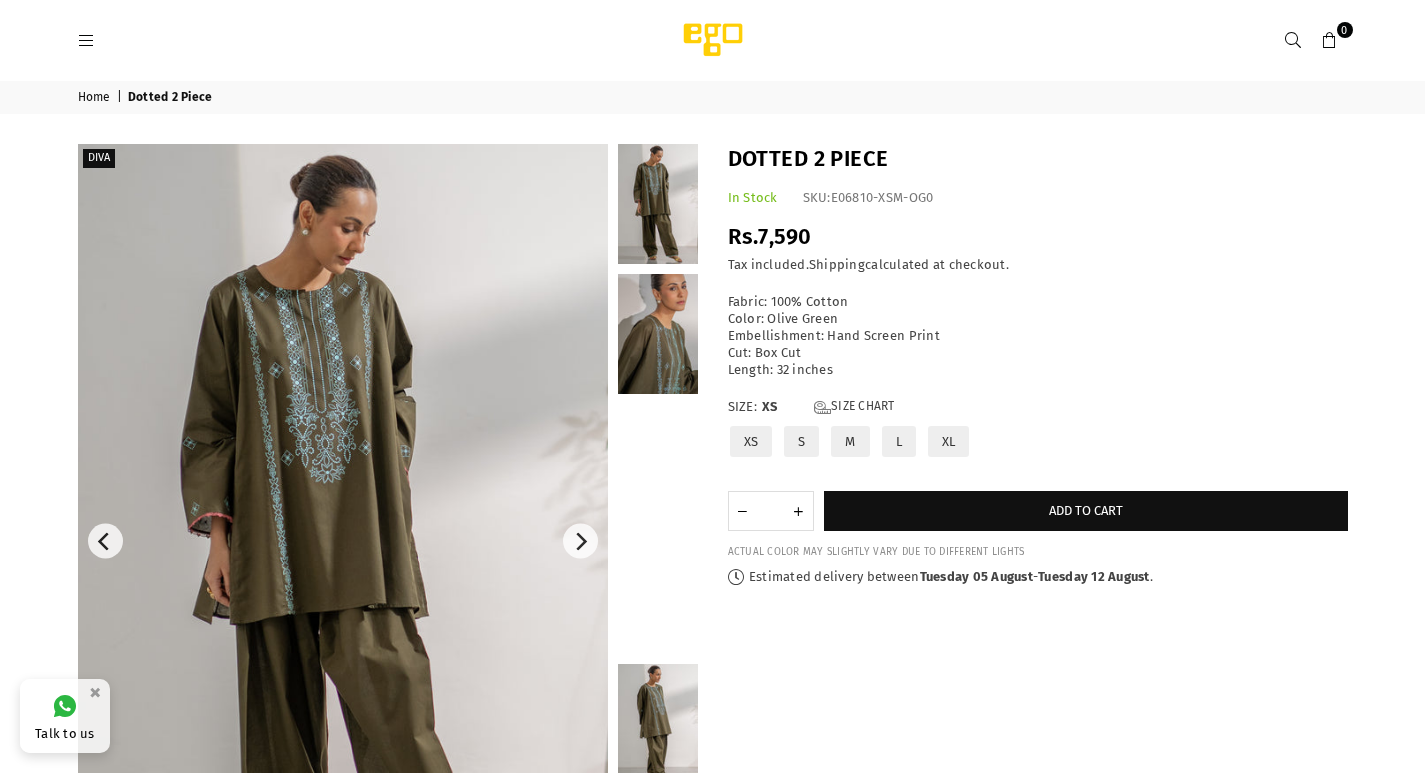scroll, scrollTop: 0, scrollLeft: 0, axis: both 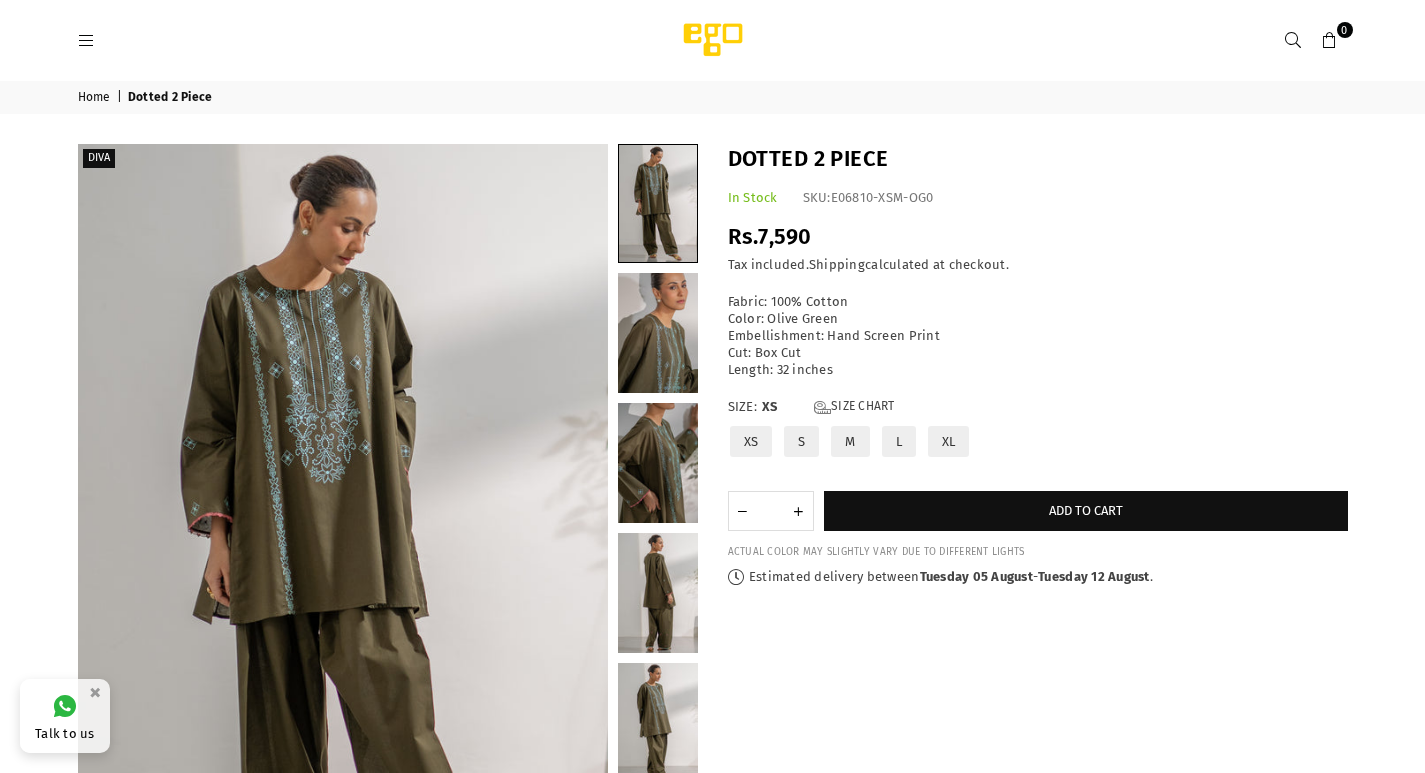 click on "S" at bounding box center [801, 441] 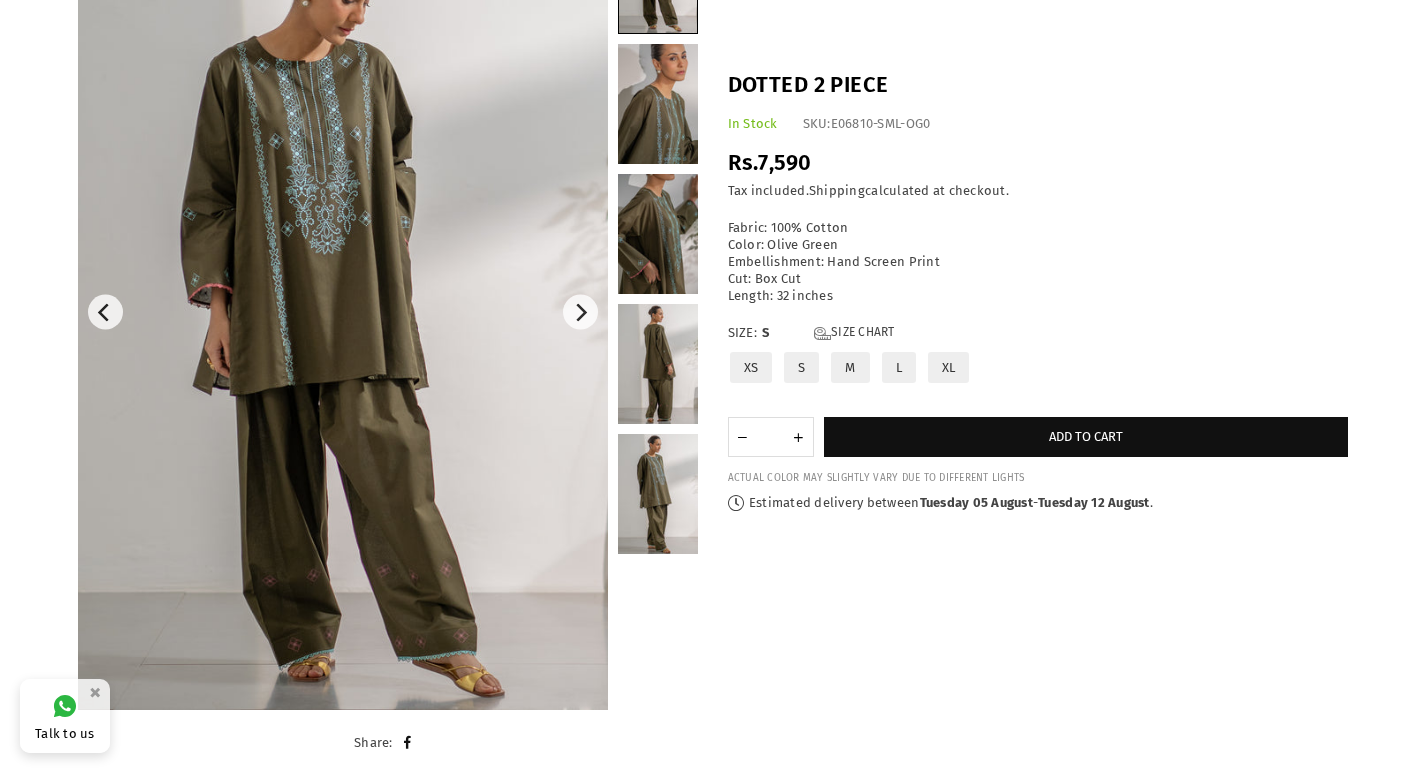 scroll, scrollTop: 0, scrollLeft: 0, axis: both 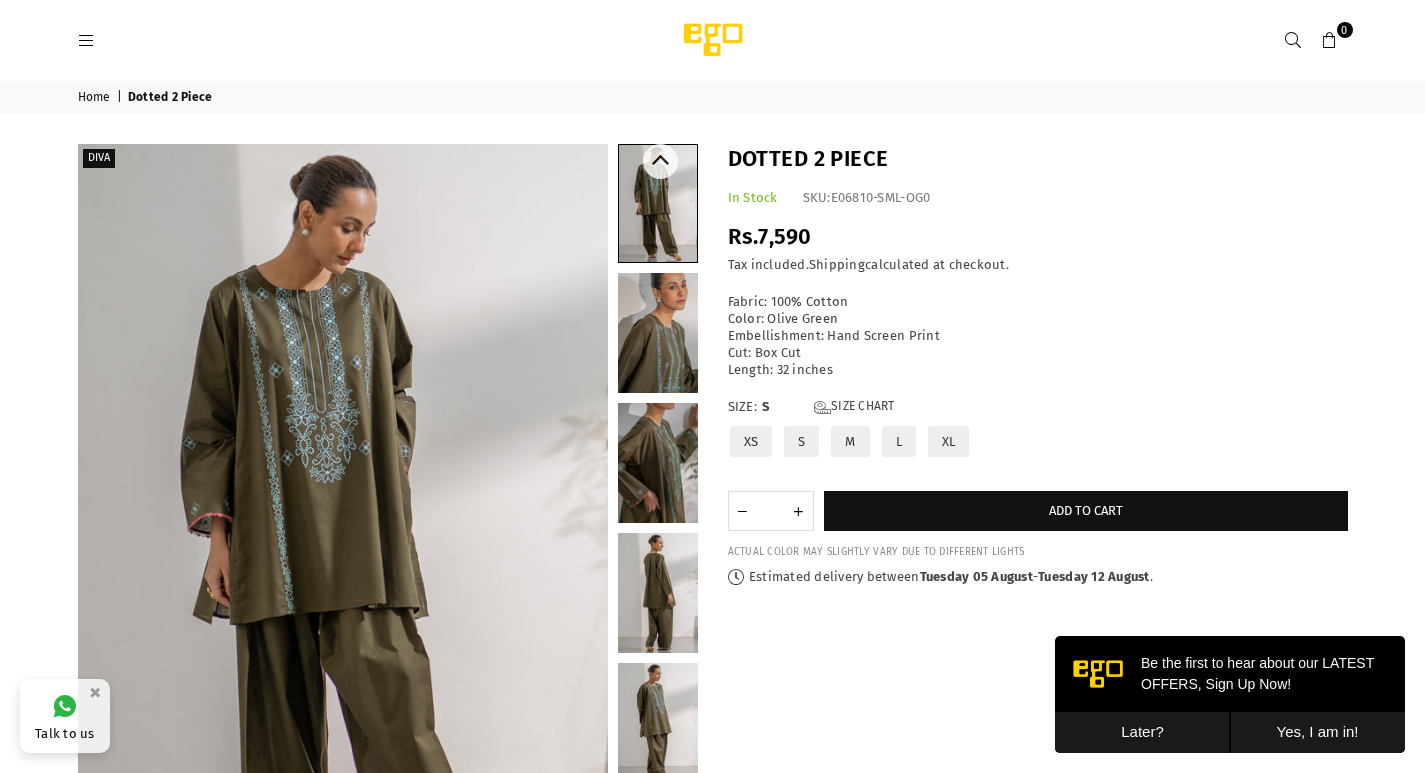 click at bounding box center (658, 333) 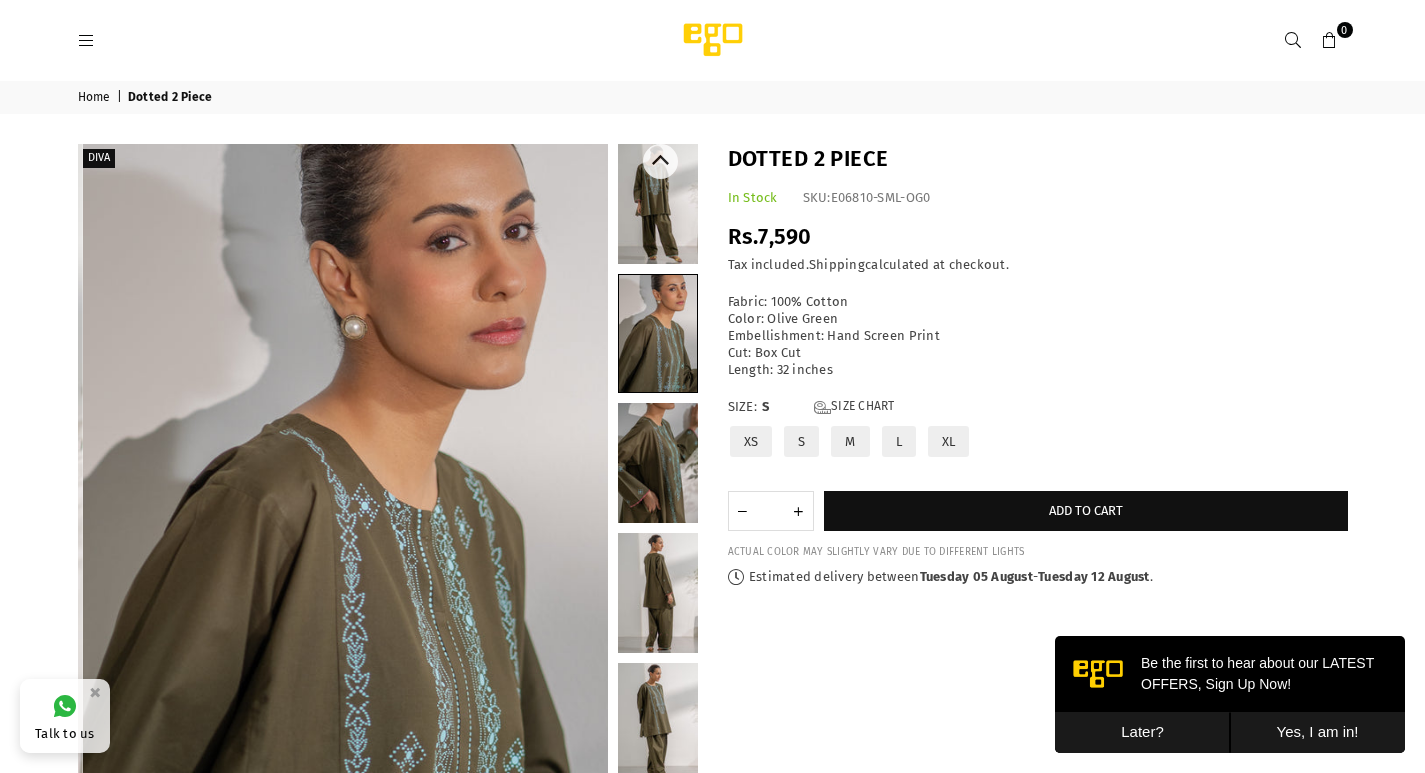 click at bounding box center [658, 463] 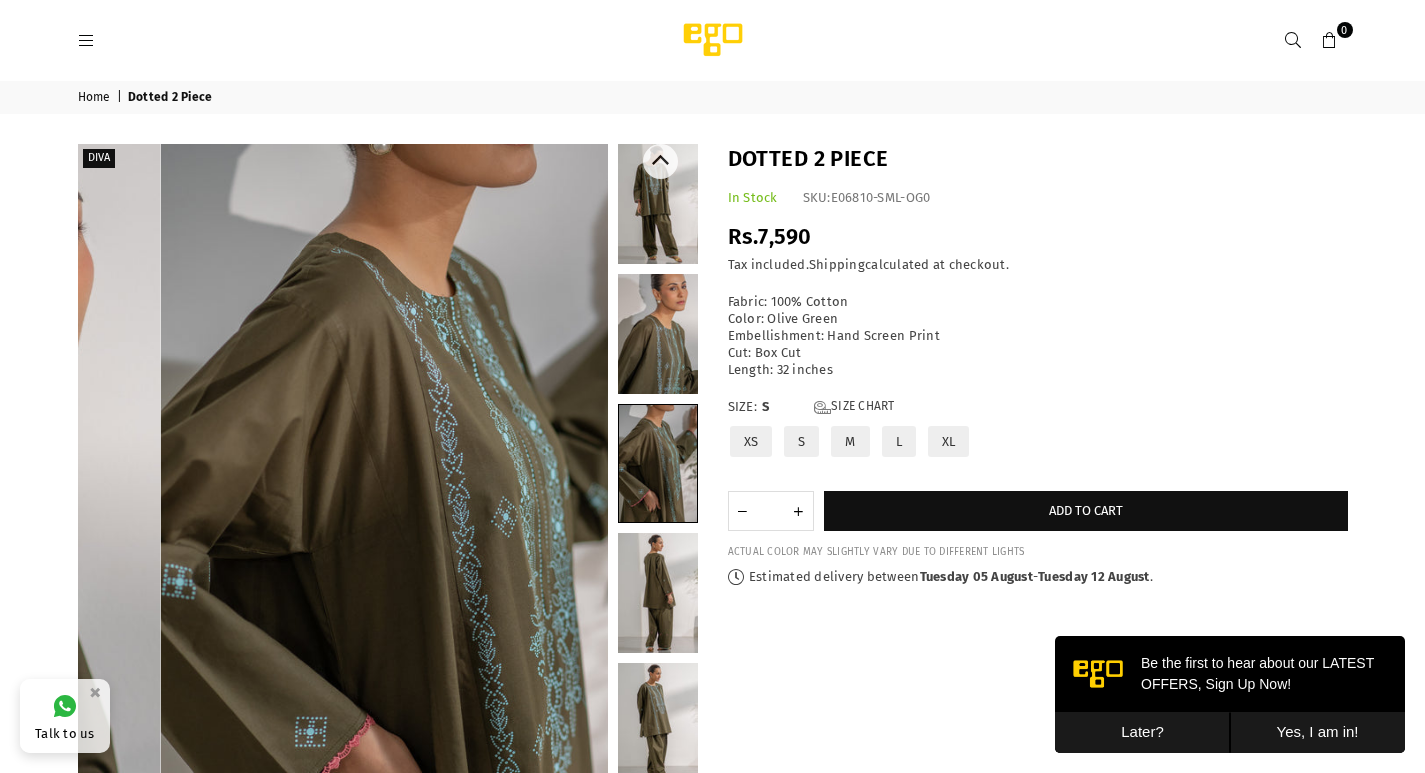 click at bounding box center (658, 593) 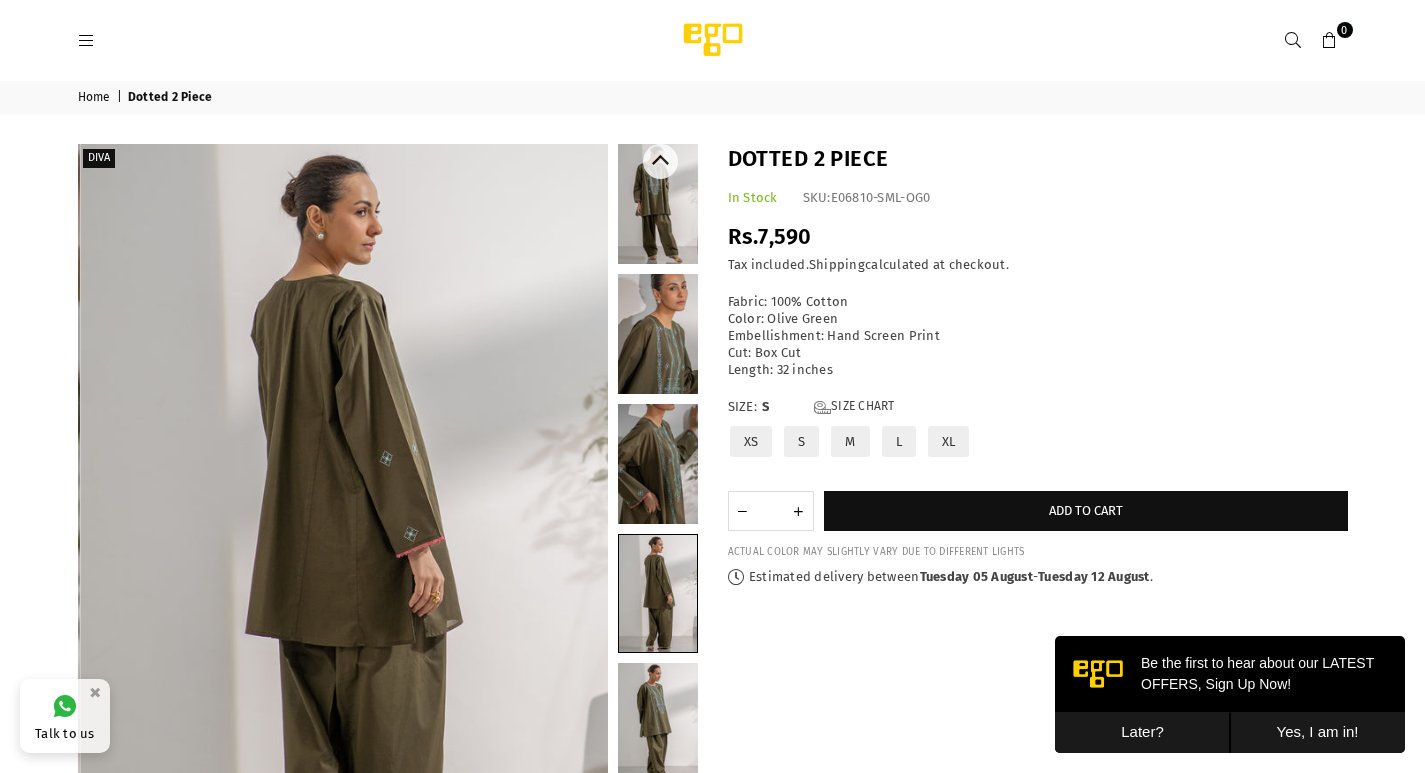 click at bounding box center (658, 723) 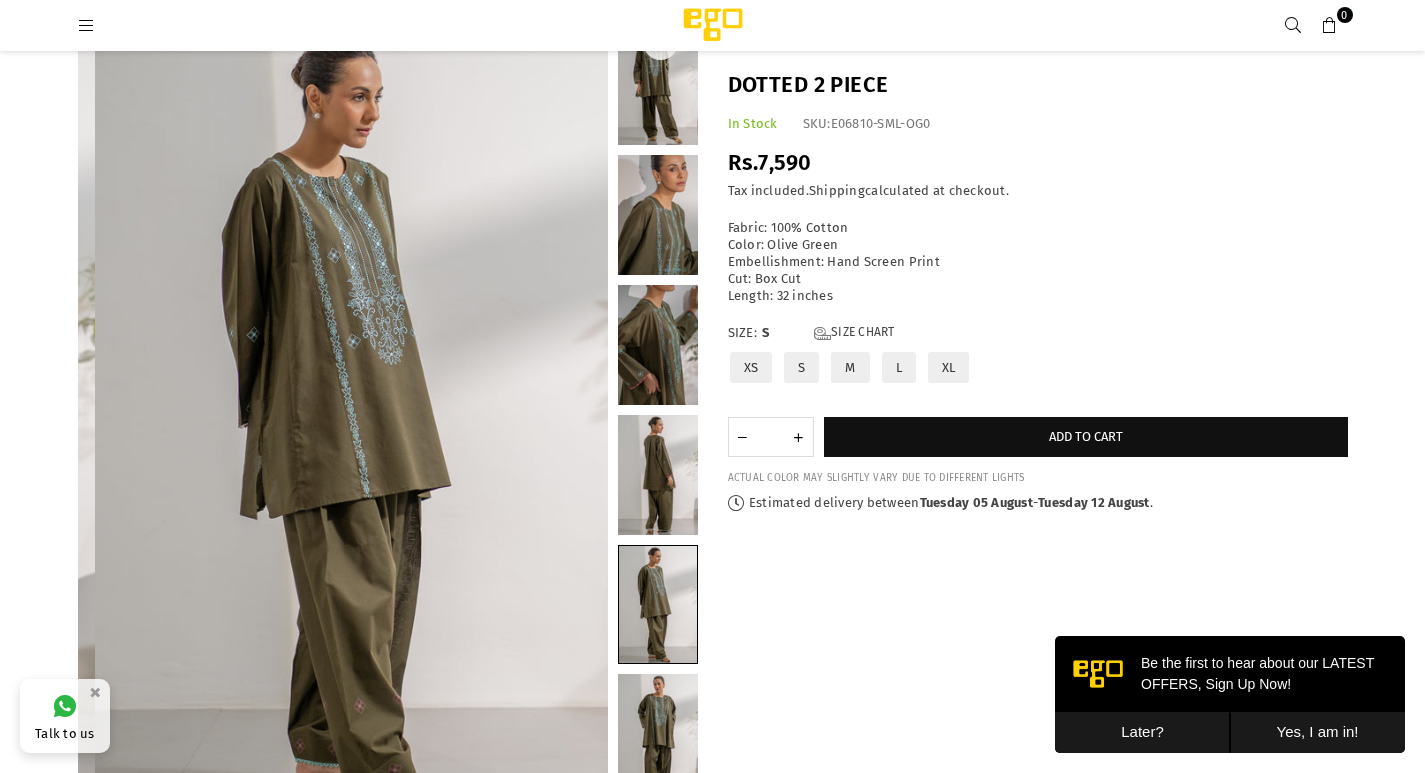 scroll, scrollTop: 350, scrollLeft: 0, axis: vertical 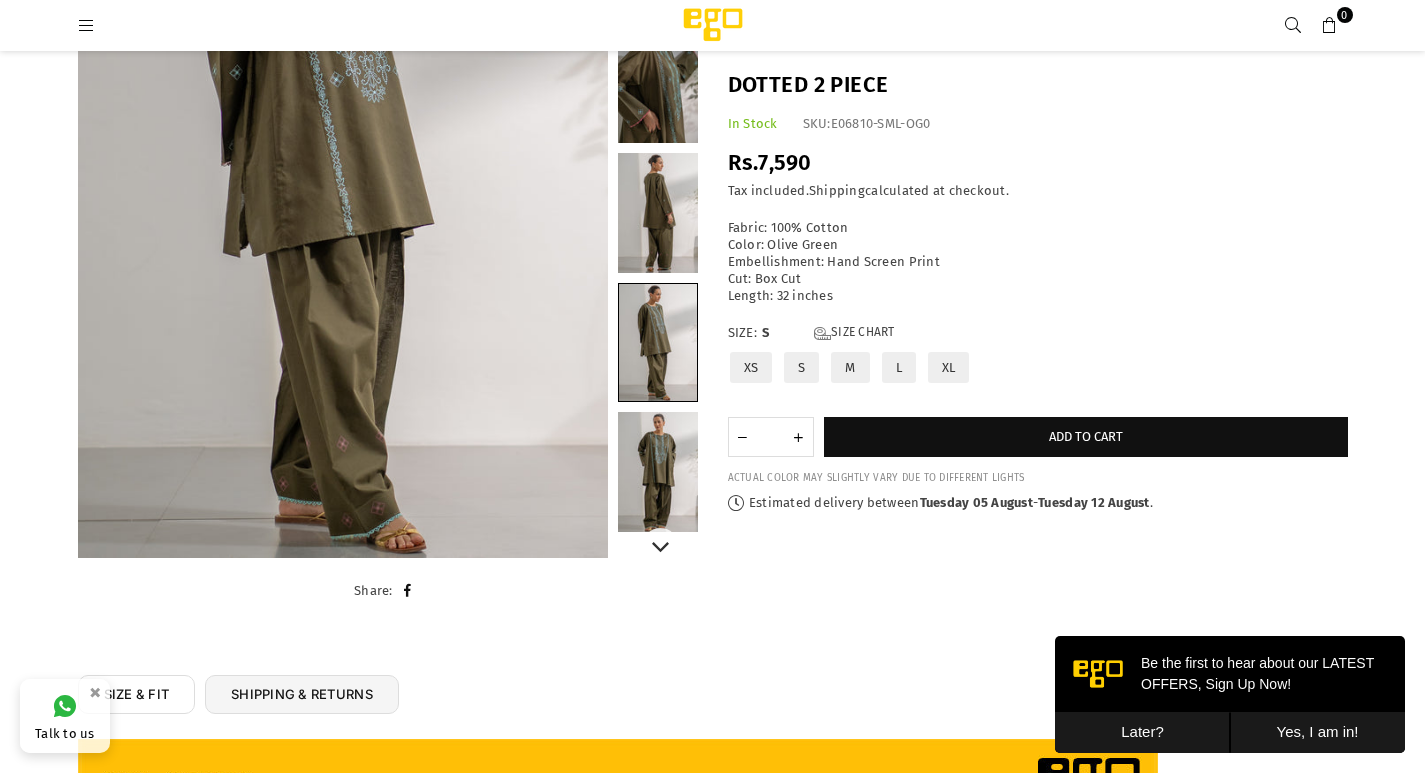 click at bounding box center [658, 342] 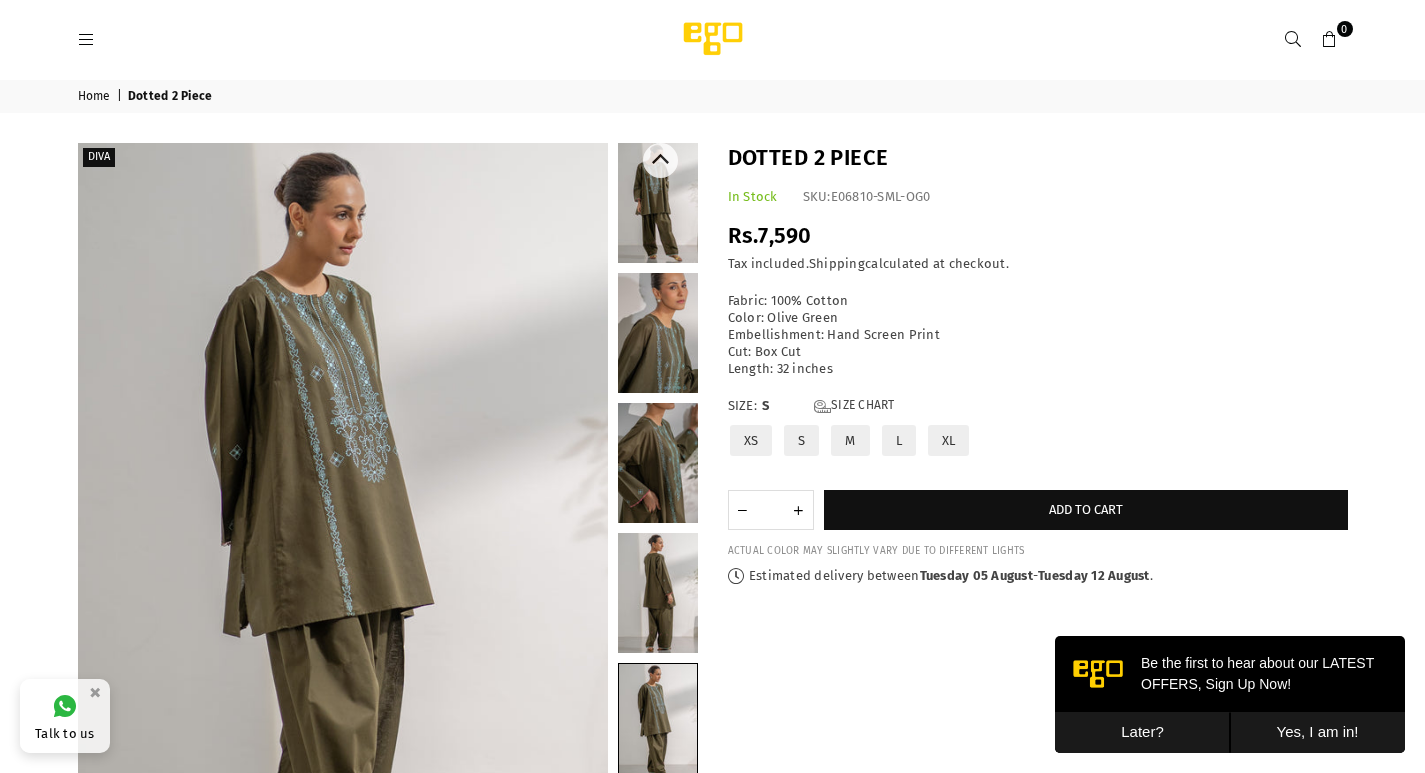 scroll, scrollTop: 0, scrollLeft: 0, axis: both 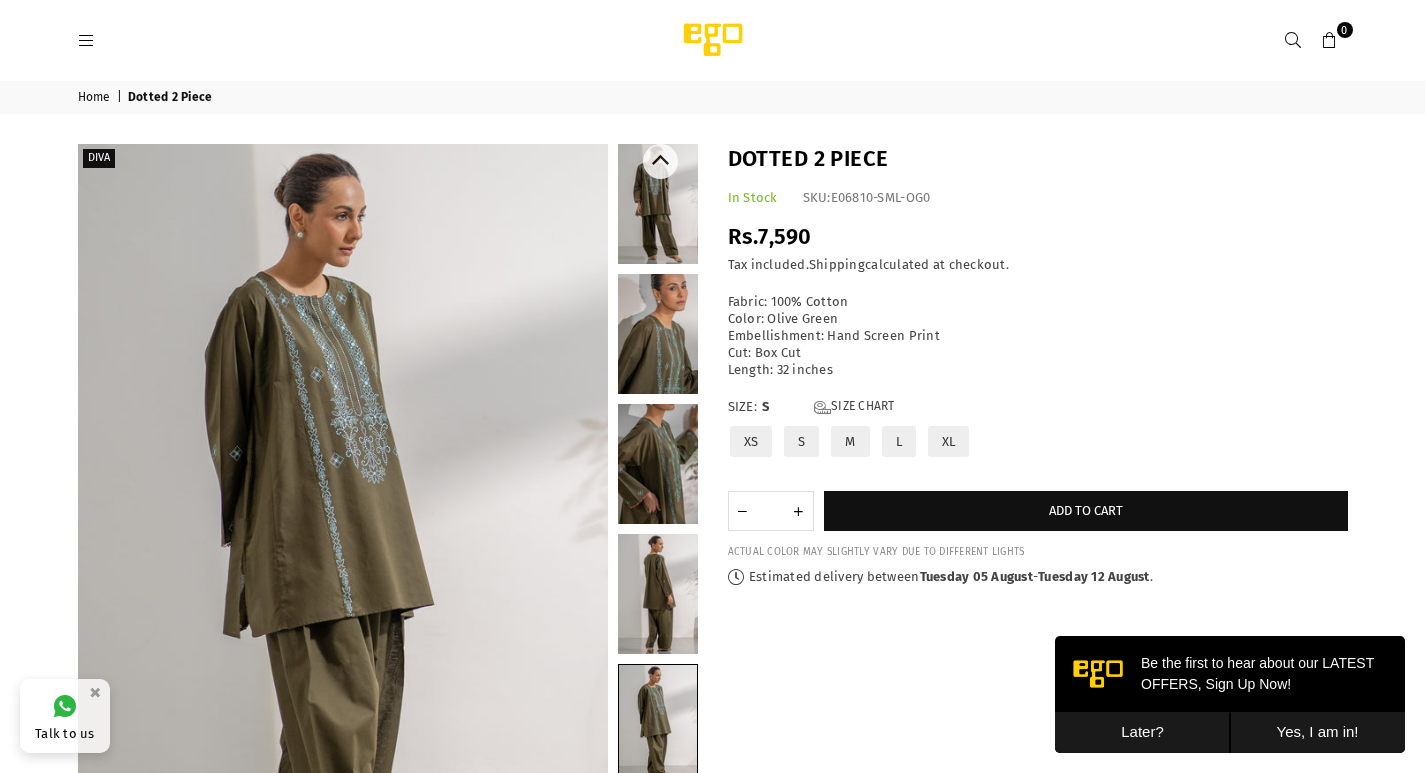click at bounding box center (658, 334) 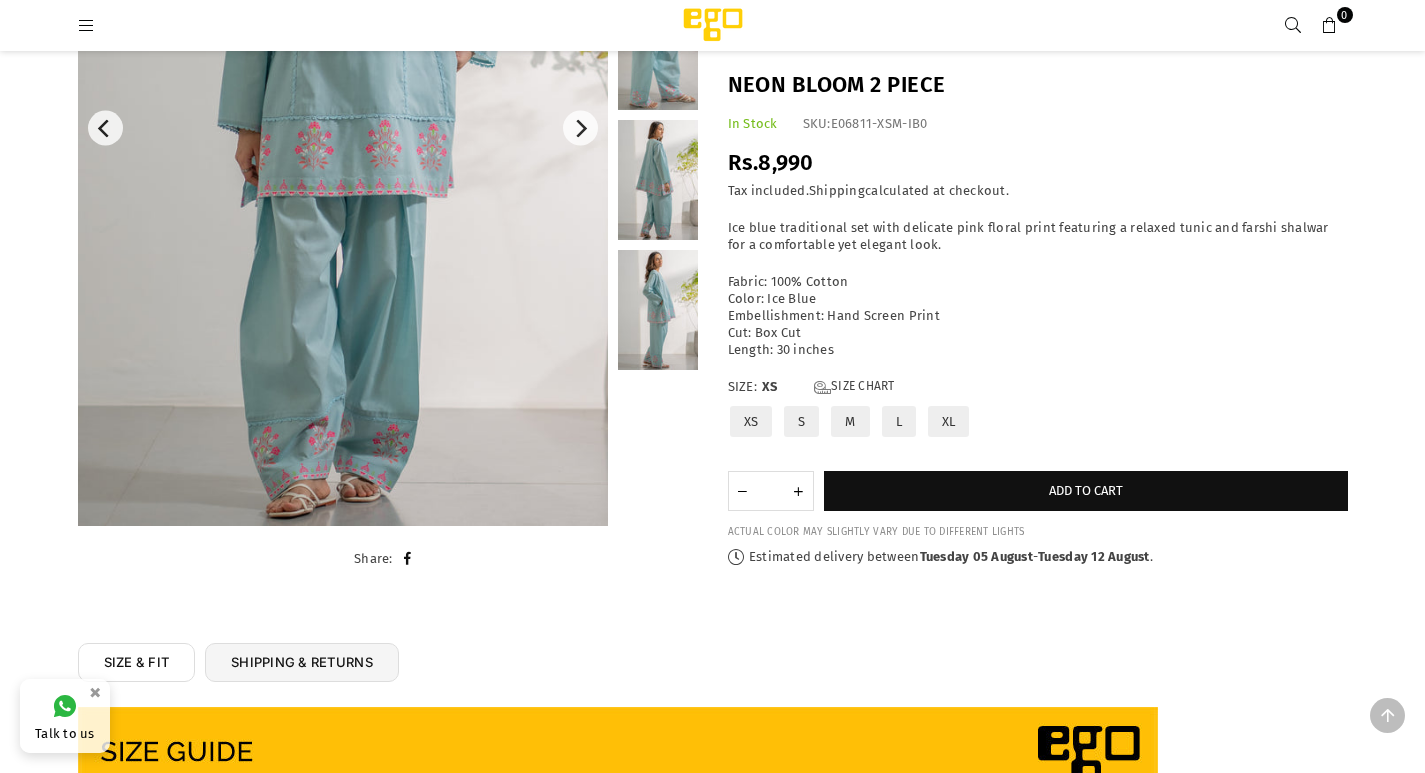 scroll, scrollTop: 450, scrollLeft: 0, axis: vertical 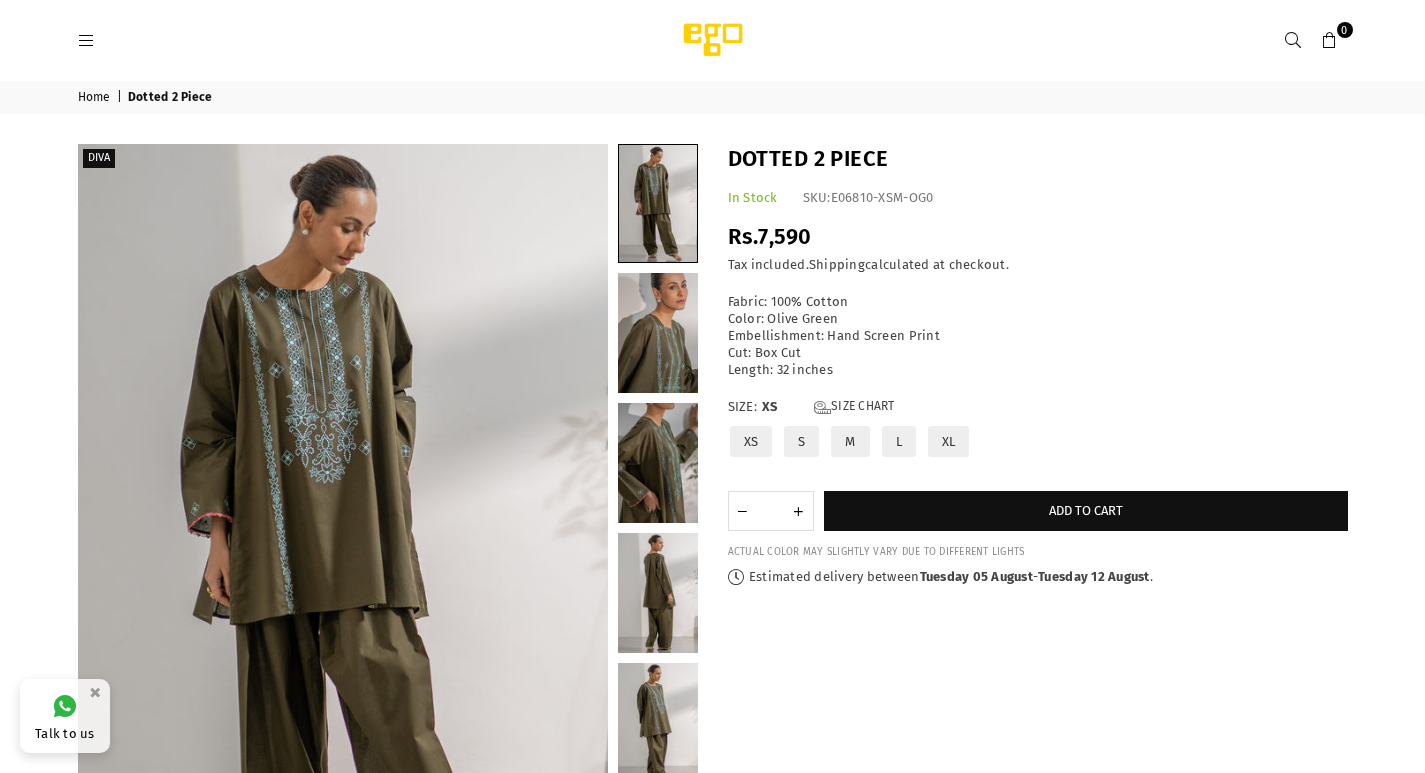 click on "S" at bounding box center [801, 441] 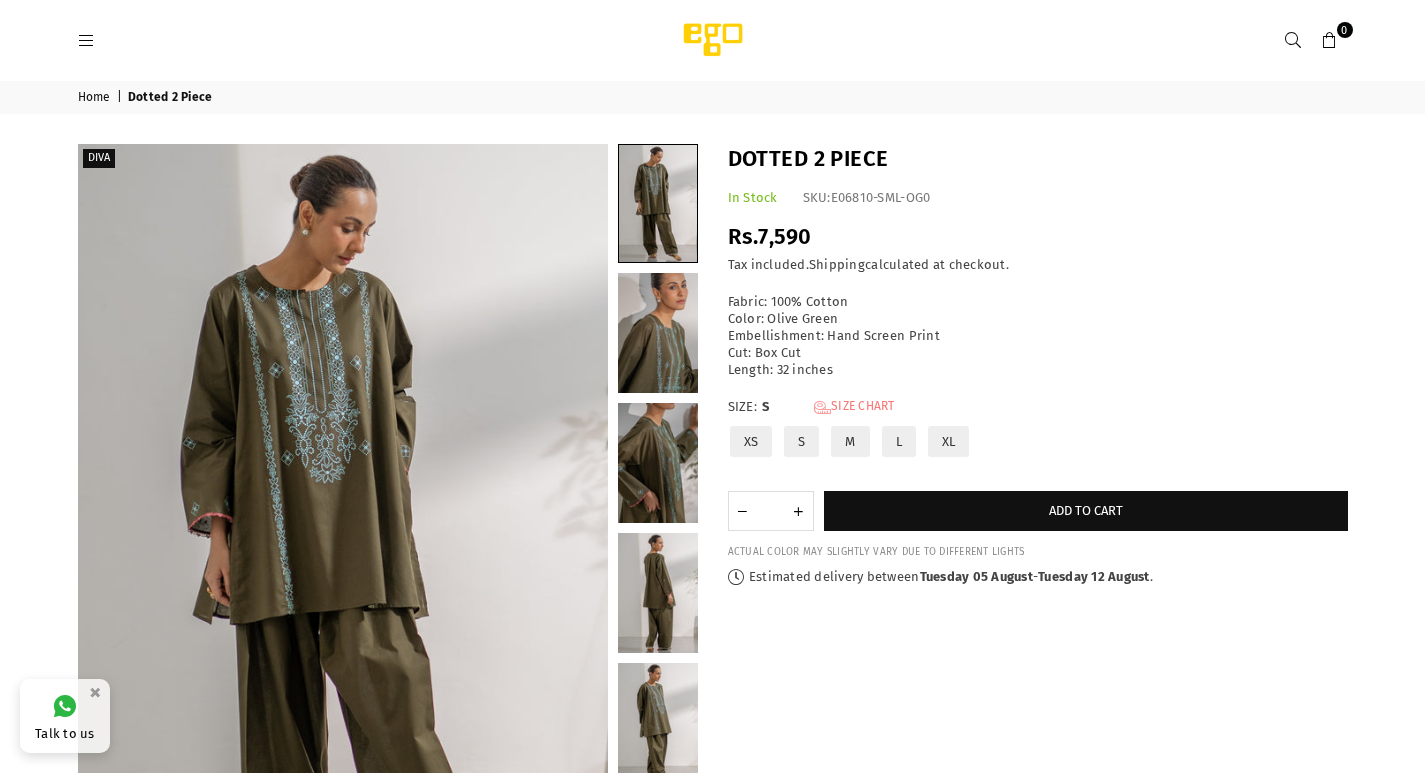 click on "Size Chart" at bounding box center (854, 407) 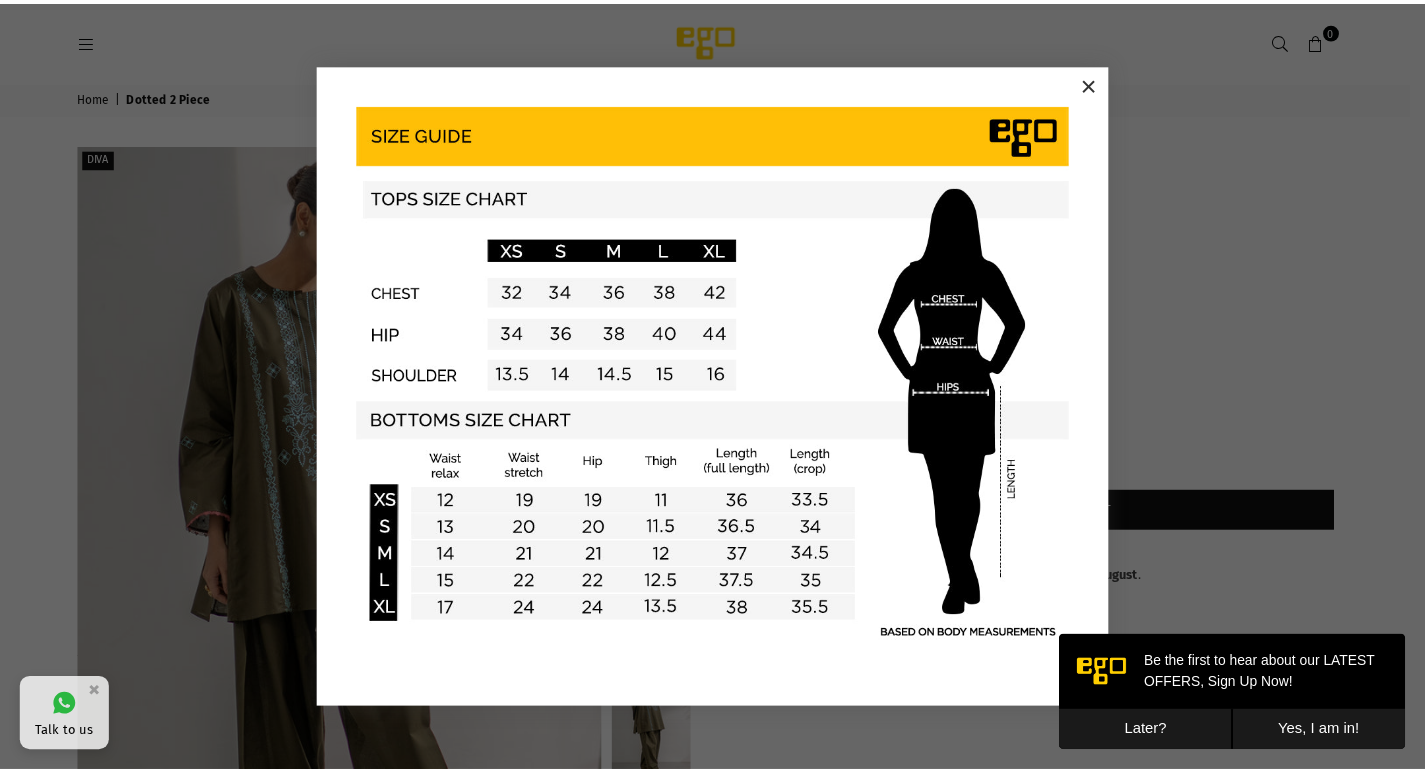scroll, scrollTop: 0, scrollLeft: 0, axis: both 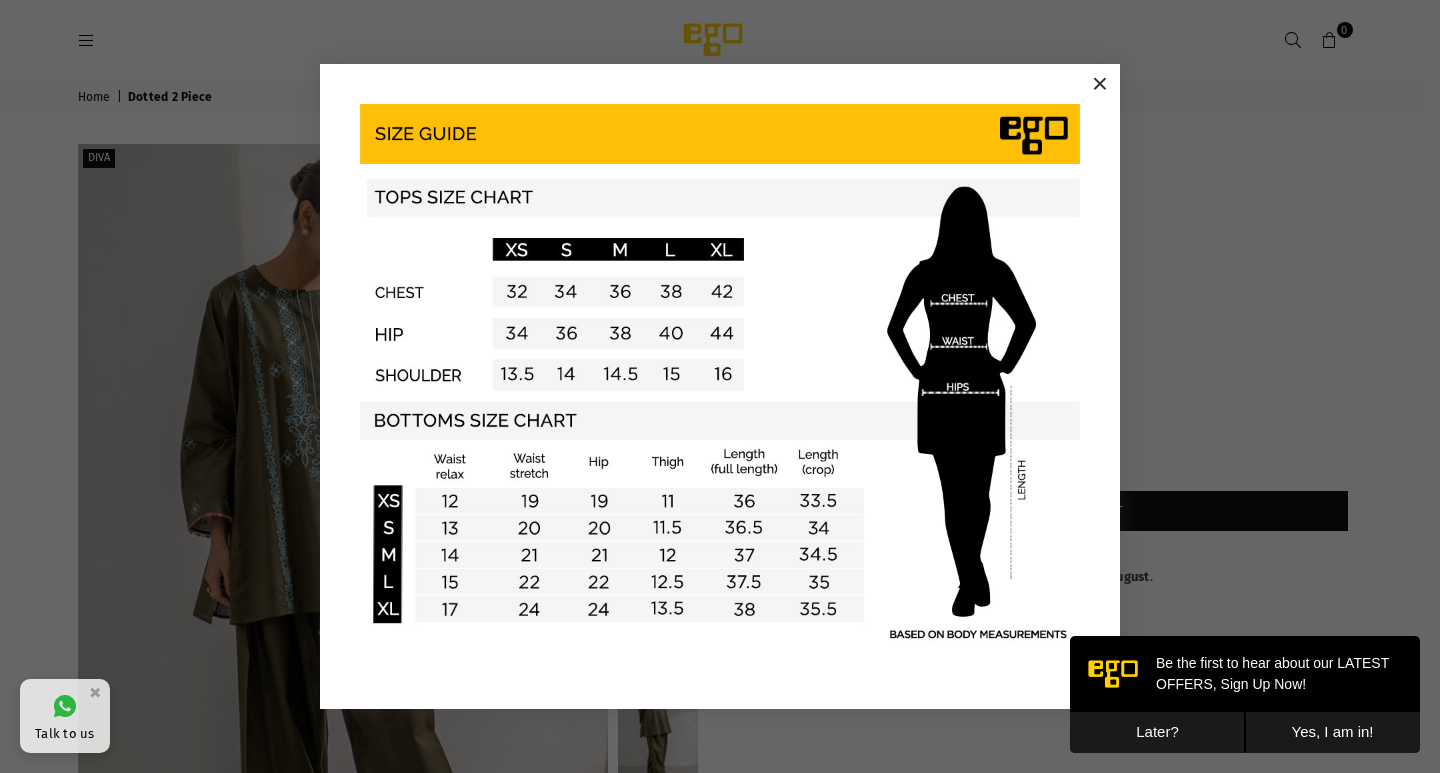 click at bounding box center (720, 374) 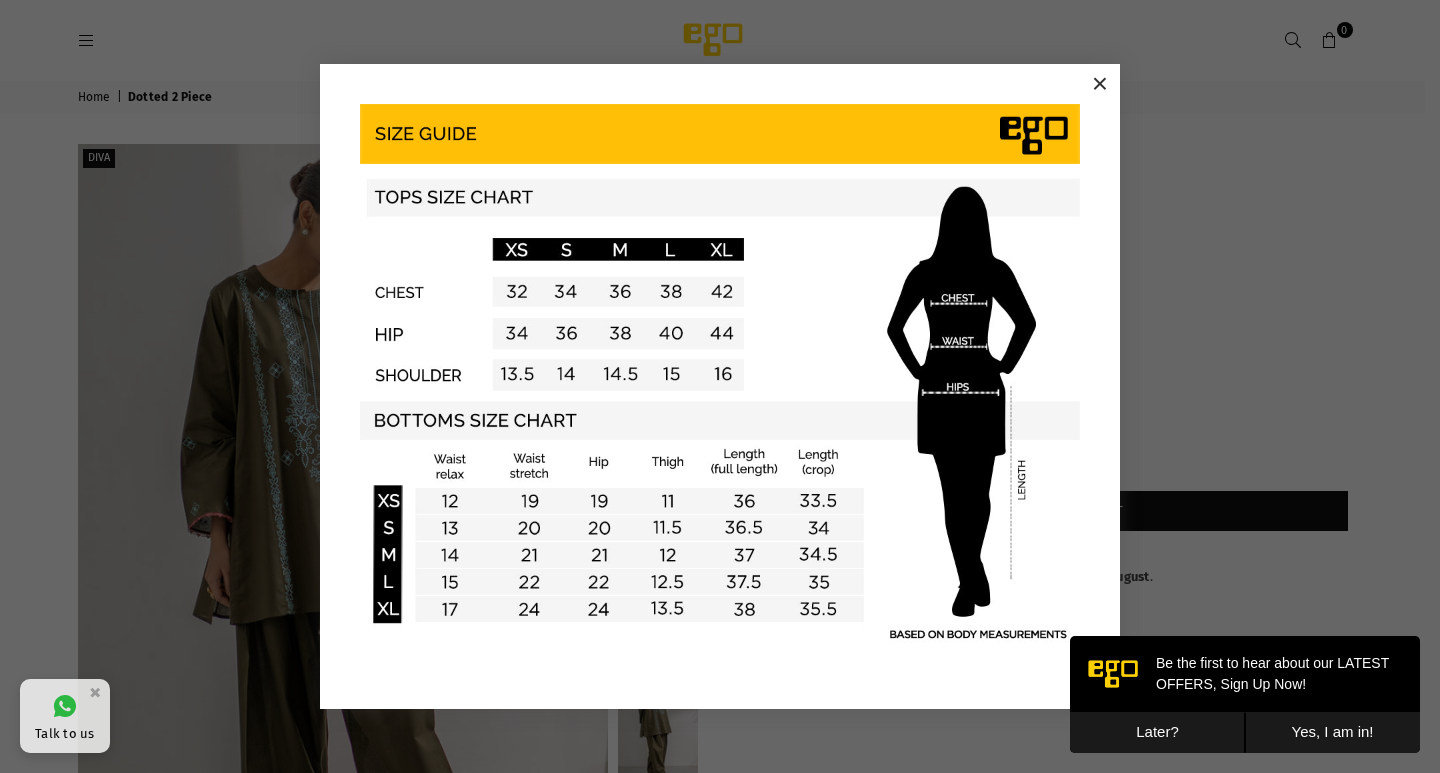 click on "× Loading..." at bounding box center (720, 386) 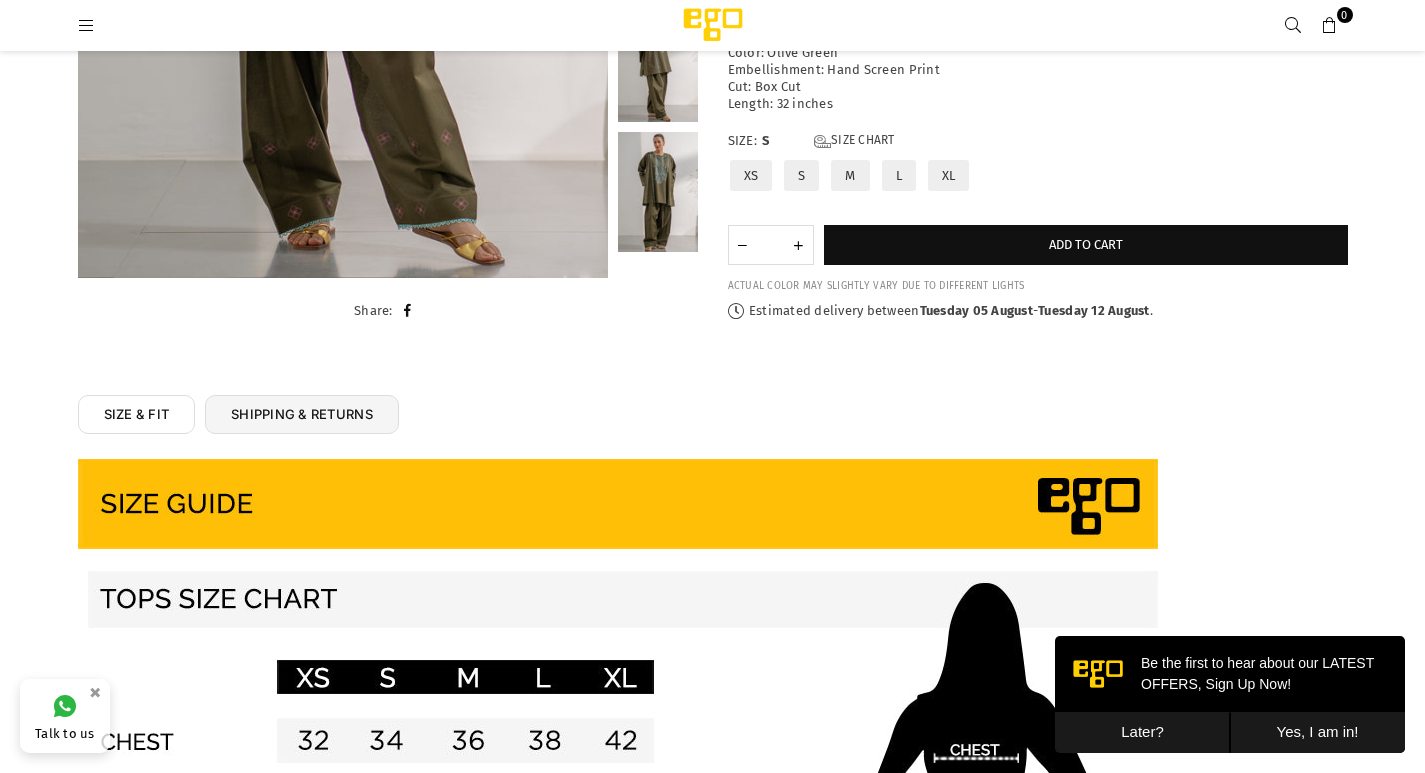 scroll, scrollTop: 650, scrollLeft: 0, axis: vertical 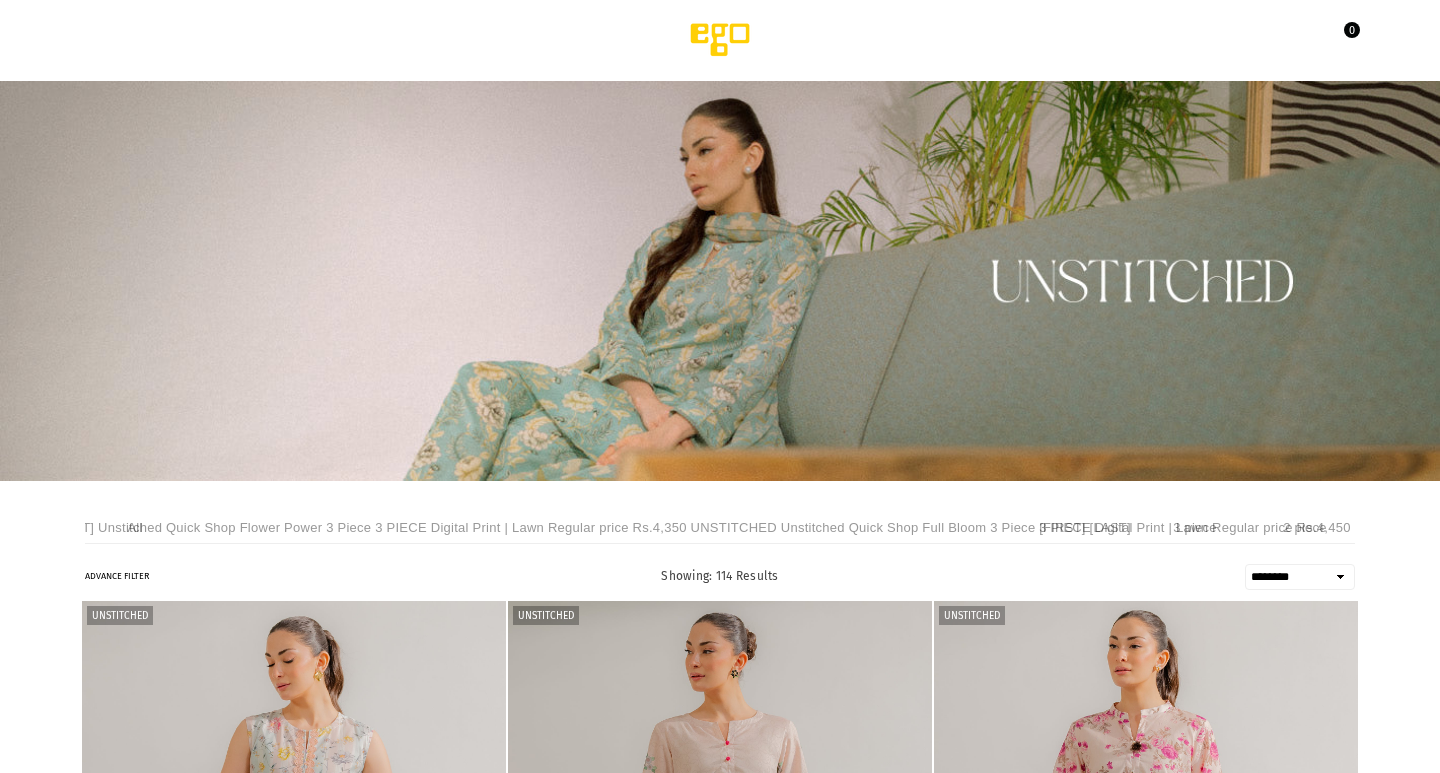 select on "******" 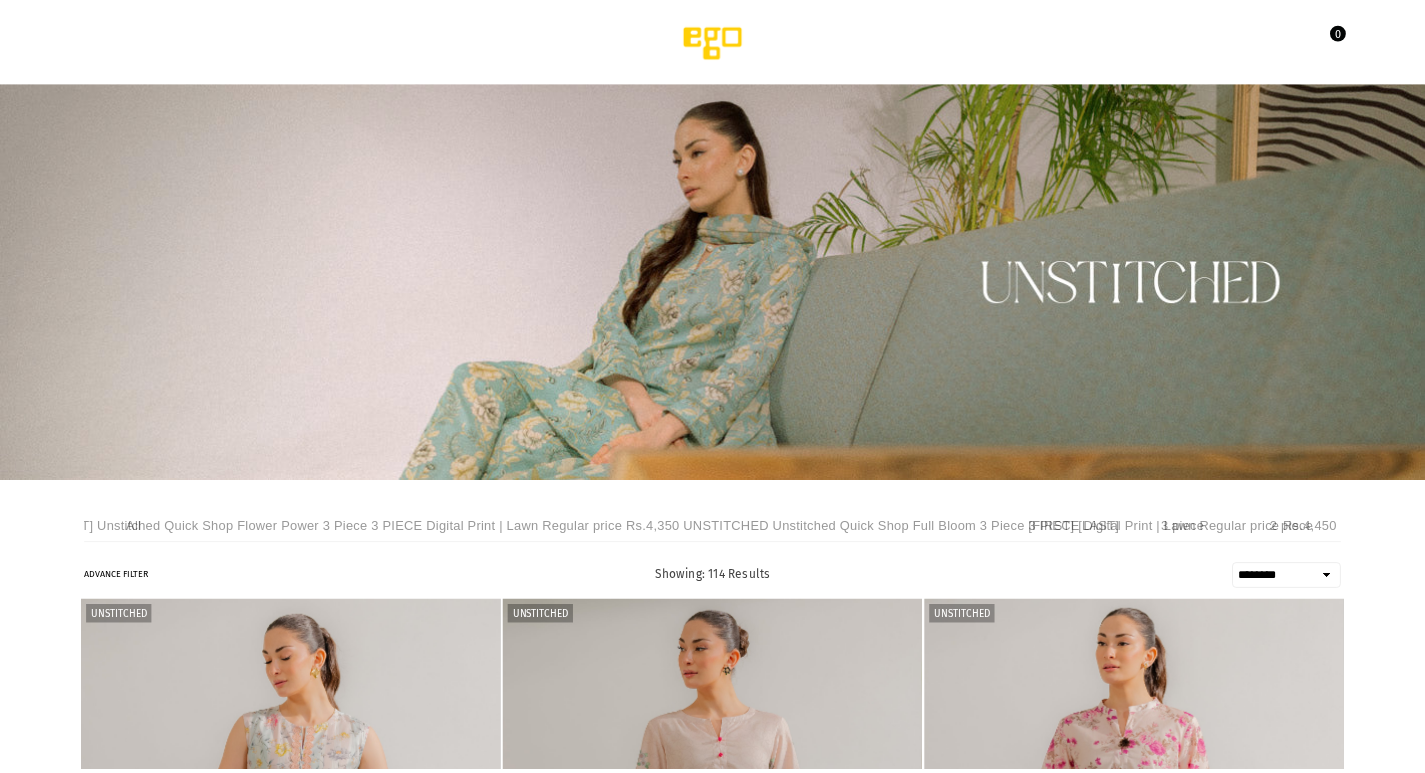 scroll, scrollTop: 0, scrollLeft: 0, axis: both 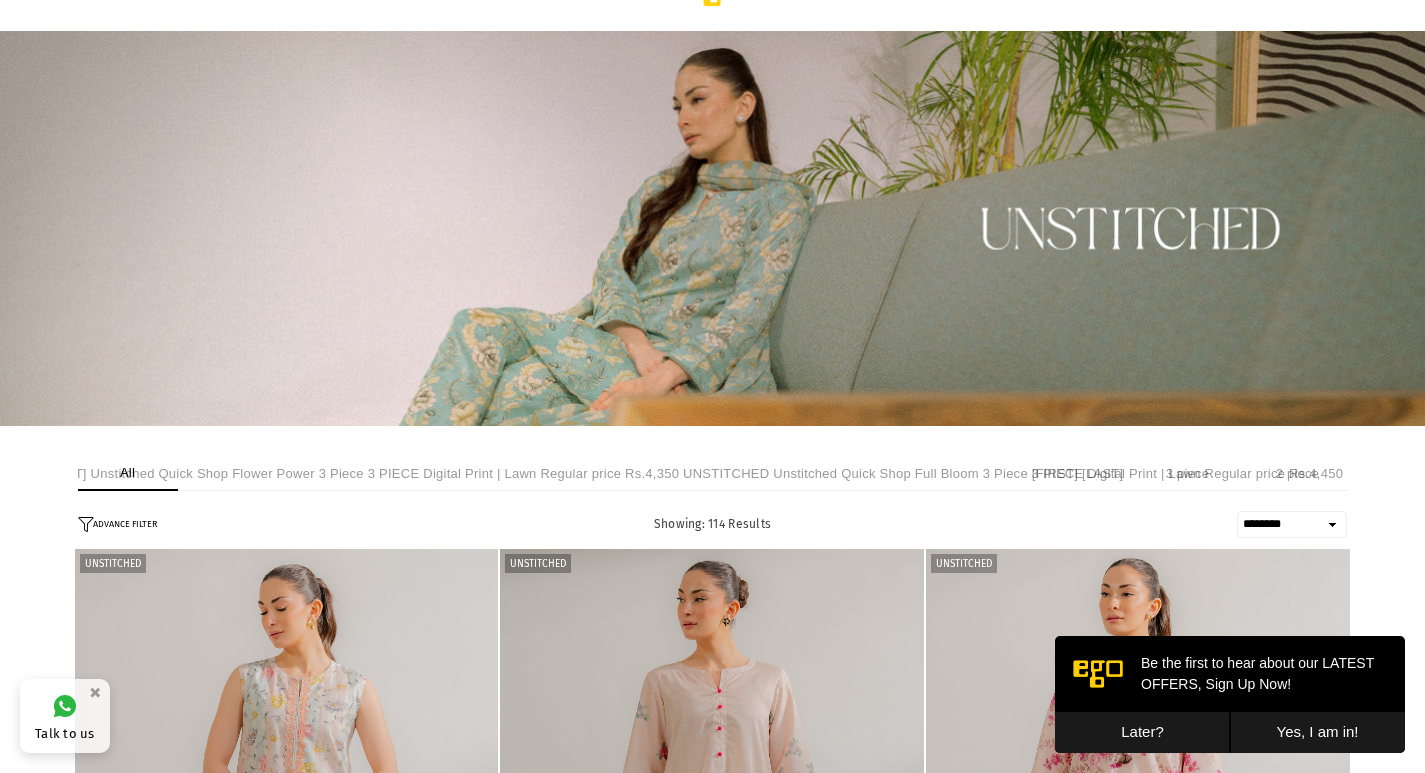 click on "**********" at bounding box center (603, 473) 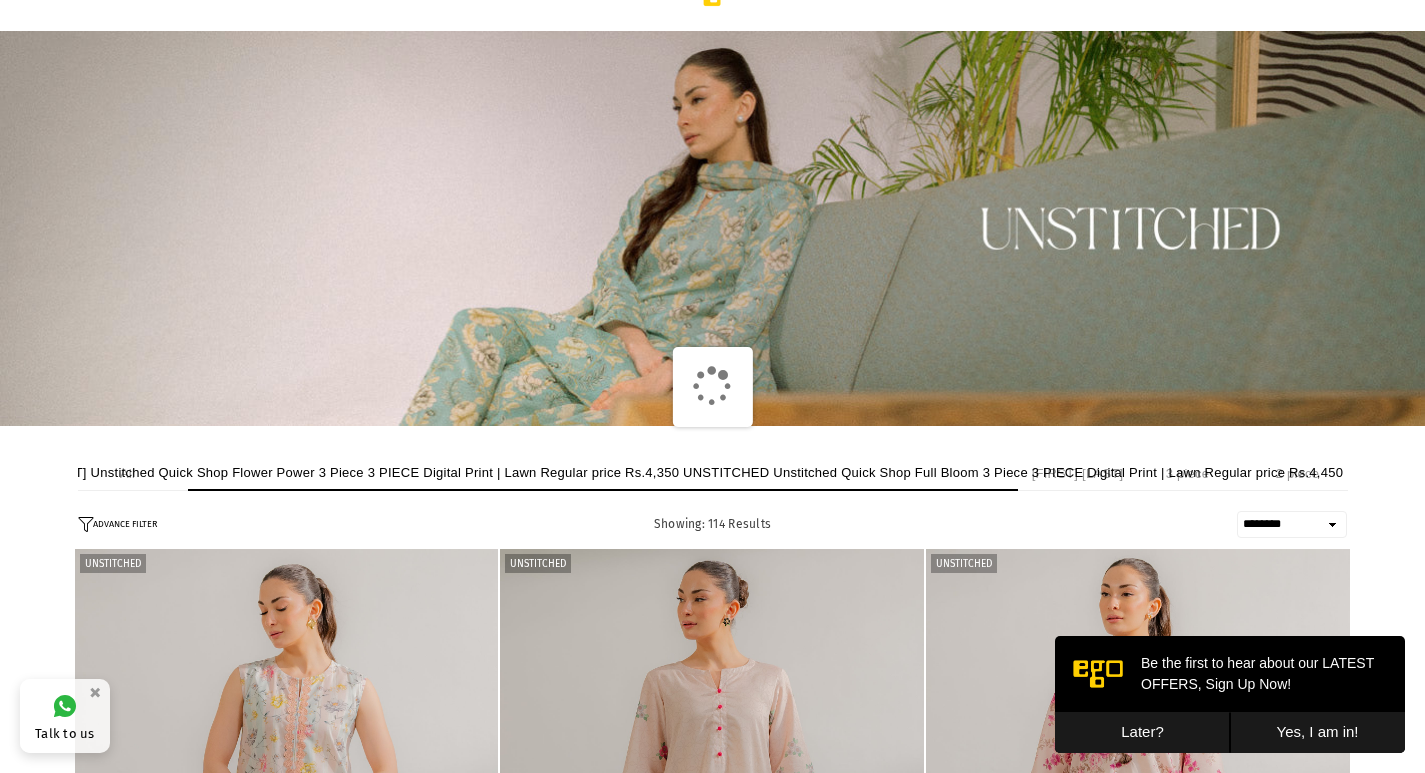 click on "Later?" at bounding box center [1142, 732] 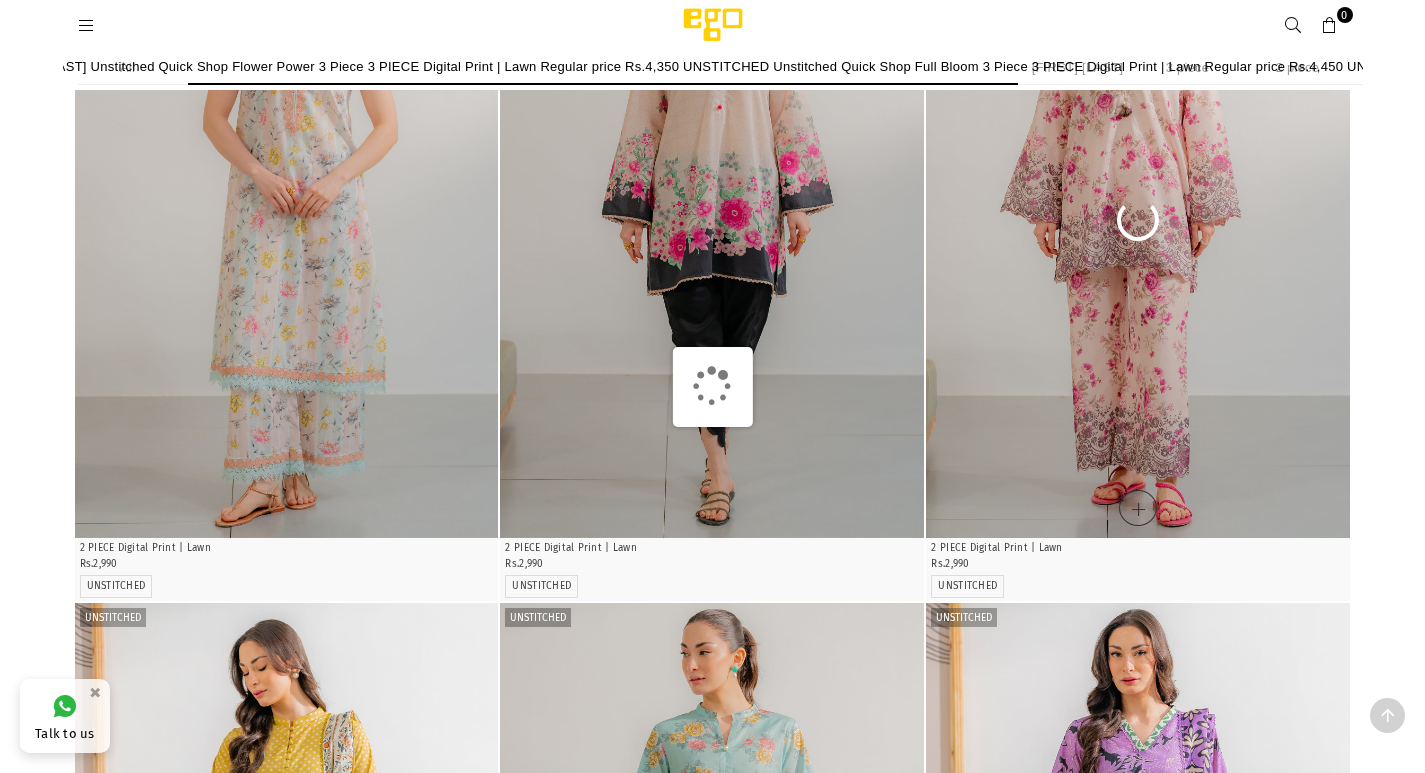 scroll, scrollTop: 700, scrollLeft: 0, axis: vertical 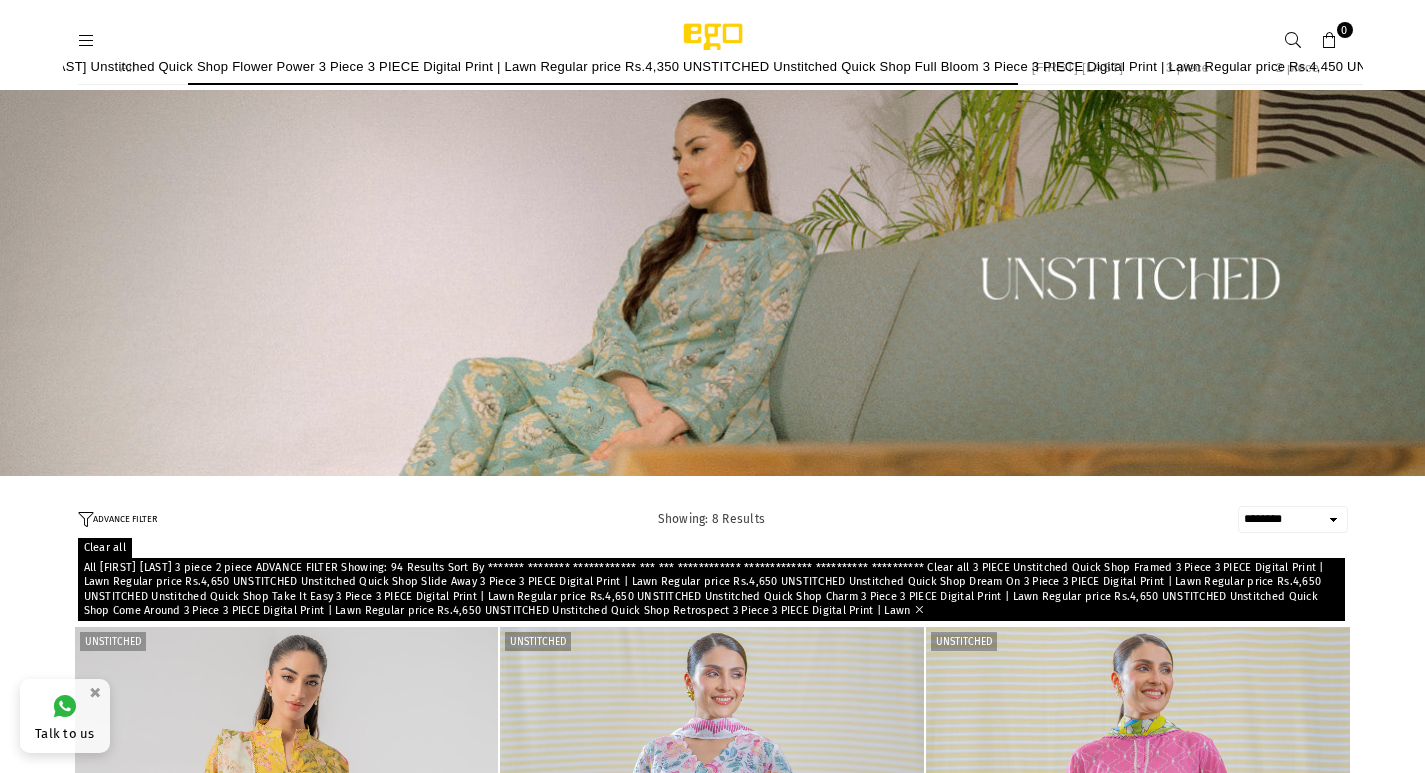 click on "**********" at bounding box center [603, 67] 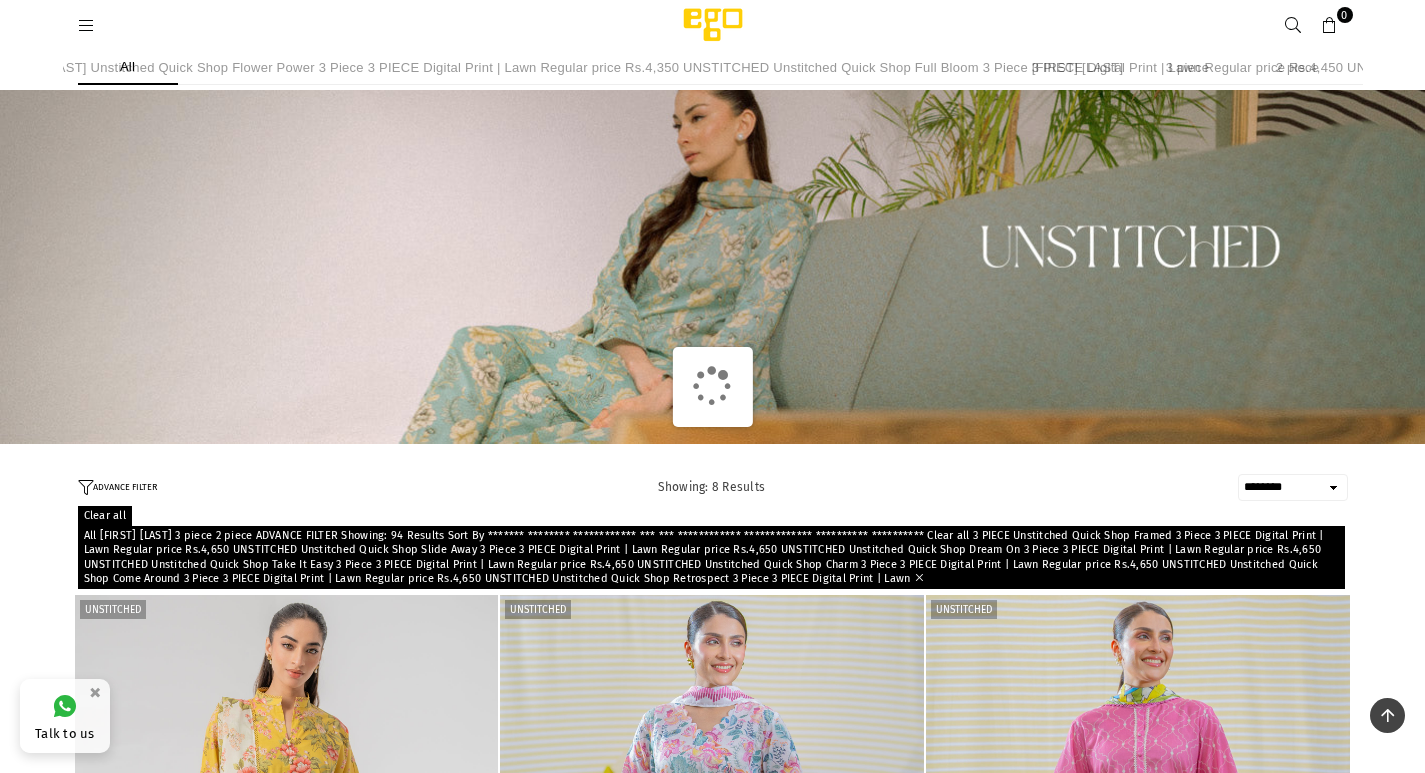 scroll, scrollTop: 0, scrollLeft: 0, axis: both 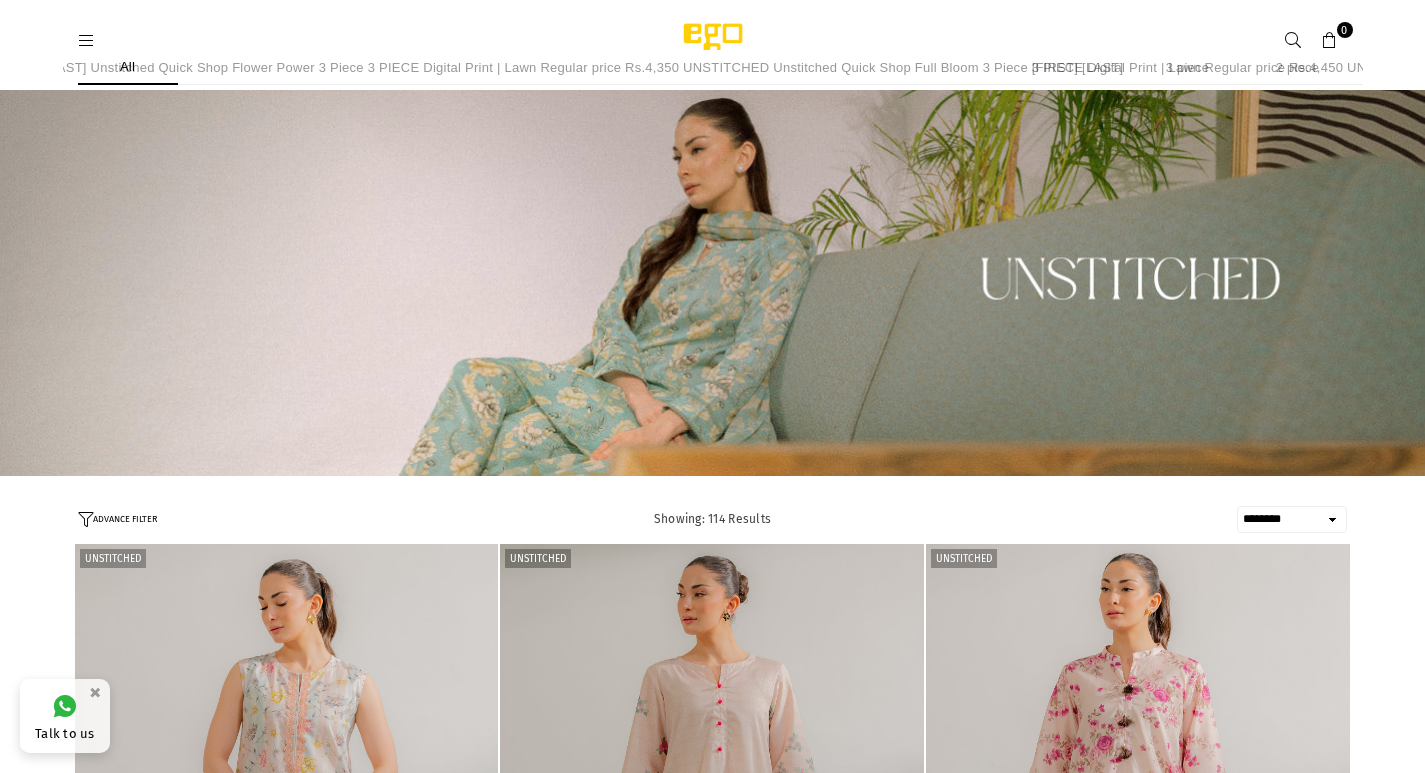 click on "**********" at bounding box center [603, 67] 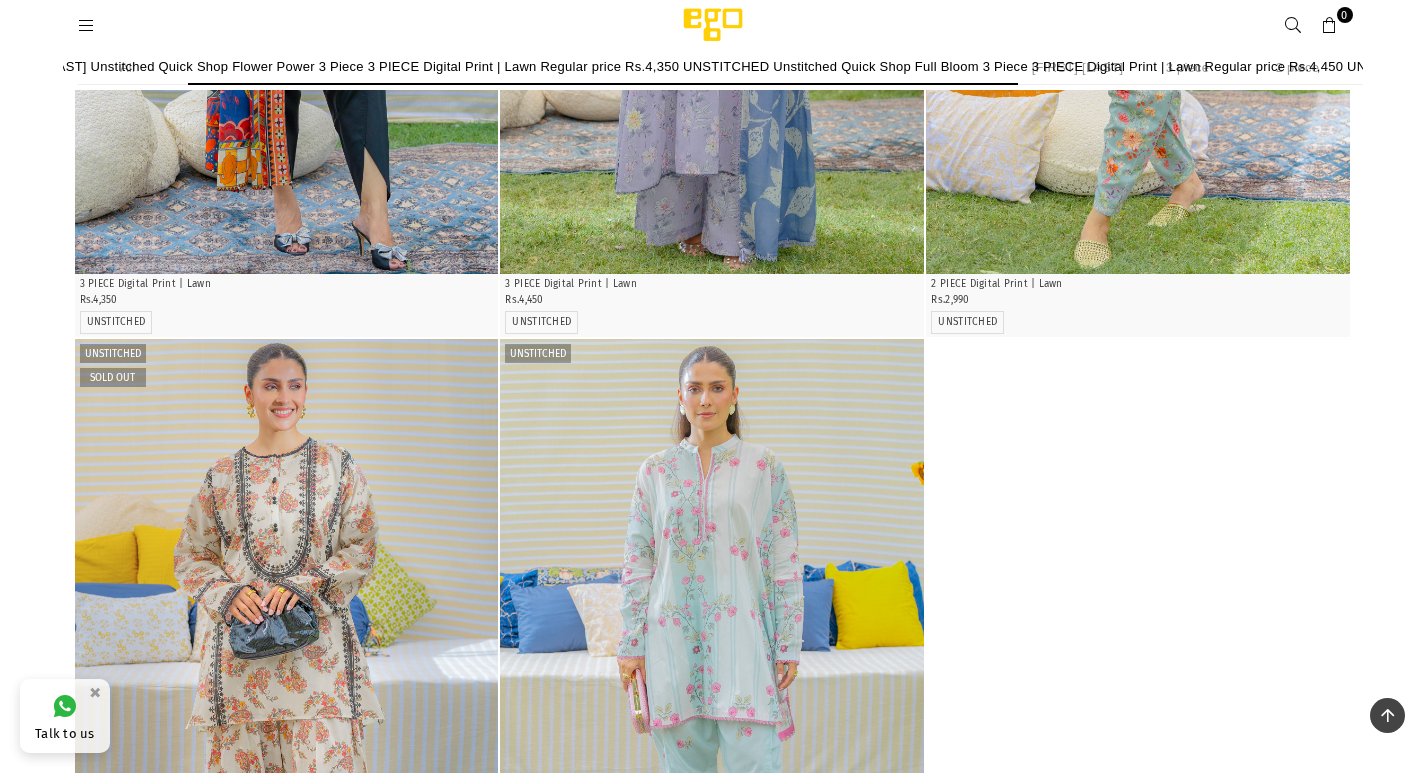 scroll, scrollTop: 1278, scrollLeft: 0, axis: vertical 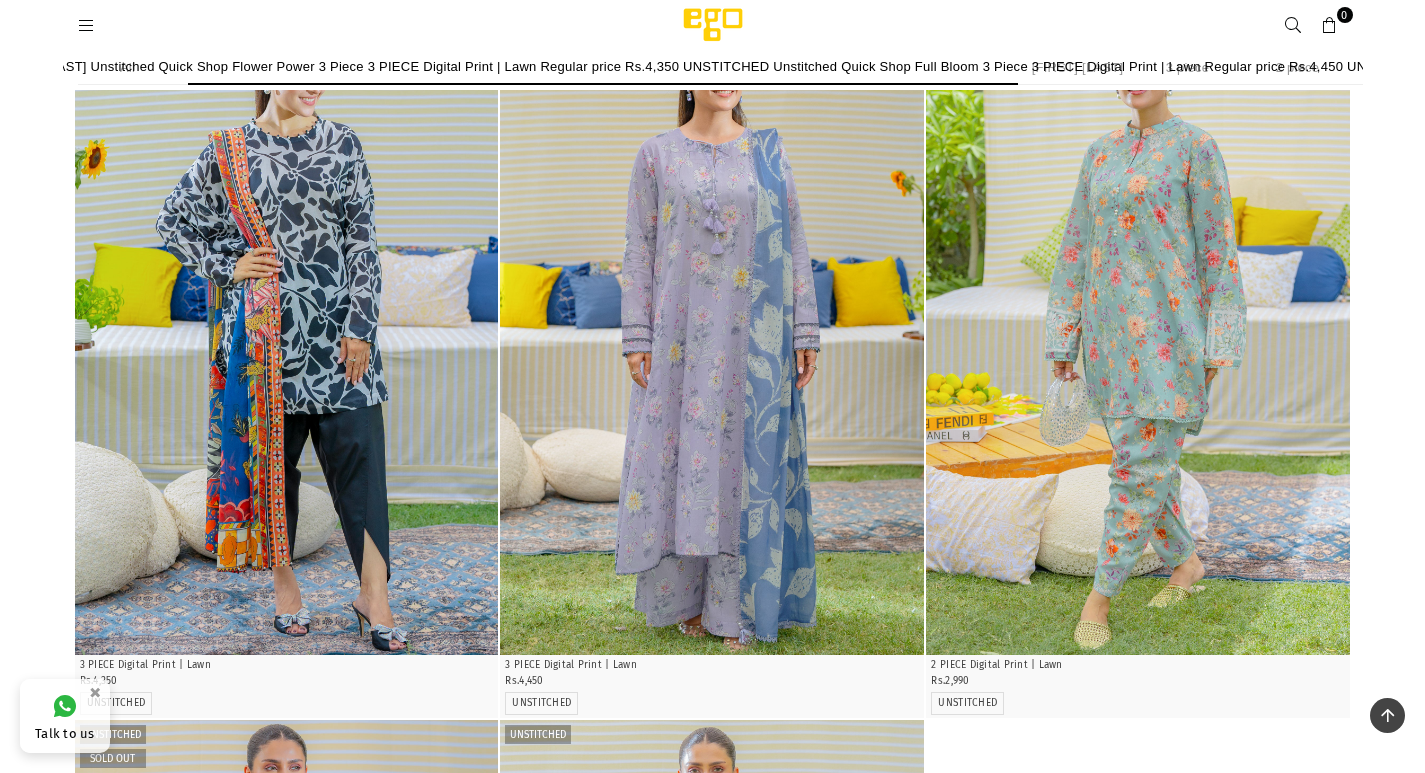 click at bounding box center [287, 1038] 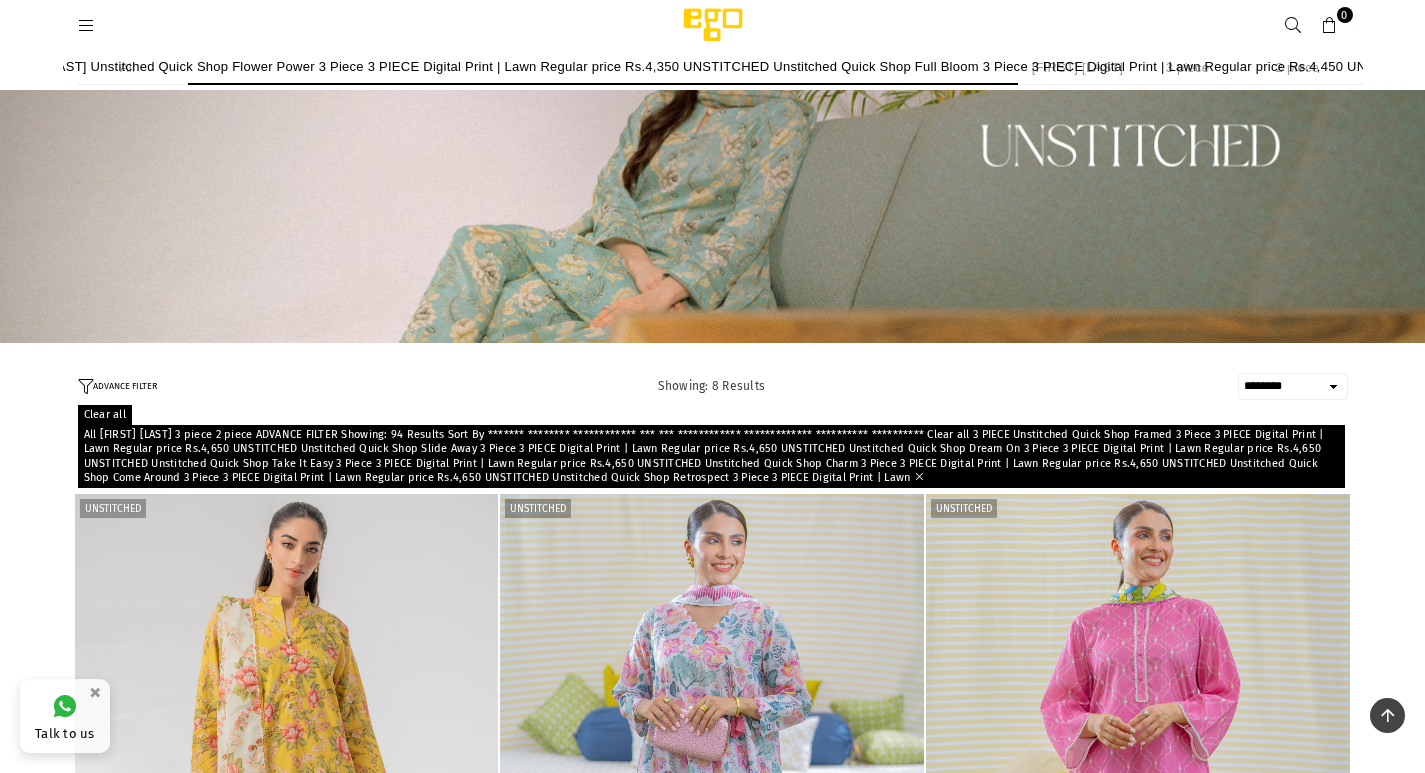 scroll, scrollTop: 78, scrollLeft: 0, axis: vertical 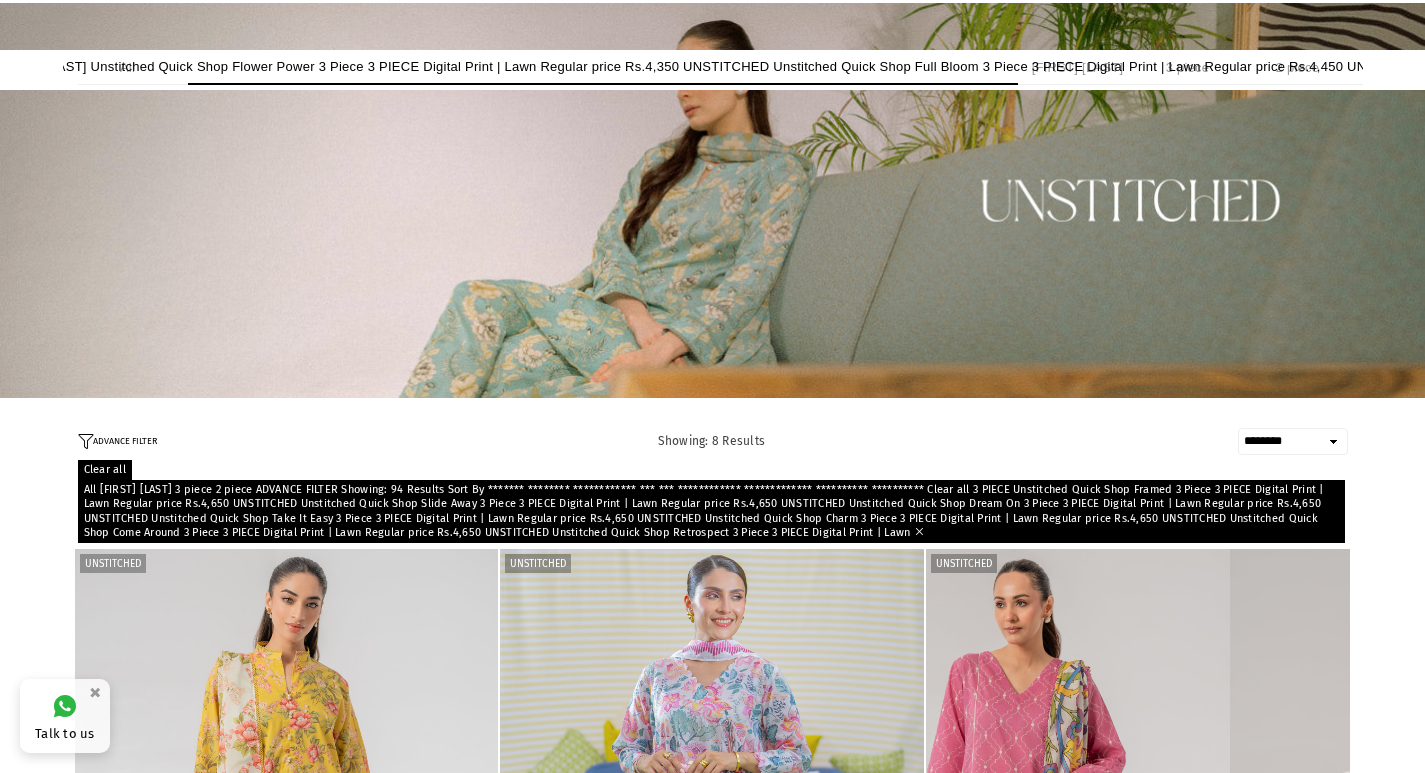 click on "Unstitched
Quick Shop Flower Power 3 Piece   3 PIECE Digital Print | Lawn
Regular price Rs.4,350
UNSTITCHED     Unstitched
Quick Shop Full Bloom 3 Piece   3 PIECE Digital Print | Lawn
Regular price Rs.4,450
UNSTITCHED     Unstitched
Quick Shop Ogee 3 Piece   3 PIECE Digital Print | Lawn
Regular price Rs.4,450
UNSTITCHED     Unstitched
Quick Shop Abstract 3 Piece   3 PIECE Digital Print | Lawn
Regular price Rs.4,350
UNSTITCHED     Unstitched
Quick Shop Blissful 3 Piece   3 PIECE Digital Print | Lawn
Regular price Rs.4,450
UNSTITCHED     Unstitched
Quick Shop Bloomtide 2 Piece   2 PIECE Digital Print | Lawn
Regular price Rs.2,990
UNSTITCHED     Unstitched Sold out
Paisley Garden 2 Piece   2 PIECE Digital Print | Lawn
Regular price Rs.2,990
UNSTITCHED     Unstitched
Quick Shop Sunshine 2 Piece   2 PIECE Digital Print | Lawn
Regular price Rs.2,990
UNSTITCHED" at bounding box center [713, 1599] 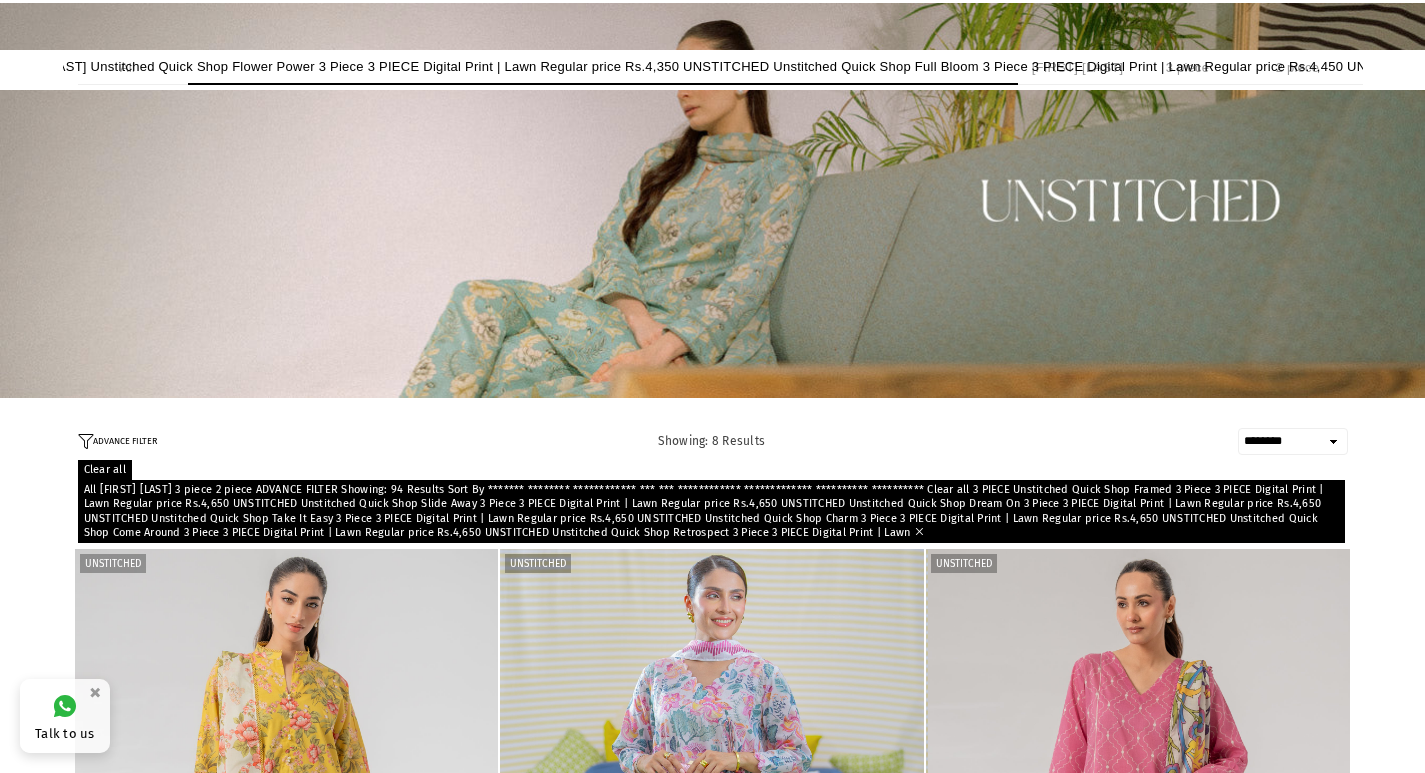 click on "**********" at bounding box center (712, 1484) 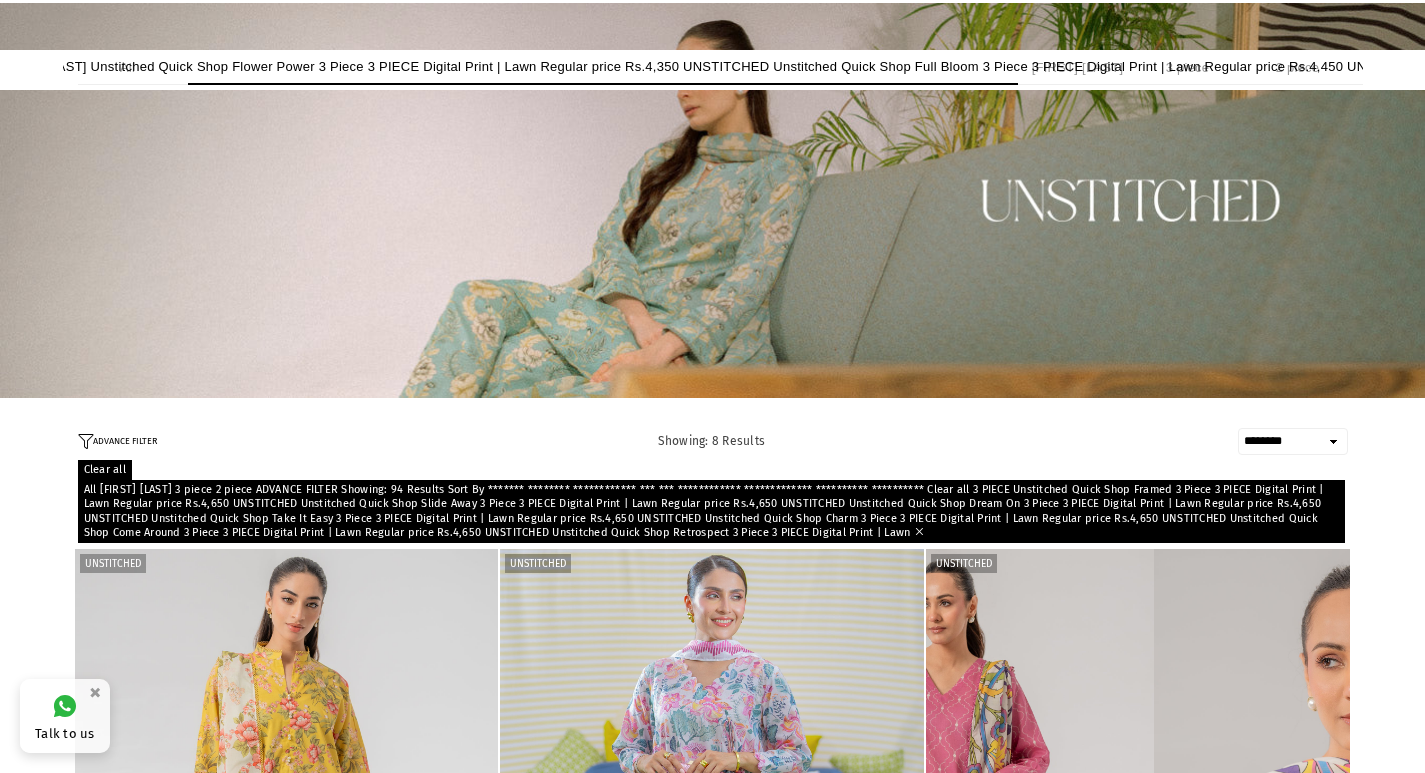 click on "Unstitched
Quick Shop Flower Power 3 Piece   3 PIECE Digital Print | Lawn
Regular price Rs.4,350
UNSTITCHED     Unstitched
Quick Shop Full Bloom 3 Piece   3 PIECE Digital Print | Lawn
Regular price Rs.4,450
UNSTITCHED     Unstitched
Quick Shop Ogee 3 Piece   3 PIECE Digital Print | Lawn
Regular price Rs.4,450
UNSTITCHED     Unstitched
Quick Shop Abstract 3 Piece   3 PIECE Digital Print | Lawn
Regular price Rs.4,350
UNSTITCHED     Unstitched
Quick Shop Blissful 3 Piece   3 PIECE Digital Print | Lawn
Regular price Rs.4,450
UNSTITCHED     Unstitched
Quick Shop Bloomtide 2 Piece   2 PIECE Digital Print | Lawn
Regular price Rs.2,990
UNSTITCHED     Unstitched Sold out
Paisley Garden 2 Piece   2 PIECE Digital Print | Lawn
Regular price Rs.2,990
UNSTITCHED     Unstitched
Quick Shop Sunshine 2 Piece   2 PIECE Digital Print | Lawn
Regular price Rs.2,990
UNSTITCHED" at bounding box center (713, 1599) 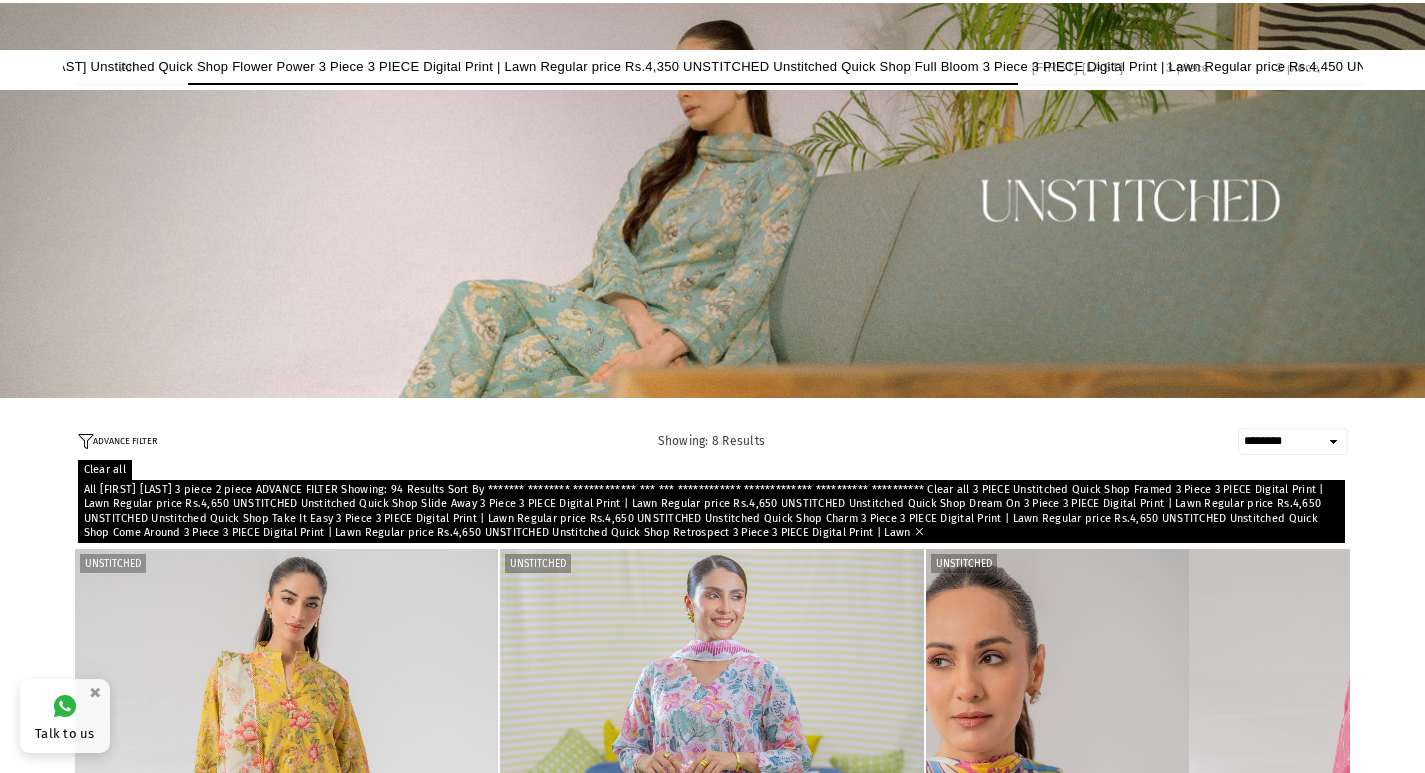 click on "Unstitched
Quick Shop Flower Power 3 Piece   3 PIECE Digital Print | Lawn
Regular price Rs.4,350
UNSTITCHED     Unstitched
Quick Shop Full Bloom 3 Piece   3 PIECE Digital Print | Lawn
Regular price Rs.4,450
UNSTITCHED     Unstitched
Quick Shop Ogee 3 Piece   3 PIECE Digital Print | Lawn
Regular price Rs.4,450
UNSTITCHED     Unstitched
Quick Shop Abstract 3 Piece   3 PIECE Digital Print | Lawn
Regular price Rs.4,350
UNSTITCHED     Unstitched
Quick Shop Blissful 3 Piece   3 PIECE Digital Print | Lawn
Regular price Rs.4,450
UNSTITCHED     Unstitched
Quick Shop Bloomtide 2 Piece   2 PIECE Digital Print | Lawn
Regular price Rs.2,990
UNSTITCHED     Unstitched Sold out
Paisley Garden 2 Piece   2 PIECE Digital Print | Lawn
Regular price Rs.2,990
UNSTITCHED     Unstitched
Quick Shop Sunshine 2 Piece   2 PIECE Digital Print | Lawn
Regular price Rs.2,990
UNSTITCHED" at bounding box center [713, 1599] 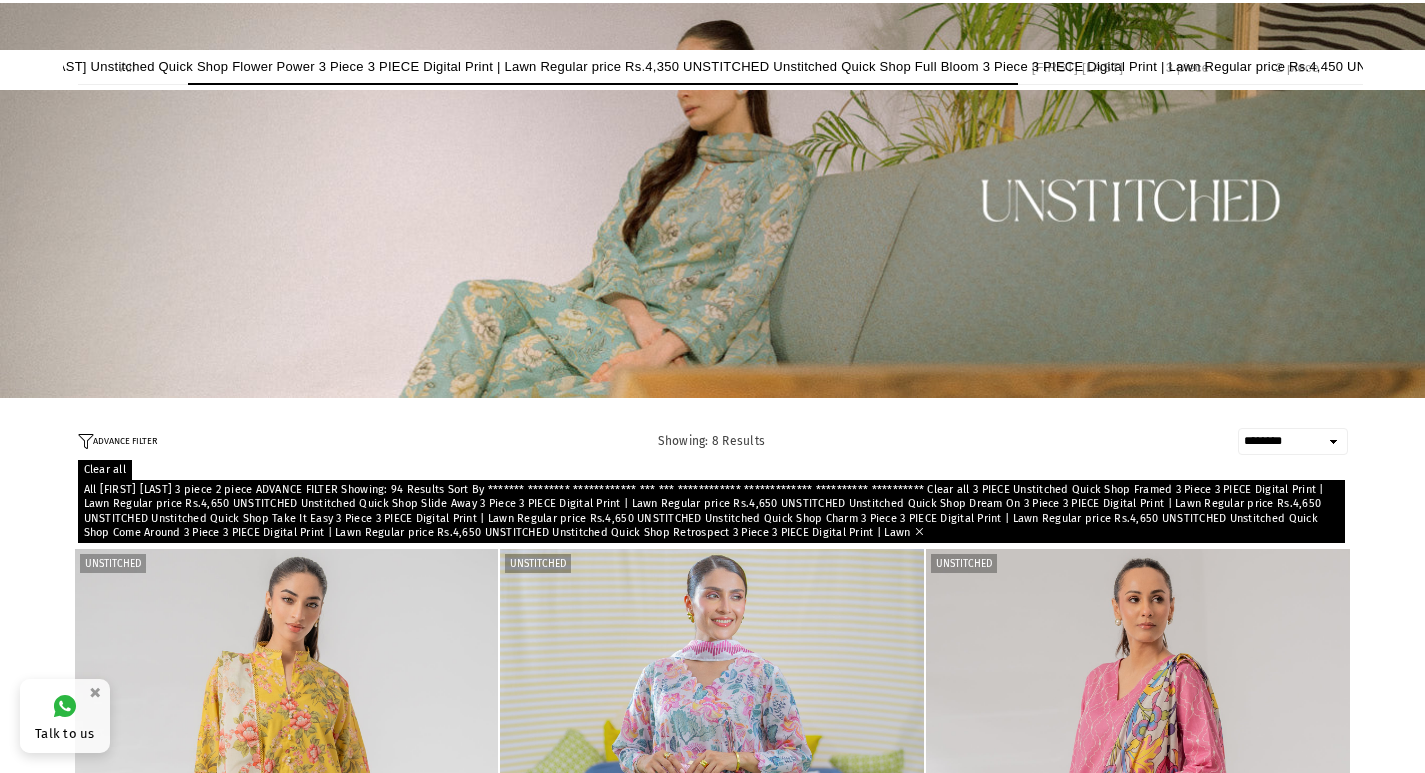 click on "Unstitched
Quick Shop Flower Power 3 Piece   3 PIECE Digital Print | Lawn
Regular price Rs.4,350
UNSTITCHED     Unstitched
Quick Shop Full Bloom 3 Piece   3 PIECE Digital Print | Lawn
Regular price Rs.4,450
UNSTITCHED     Unstitched
Quick Shop Ogee 3 Piece   3 PIECE Digital Print | Lawn
Regular price Rs.4,450
UNSTITCHED     Unstitched
Quick Shop Abstract 3 Piece   3 PIECE Digital Print | Lawn
Regular price Rs.4,350
UNSTITCHED     Unstitched
Quick Shop Blissful 3 Piece   3 PIECE Digital Print | Lawn
Regular price Rs.4,450
UNSTITCHED     Unstitched
Quick Shop Bloomtide 2 Piece   2 PIECE Digital Print | Lawn
Regular price Rs.2,990
UNSTITCHED     Unstitched Sold out
Paisley Garden 2 Piece   2 PIECE Digital Print | Lawn
Regular price Rs.2,990
UNSTITCHED     Unstitched
Quick Shop Sunshine 2 Piece   2 PIECE Digital Print | Lawn
Regular price Rs.2,990
UNSTITCHED" at bounding box center [713, 1599] 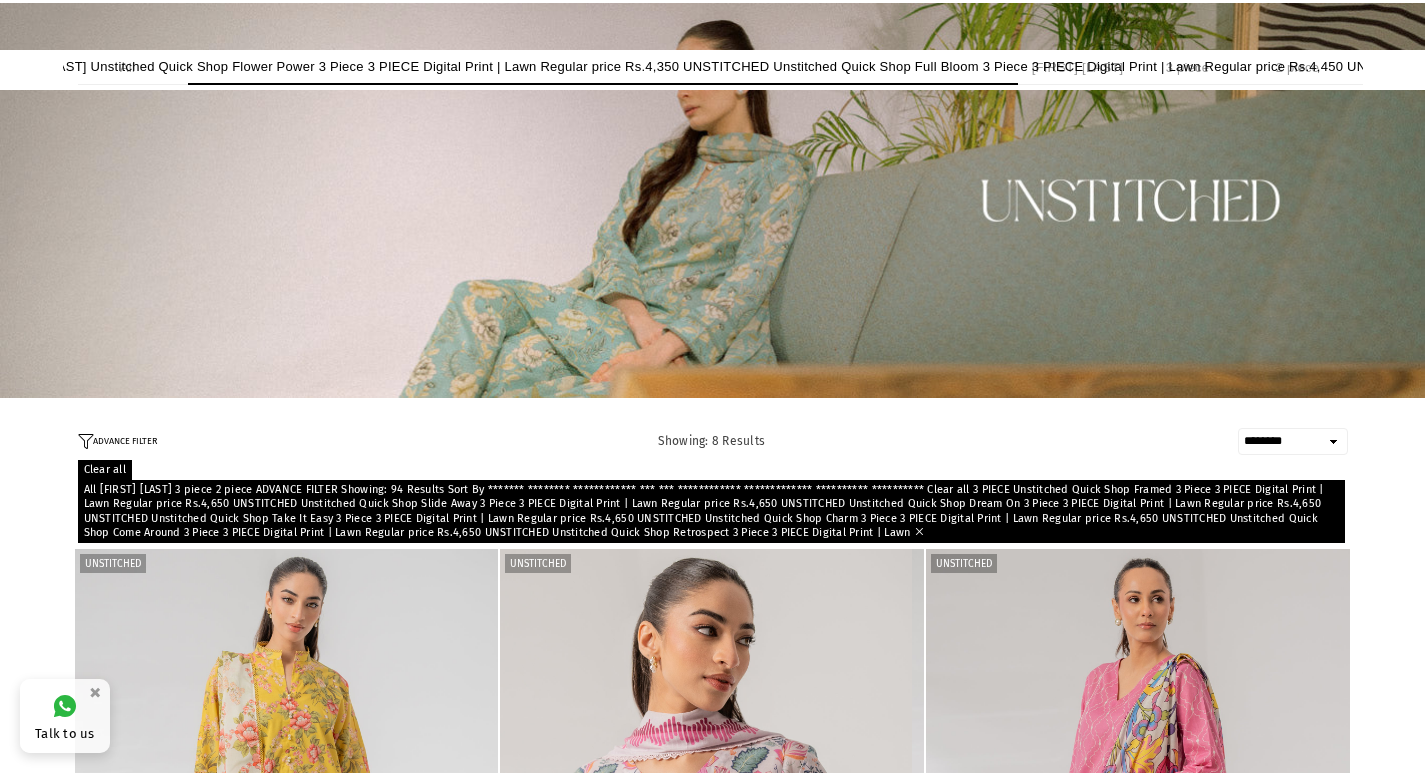 click on "Unstitched
Quick Shop Flower Power 3 Piece   3 PIECE Digital Print | Lawn
Regular price Rs.4,350
UNSTITCHED     Unstitched
Quick Shop Full Bloom 3 Piece   3 PIECE Digital Print | Lawn
Regular price Rs.4,450
UNSTITCHED     Unstitched
Quick Shop Ogee 3 Piece   3 PIECE Digital Print | Lawn
Regular price Rs.4,450
UNSTITCHED     Unstitched
Quick Shop Abstract 3 Piece   3 PIECE Digital Print | Lawn
Regular price Rs.4,350
UNSTITCHED     Unstitched
Quick Shop Blissful 3 Piece   3 PIECE Digital Print | Lawn
Regular price Rs.4,450
UNSTITCHED     Unstitched
Quick Shop Bloomtide 2 Piece   2 PIECE Digital Print | Lawn
Regular price Rs.2,990
UNSTITCHED     Unstitched Sold out
Paisley Garden 2 Piece   2 PIECE Digital Print | Lawn
Regular price Rs.2,990
UNSTITCHED     Unstitched
Quick Shop Sunshine 2 Piece   2 PIECE Digital Print | Lawn
Regular price Rs.2,990
UNSTITCHED" at bounding box center [713, 1599] 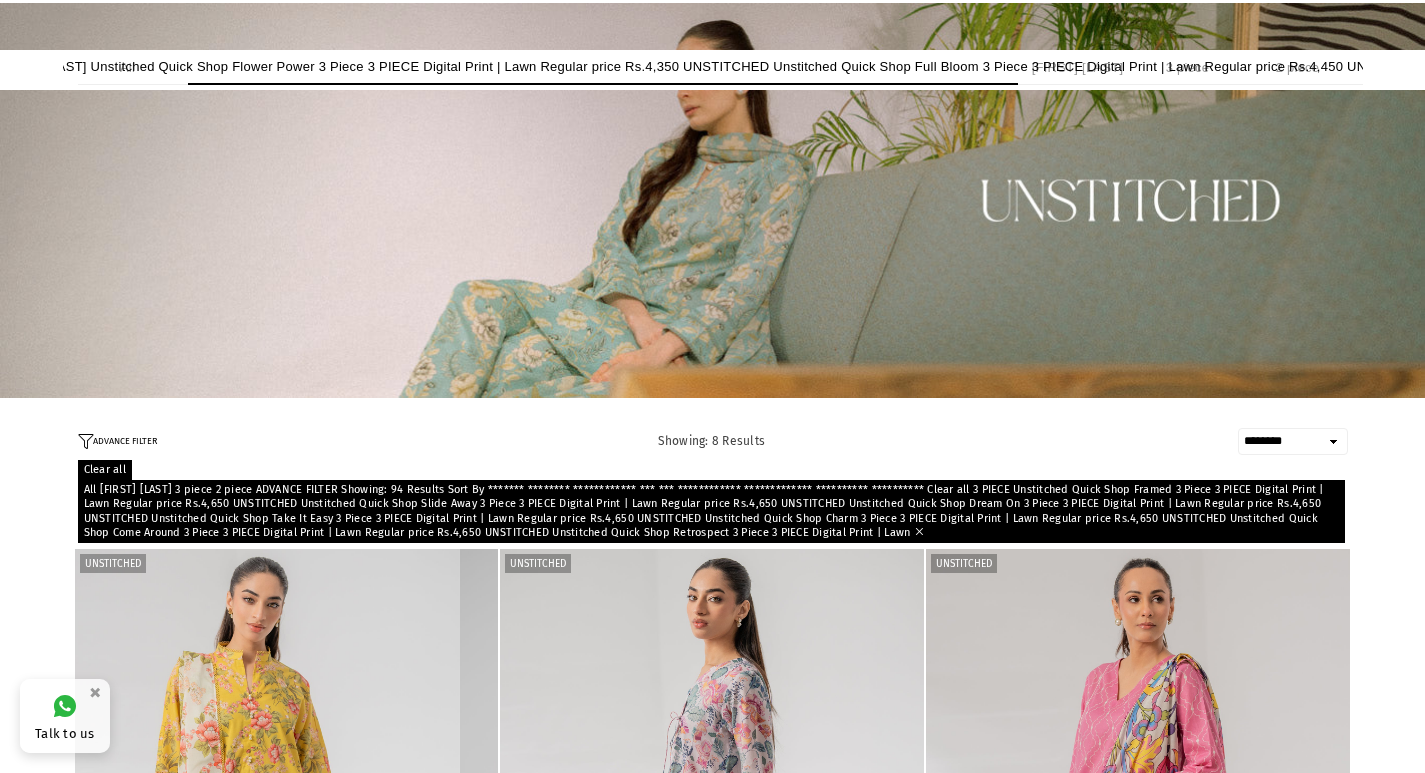 click on "**********" at bounding box center [712, 1524] 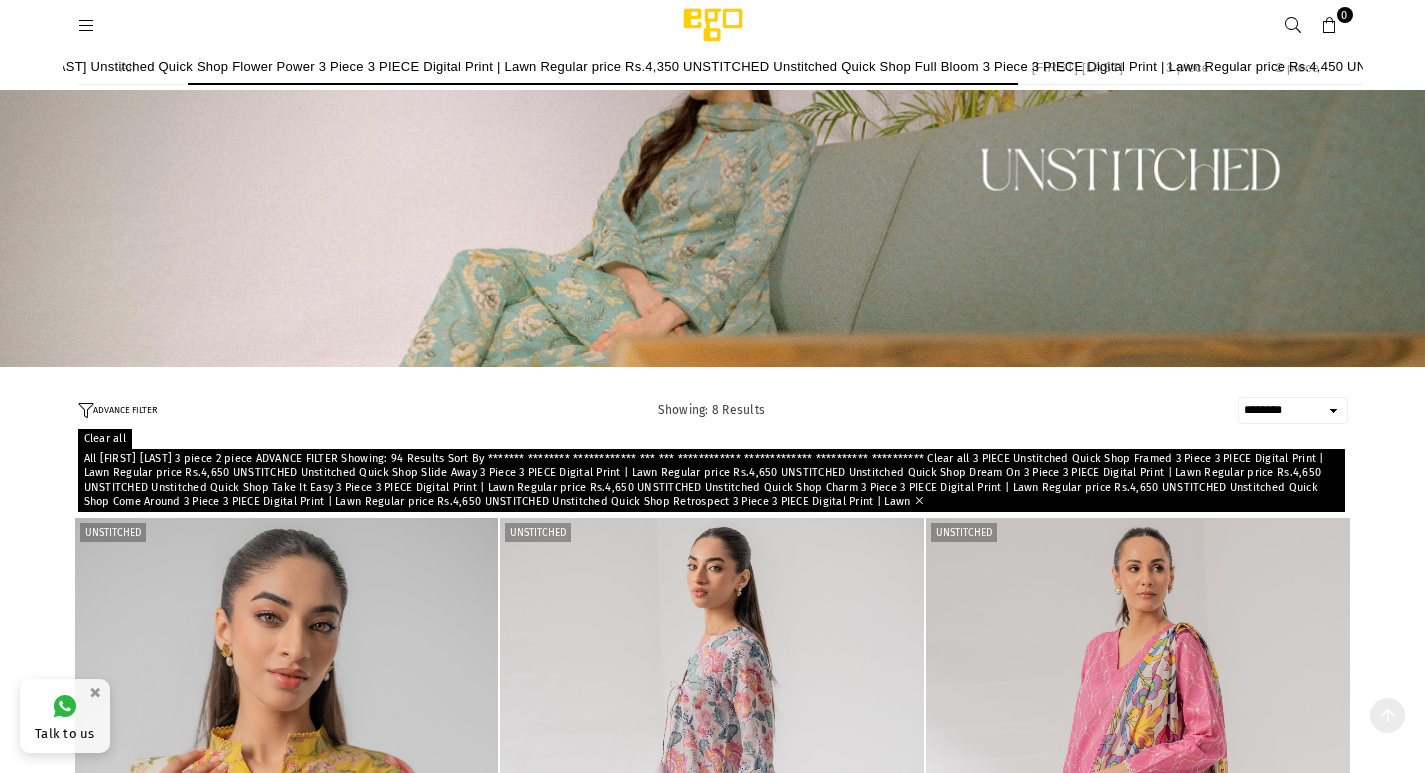 scroll, scrollTop: 778, scrollLeft: 0, axis: vertical 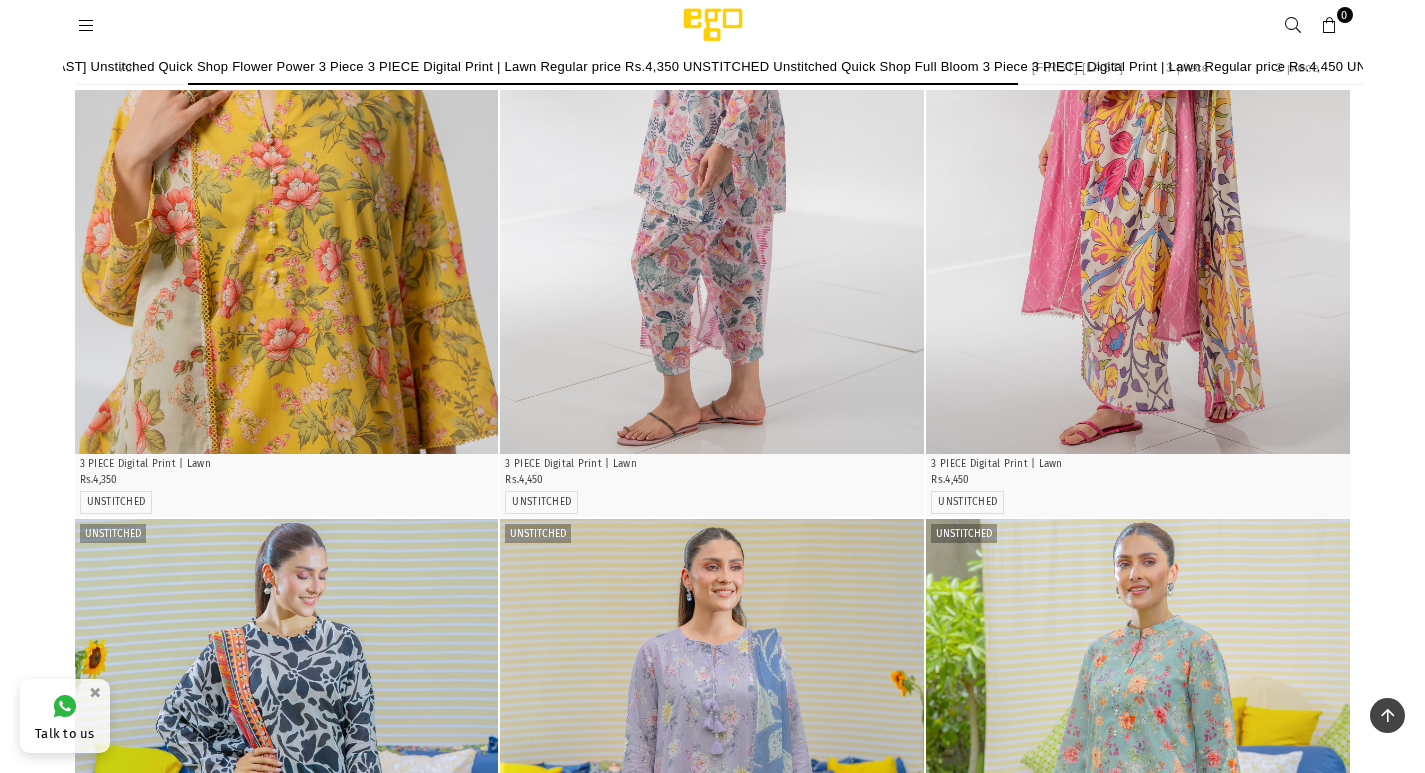 click on "Unstitched
Quick Shop Flower Power 3 Piece   3 PIECE Digital Print | Lawn
Regular price Rs.4,350
UNSTITCHED     Unstitched
Quick Shop Full Bloom 3 Piece   3 PIECE Digital Print | Lawn
Regular price Rs.4,450
UNSTITCHED     Unstitched
Quick Shop Ogee 3 Piece   3 PIECE Digital Print | Lawn
Regular price Rs.4,450
UNSTITCHED     Unstitched
Quick Shop Abstract 3 Piece   3 PIECE Digital Print | Lawn
Regular price Rs.4,350
UNSTITCHED     Unstitched
Quick Shop Blissful 3 Piece   3 PIECE Digital Print | Lawn
Regular price Rs.4,450
UNSTITCHED     Unstitched
Quick Shop Bloomtide 2 Piece   2 PIECE Digital Print | Lawn
Regular price Rs.2,990
UNSTITCHED     Unstitched Sold out
Paisley Garden 2 Piece   2 PIECE Digital Print | Lawn
Regular price Rs.2,990
UNSTITCHED     Unstitched
Quick Shop Sunshine 2 Piece   2 PIECE Digital Print | Lawn
Regular price Rs.2,990
UNSTITCHED" at bounding box center (713, 868) 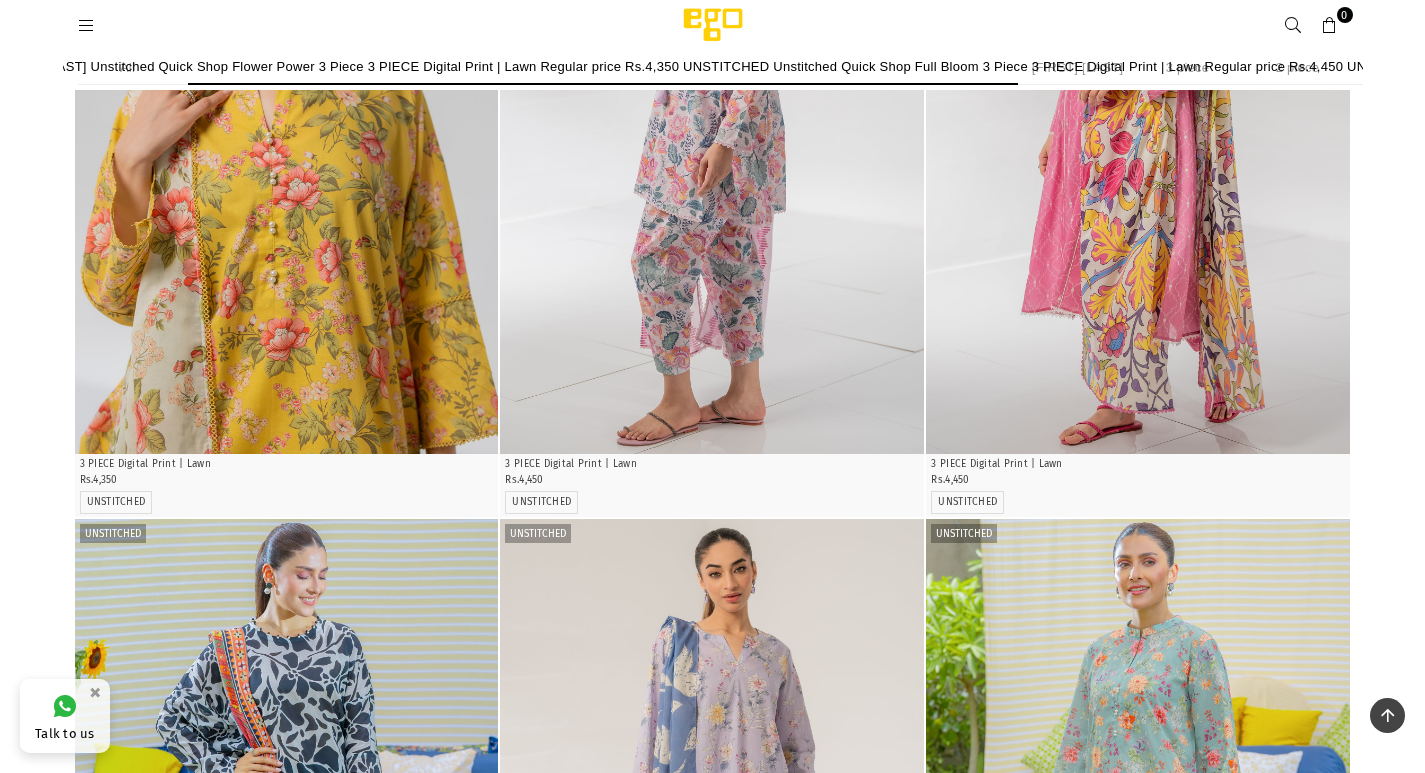 click on "Unstitched
Quick Shop Flower Power 3 Piece   3 PIECE Digital Print | Lawn
Regular price Rs.4,350
UNSTITCHED     Unstitched
Quick Shop Full Bloom 3 Piece   3 PIECE Digital Print | Lawn
Regular price Rs.4,450
UNSTITCHED     Unstitched
Quick Shop Ogee 3 Piece   3 PIECE Digital Print | Lawn
Regular price Rs.4,450
UNSTITCHED     Unstitched
Quick Shop Abstract 3 Piece   3 PIECE Digital Print | Lawn
Regular price Rs.4,350
UNSTITCHED     Unstitched
Quick Shop Blissful 3 Piece   3 PIECE Digital Print | Lawn
Regular price Rs.4,450
UNSTITCHED     Unstitched
Quick Shop Bloomtide 2 Piece   2 PIECE Digital Print | Lawn
Regular price Rs.2,990
UNSTITCHED     Unstitched Sold out
Paisley Garden 2 Piece   2 PIECE Digital Print | Lawn
Regular price Rs.2,990
UNSTITCHED     Unstitched
Quick Shop Sunshine 2 Piece   2 PIECE Digital Print | Lawn
Regular price Rs.2,990
UNSTITCHED" at bounding box center (713, 868) 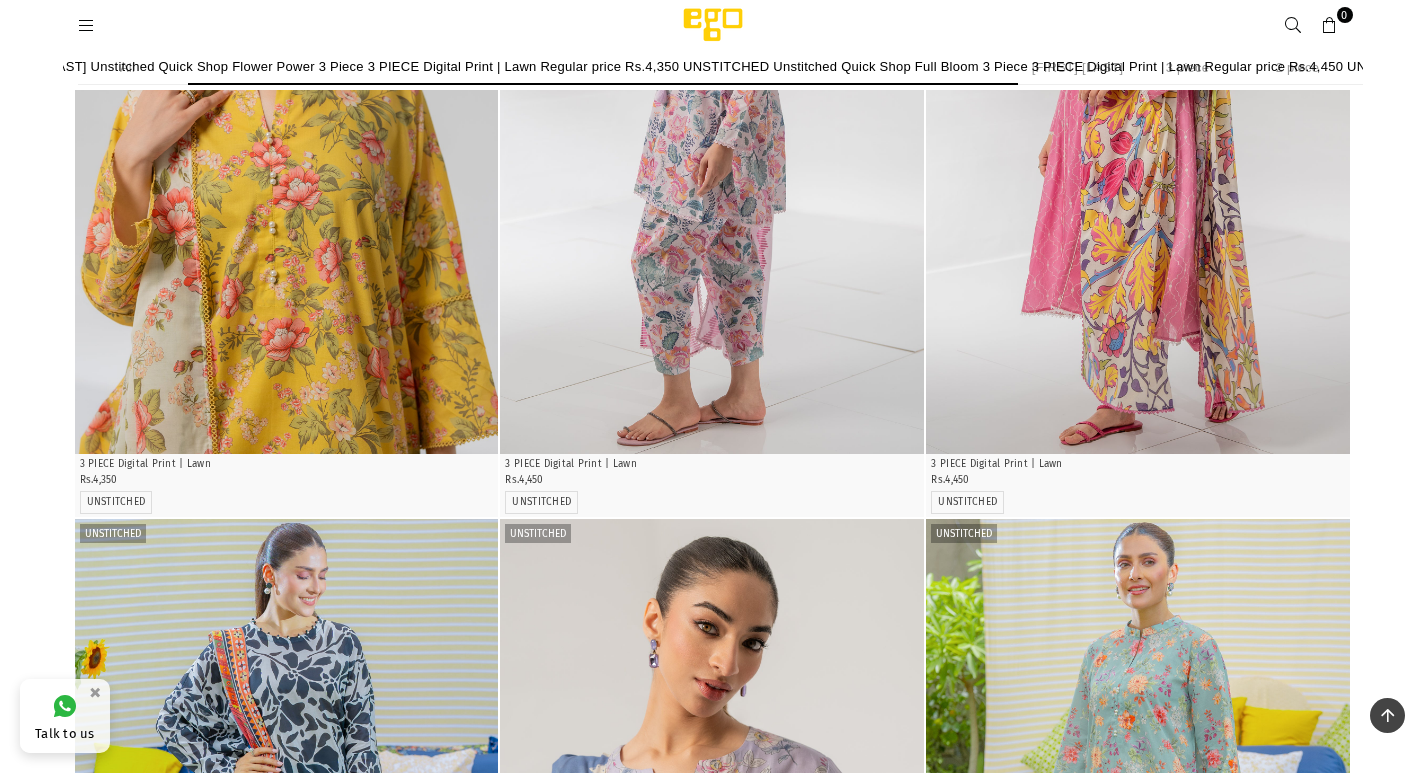 click at bounding box center [287, 837] 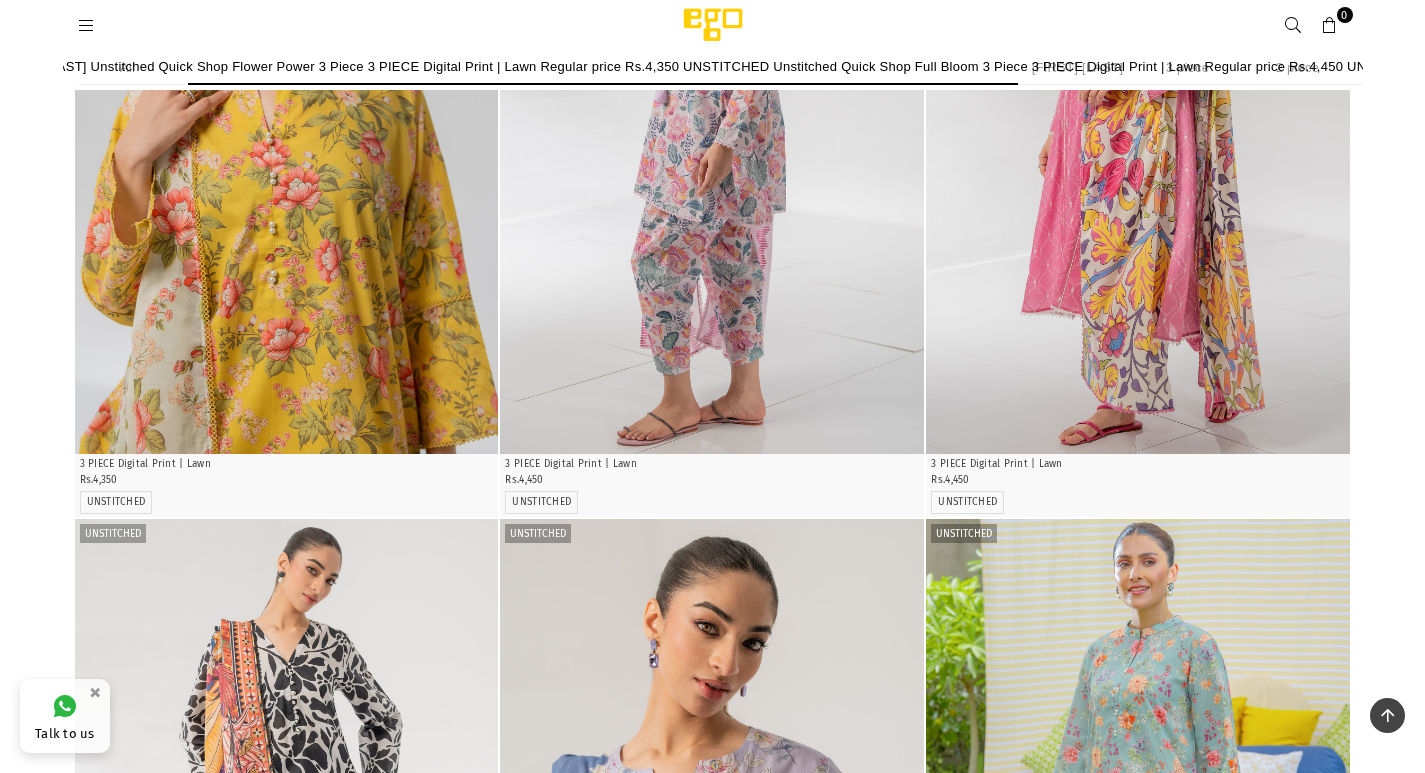 click at bounding box center (287, 837) 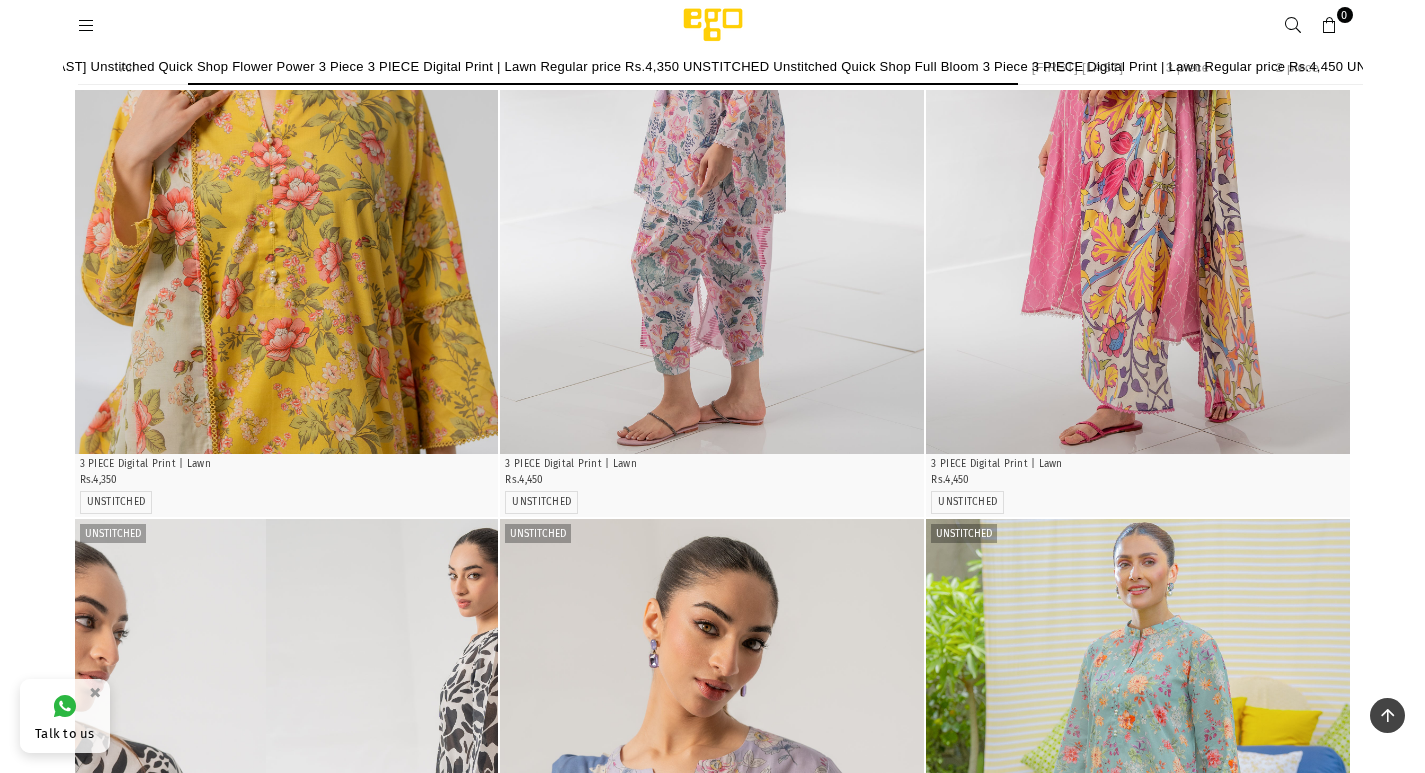 click at bounding box center [54, 837] 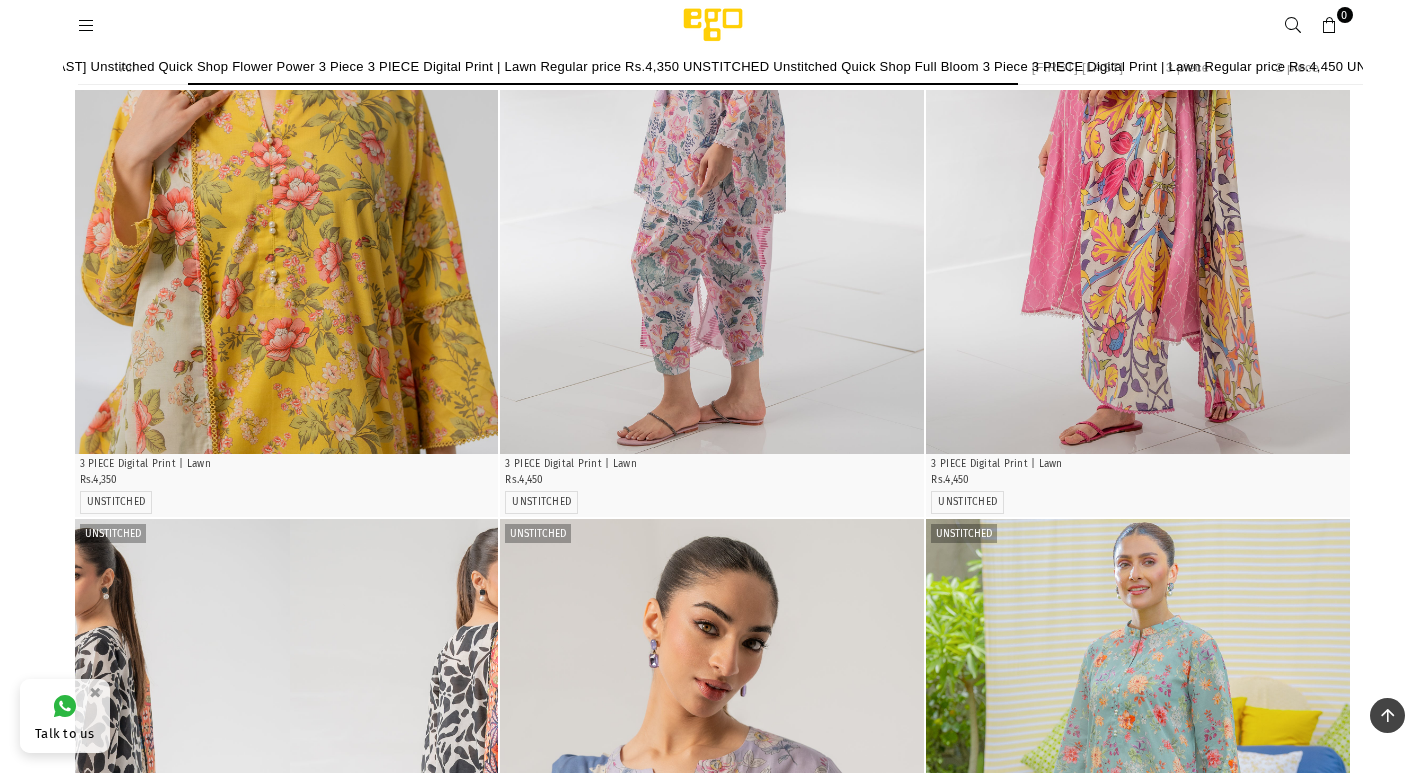 click on "**********" at bounding box center (712, 793) 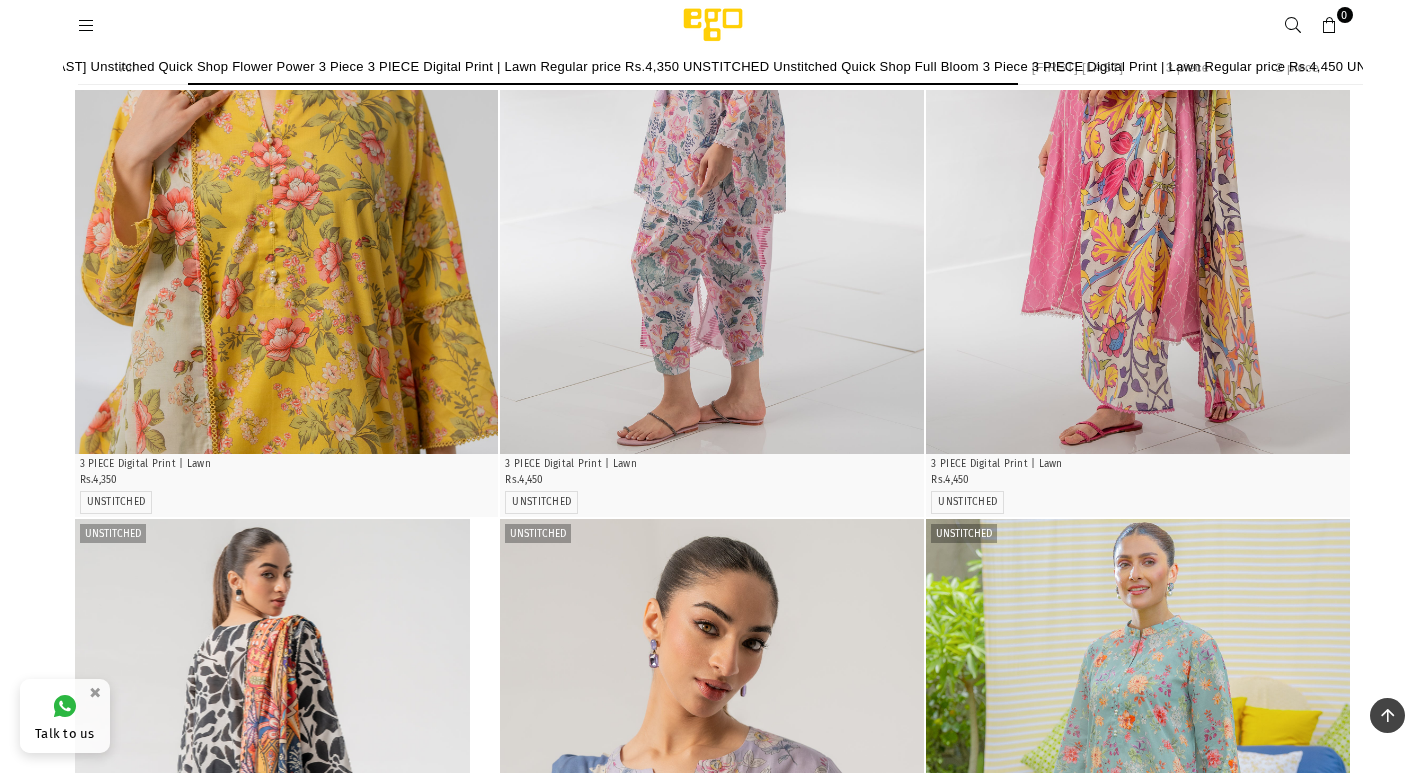 click on "**********" at bounding box center (712, 793) 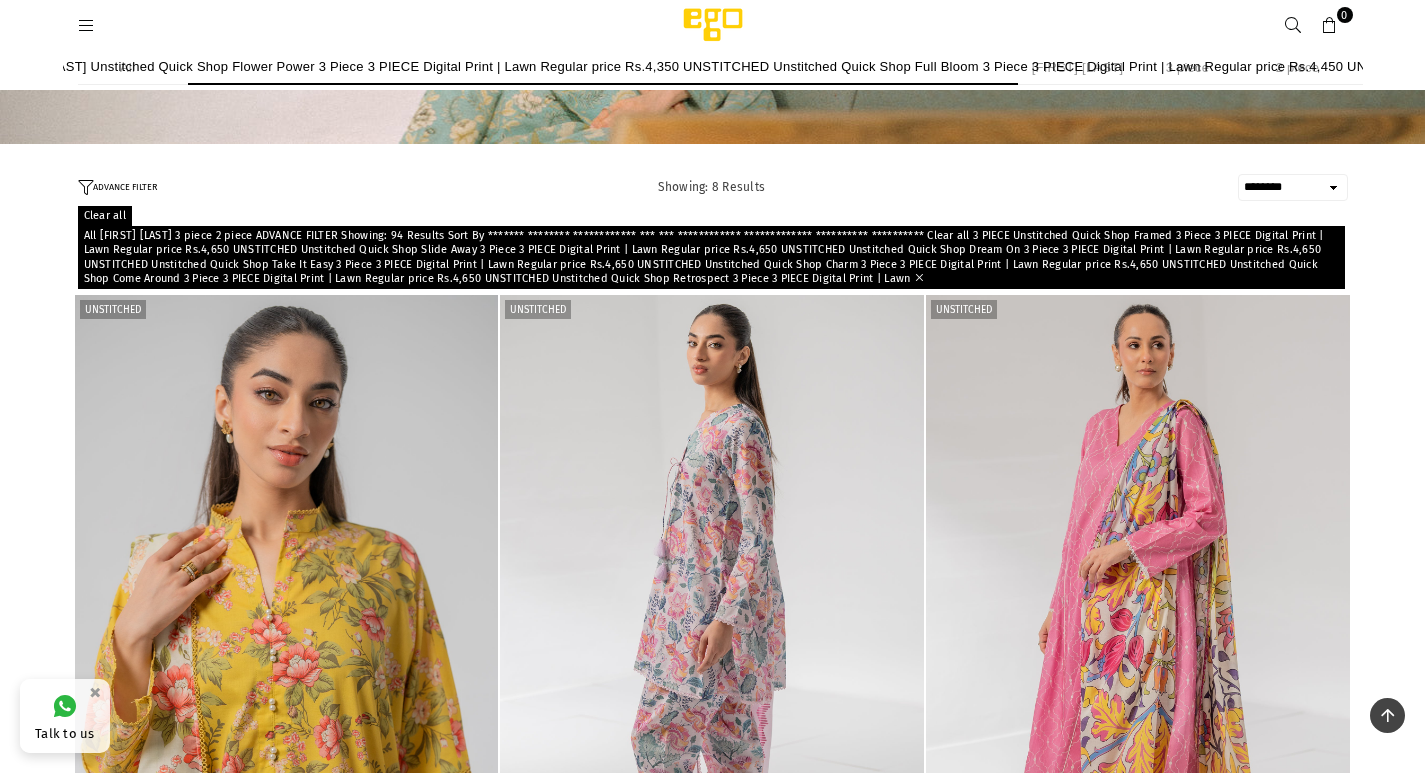 scroll, scrollTop: 0, scrollLeft: 0, axis: both 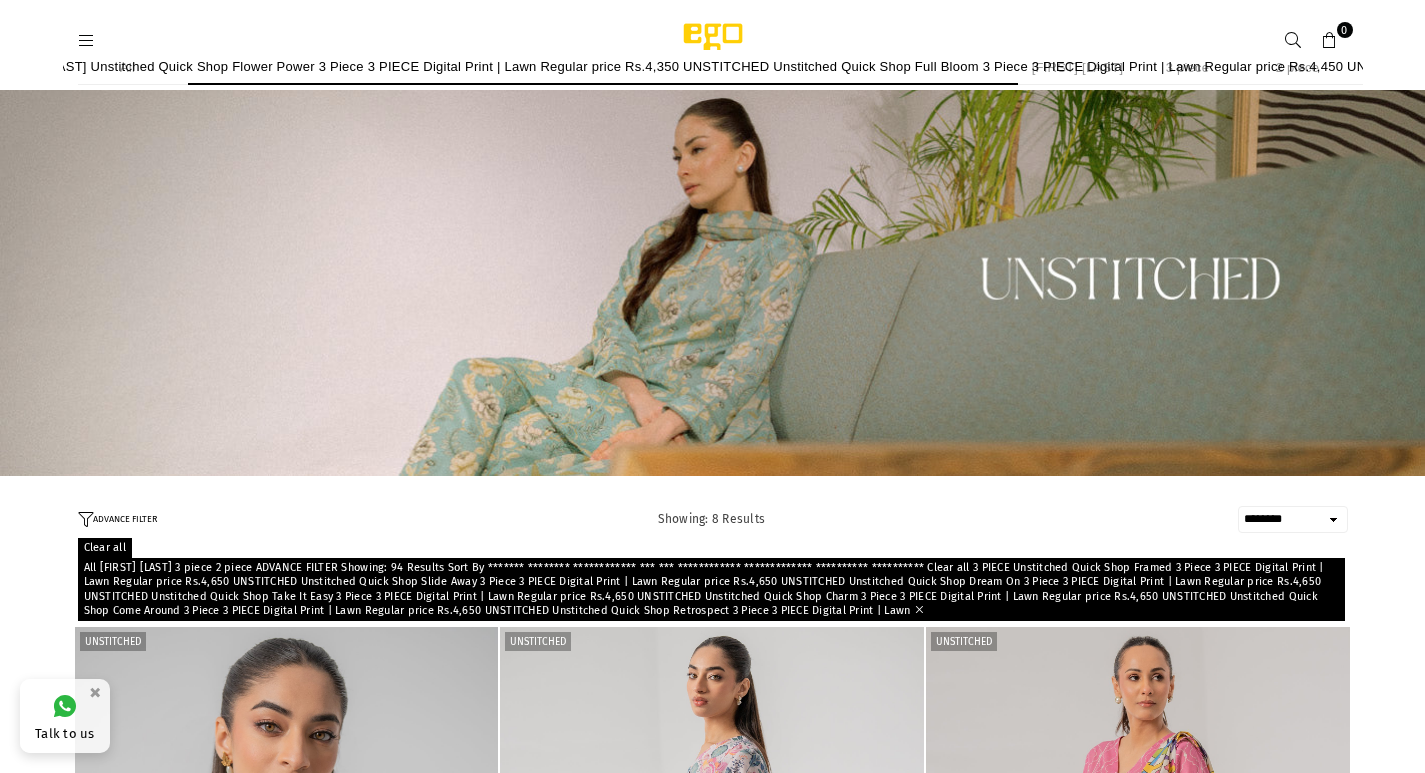 click on "[FIRST] [LAST]" at bounding box center [1078, 67] 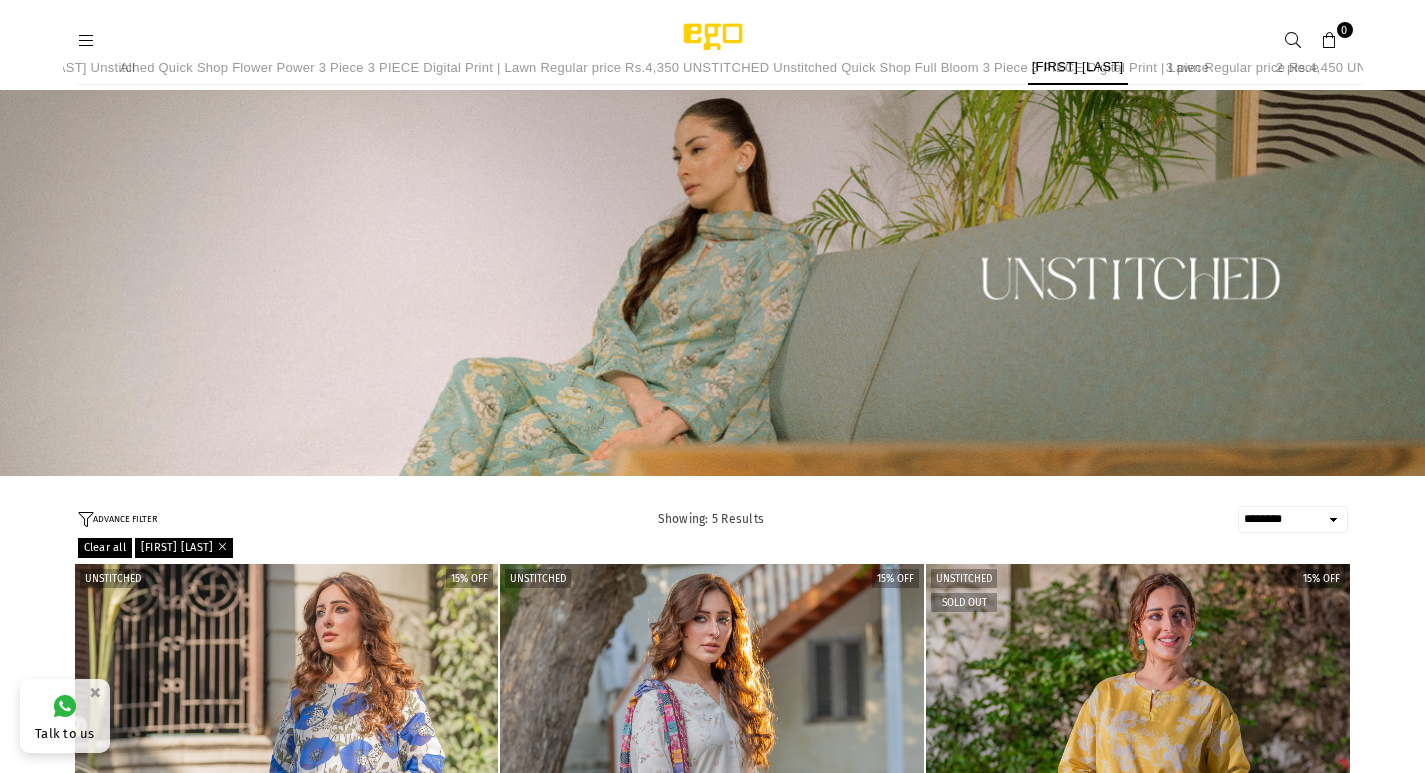 click on "UNSTITCHED 15% off
Quick Shop Daylight 3 piece   3 PIECE Digital Print | Lawn
Regular price Rs.4,450 Rs.3,782
UNSTITCHED     UNSTITCHED 15% off
Quick Shop Tuneful 3 piece   3 PIECE Digital Print | Lawn
Regular price Rs.4,450 Rs.3,782
UNSTITCHED     UNSTITCHED Sold out 15% off
Glisten 3 piece   3 PIECE Digital Print | Lawn
Regular price Rs.4,450 Rs.3,782
UNSTITCHED     UNSTITCHED Sold out 15% off
Clouded 3 piece   3 PIECE Digital Print | Lawn
Regular price Rs.4,350 Rs.3,697
UNSTITCHED     UNSTITCHED Sold out 15% off
Chirpy 3 piece   3 PIECE Digital Print | Lawn
Regular price Rs.4,450 Rs.3,782
UNSTITCHED" at bounding box center (713, 1264) 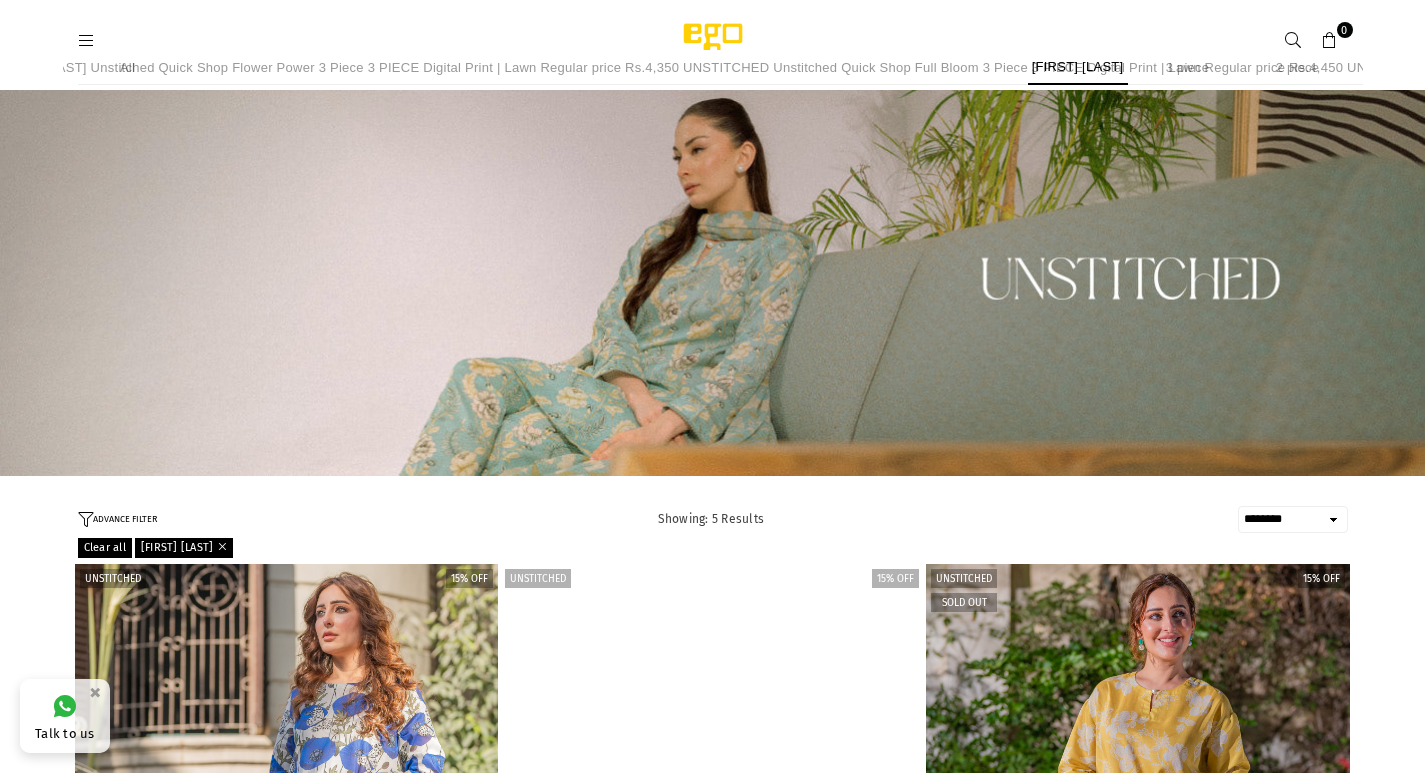 click on "[NAME]" at bounding box center [712, 1220] 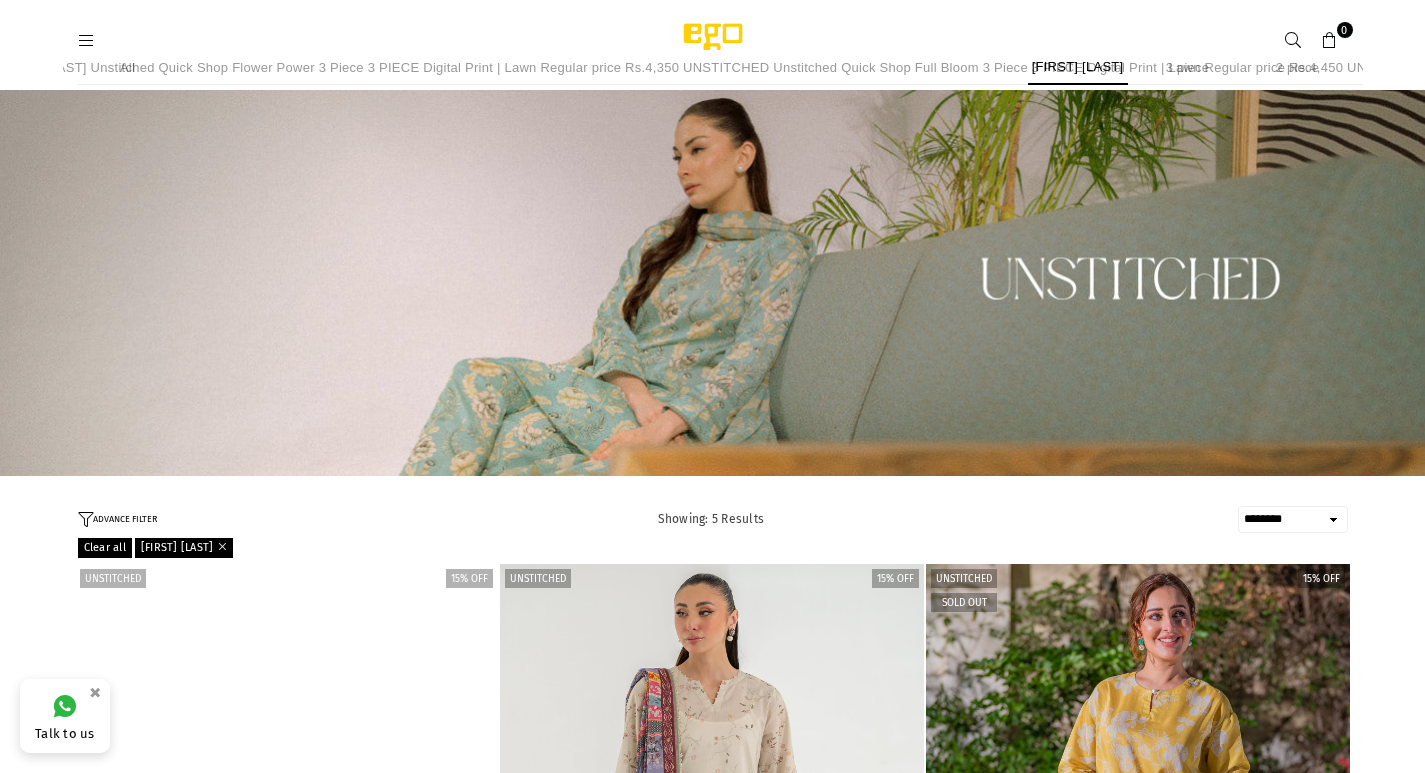 click at bounding box center [712, 882] 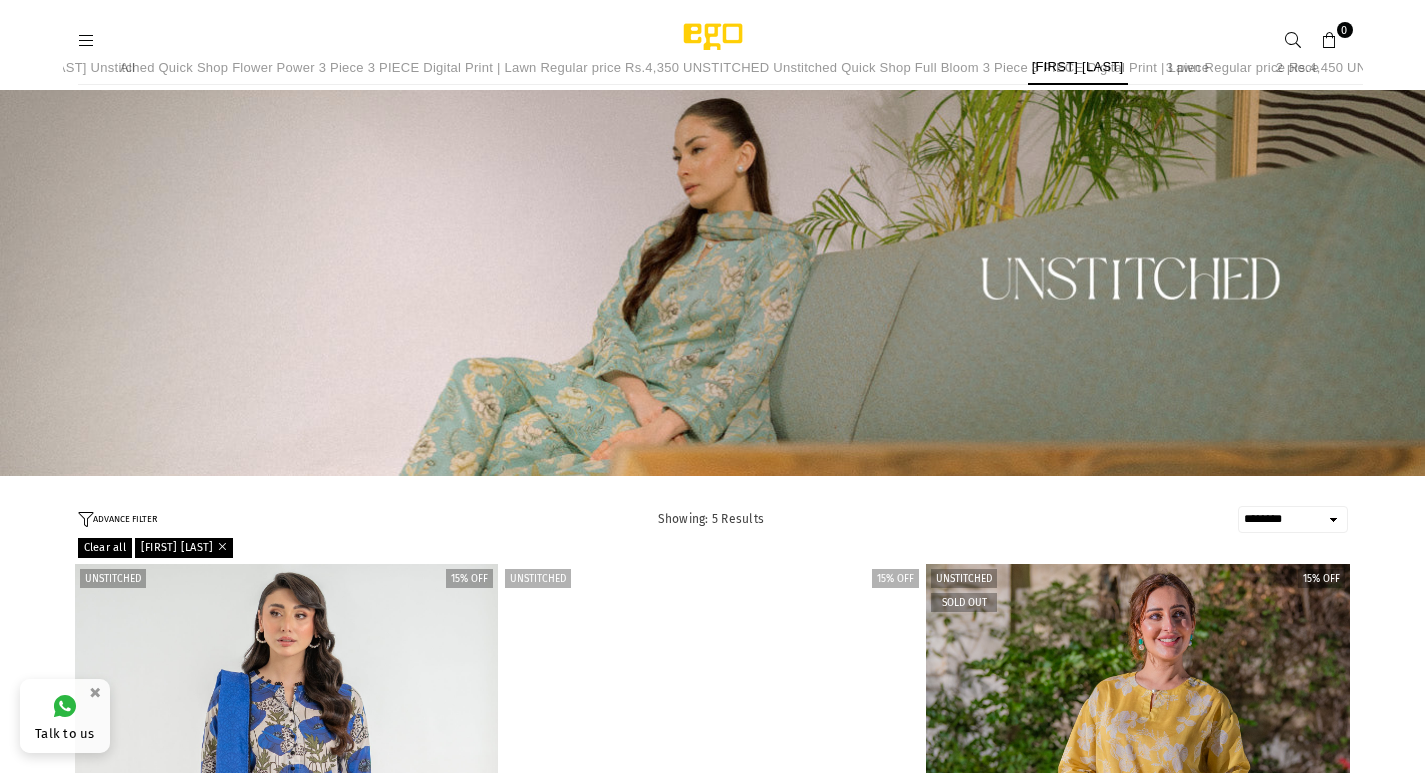 click on "UNSTITCHED 15% off
Quick Shop Daylight 3 piece   3 PIECE Digital Print | Lawn
Regular price Rs.4,450 Rs.3,782
UNSTITCHED     UNSTITCHED 15% off
Quick Shop Tuneful 3 piece   3 PIECE Digital Print | Lawn
Regular price Rs.4,450 Rs.3,782
UNSTITCHED     UNSTITCHED Sold out 15% off
Glisten 3 piece   3 PIECE Digital Print | Lawn
Regular price Rs.4,450 Rs.3,782
UNSTITCHED     UNSTITCHED Sold out 15% off
Clouded 3 piece   3 PIECE Digital Print | Lawn
Regular price Rs.4,350 Rs.3,697
UNSTITCHED     UNSTITCHED Sold out 15% off
Chirpy 3 piece   3 PIECE Digital Print | Lawn
Regular price Rs.4,450 Rs.3,782
UNSTITCHED" at bounding box center (713, 1264) 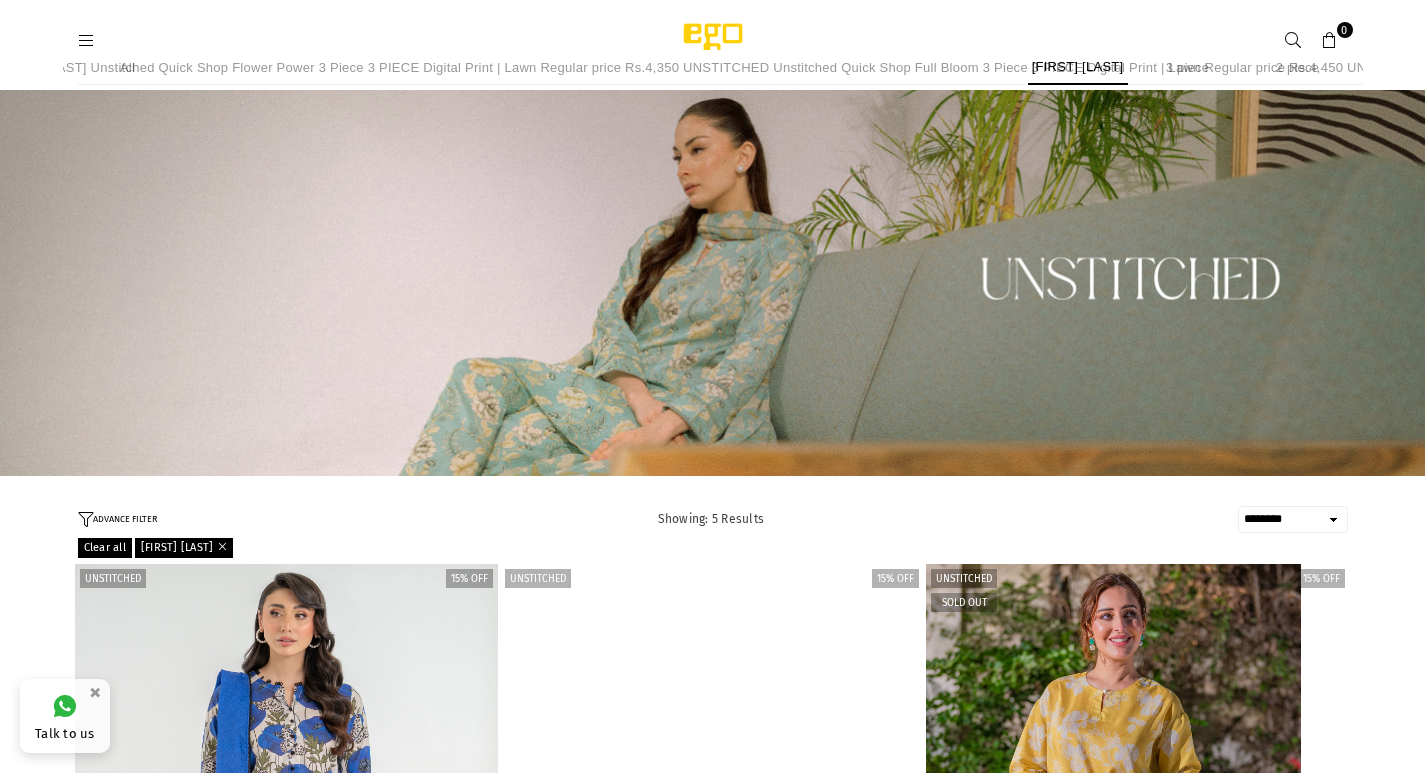 click on "UNSTITCHED 15% off
Quick Shop Daylight 3 piece   3 PIECE Digital Print | Lawn
Regular price Rs.4,450 Rs.3,782
UNSTITCHED     UNSTITCHED 15% off
Quick Shop Tuneful 3 piece   3 PIECE Digital Print | Lawn
Regular price Rs.4,450 Rs.3,782
UNSTITCHED     UNSTITCHED Sold out 15% off
Glisten 3 piece   3 PIECE Digital Print | Lawn
Regular price Rs.4,450 Rs.3,782
UNSTITCHED     UNSTITCHED Sold out 15% off
Clouded 3 piece   3 PIECE Digital Print | Lawn
Regular price Rs.4,350 Rs.3,697
UNSTITCHED     UNSTITCHED Sold out 15% off
Chirpy 3 piece   3 PIECE Digital Print | Lawn
Regular price Rs.4,450 Rs.3,782
UNSTITCHED" at bounding box center [713, 1264] 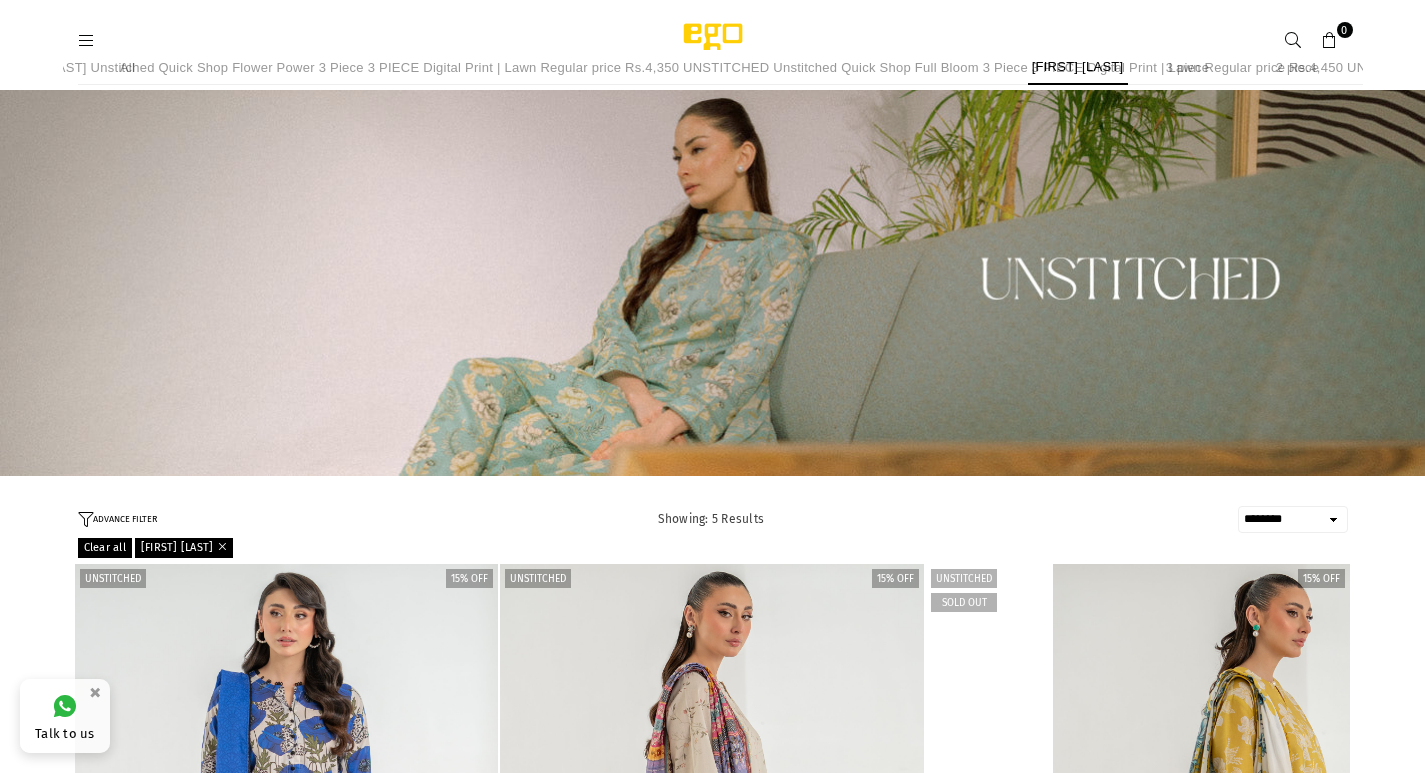 click on "UNSTITCHED 15% off
Quick Shop Daylight 3 piece   3 PIECE Digital Print | Lawn
Regular price Rs.4,450 Rs.3,782
UNSTITCHED     UNSTITCHED 15% off
Quick Shop Tuneful 3 piece   3 PIECE Digital Print | Lawn
Regular price Rs.4,450 Rs.3,782
UNSTITCHED     UNSTITCHED Sold out 15% off
Glisten 3 piece   3 PIECE Digital Print | Lawn
Regular price Rs.4,450 Rs.3,782
UNSTITCHED     UNSTITCHED Sold out 15% off
Clouded 3 piece   3 PIECE Digital Print | Lawn
Regular price Rs.4,350 Rs.3,697
UNSTITCHED     UNSTITCHED Sold out 15% off
Chirpy 3 piece   3 PIECE Digital Print | Lawn
Regular price Rs.4,450 Rs.3,782
UNSTITCHED" at bounding box center (713, 1264) 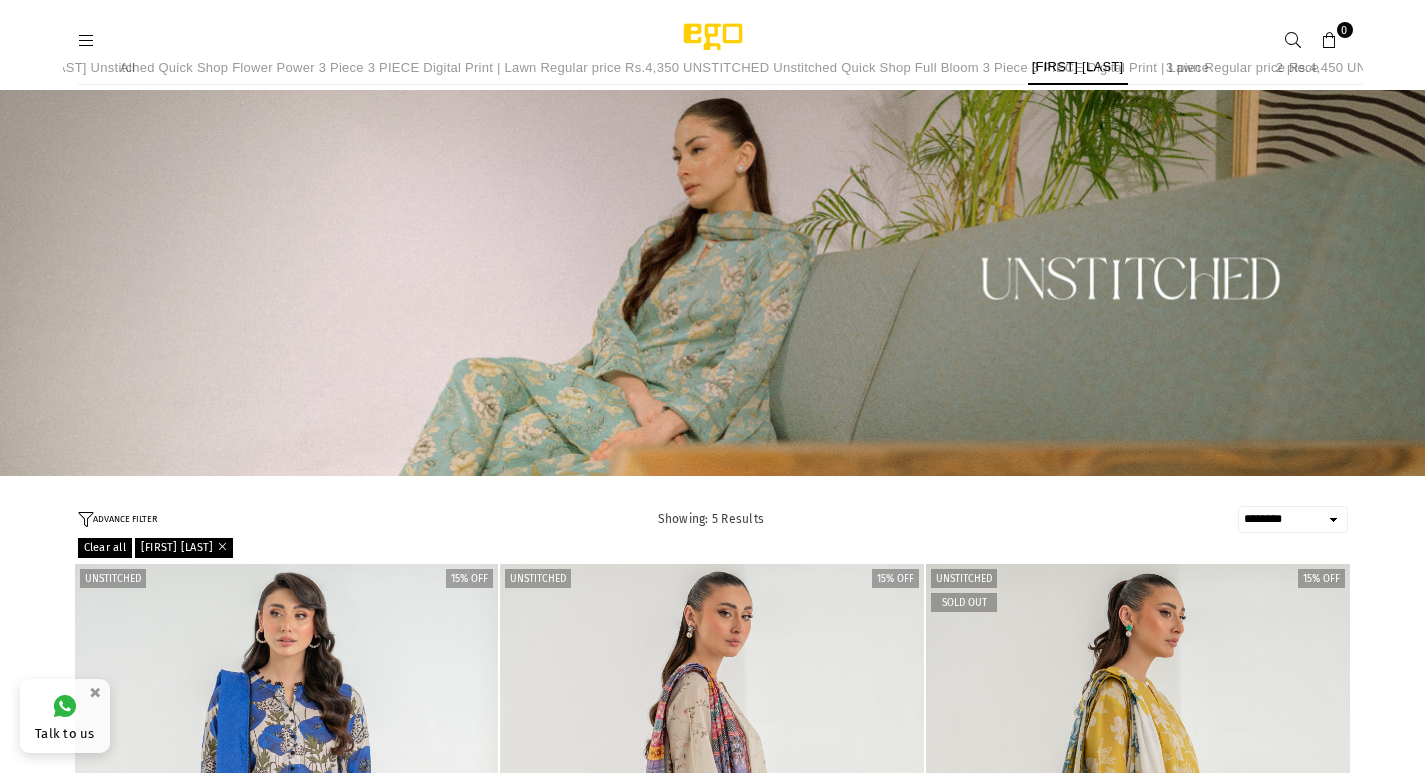 click on "UNSTITCHED 15% off
Quick Shop Daylight 3 piece   3 PIECE Digital Print | Lawn
Regular price Rs.4,450 Rs.3,782
UNSTITCHED     UNSTITCHED 15% off
Quick Shop Tuneful 3 piece   3 PIECE Digital Print | Lawn
Regular price Rs.4,450 Rs.3,782
UNSTITCHED     UNSTITCHED Sold out 15% off
Glisten 3 piece   3 PIECE Digital Print | Lawn
Regular price Rs.4,450 Rs.3,782
UNSTITCHED     UNSTITCHED Sold out 15% off
Clouded 3 piece   3 PIECE Digital Print | Lawn
Regular price Rs.4,350 Rs.3,697
UNSTITCHED     UNSTITCHED Sold out 15% off
Chirpy 3 piece   3 PIECE Digital Print | Lawn
Regular price Rs.4,450 Rs.3,782
UNSTITCHED" at bounding box center [713, 1264] 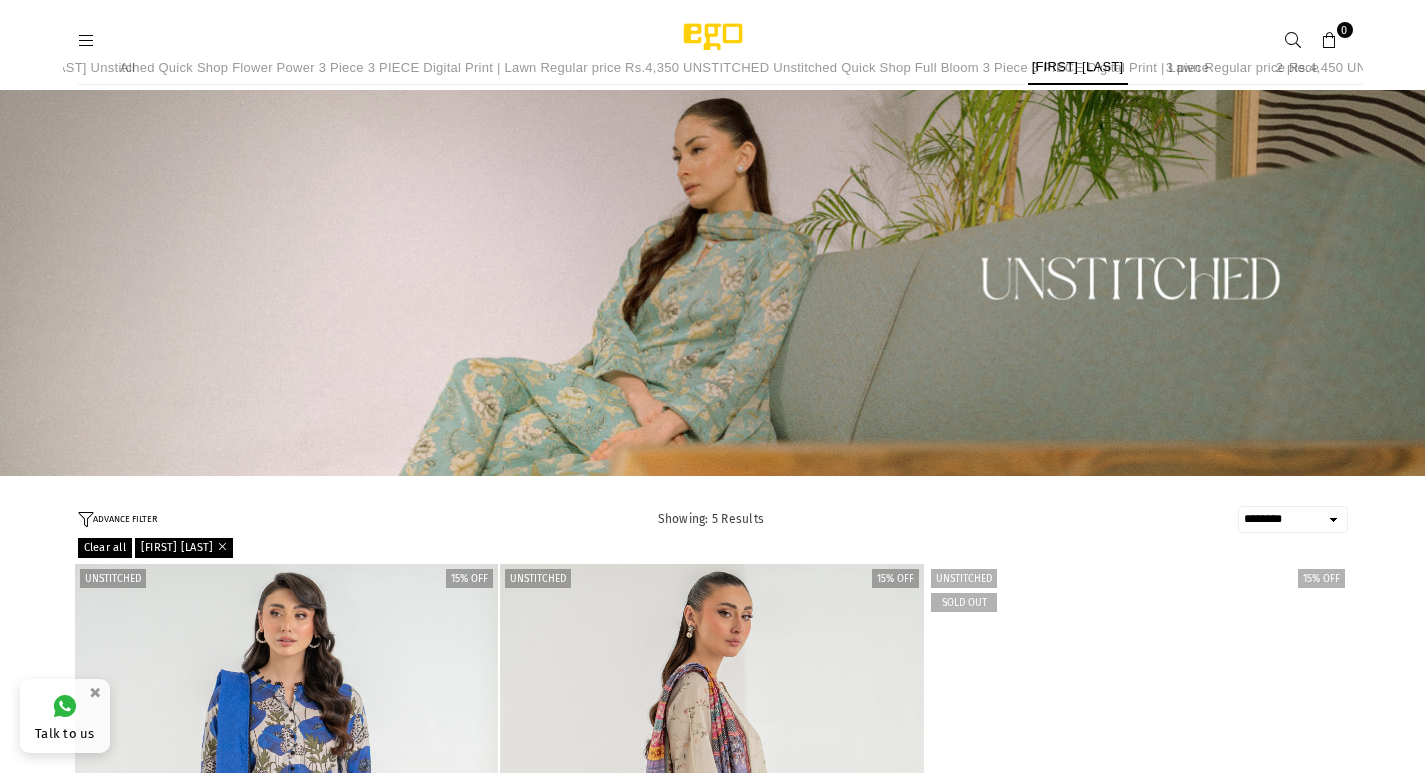 click on "UNSTITCHED 15% off
Quick Shop Daylight 3 piece   3 PIECE Digital Print | Lawn
Regular price Rs.4,450 Rs.3,782
UNSTITCHED     UNSTITCHED 15% off
Quick Shop Tuneful 3 piece   3 PIECE Digital Print | Lawn
Regular price Rs.4,450 Rs.3,782
UNSTITCHED     UNSTITCHED Sold out 15% off
Glisten 3 piece   3 PIECE Digital Print | Lawn
Regular price Rs.4,450 Rs.3,782
UNSTITCHED     UNSTITCHED Sold out 15% off
Clouded 3 piece   3 PIECE Digital Print | Lawn
Regular price Rs.4,350 Rs.3,697
UNSTITCHED     UNSTITCHED Sold out 15% off
Chirpy 3 piece   3 PIECE Digital Print | Lawn
Regular price Rs.4,450 Rs.3,782
UNSTITCHED" at bounding box center [713, 1264] 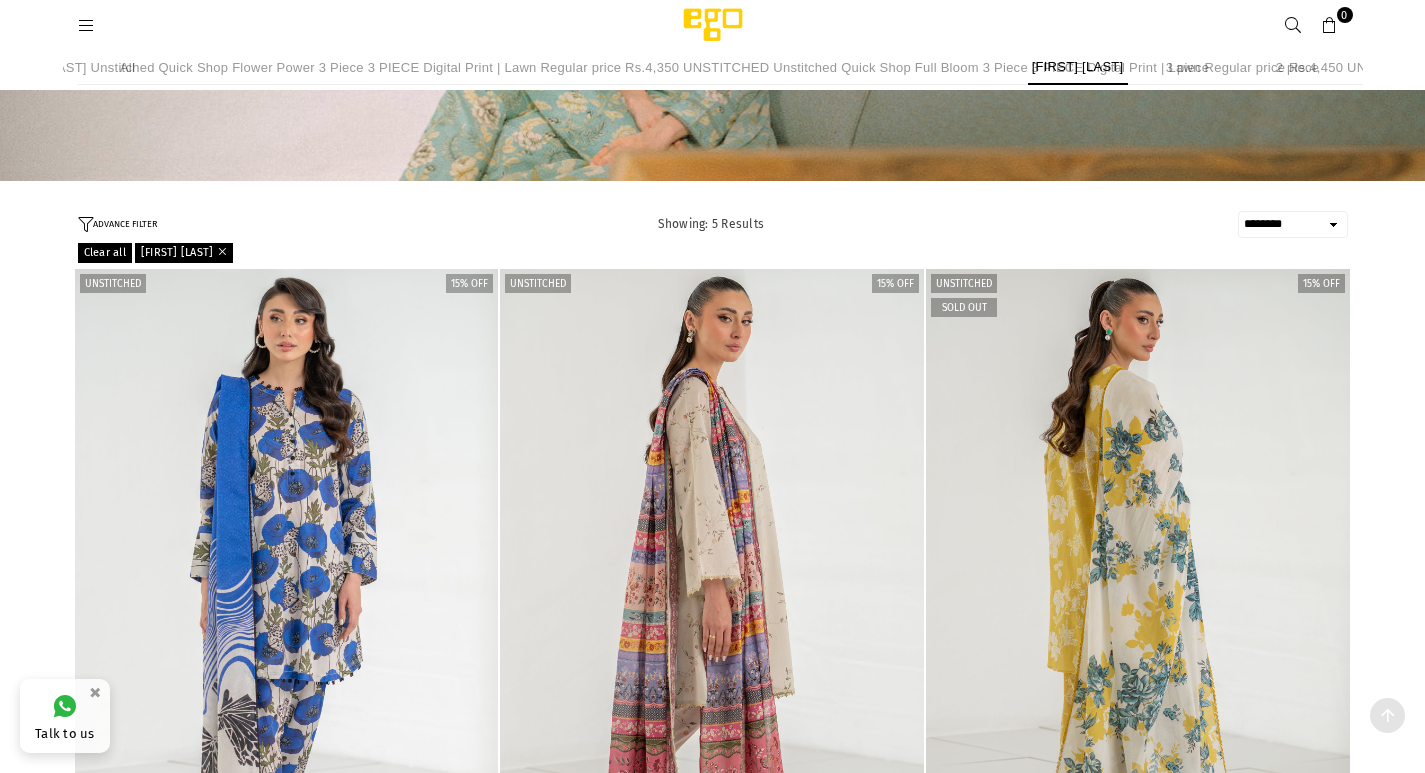scroll, scrollTop: 750, scrollLeft: 0, axis: vertical 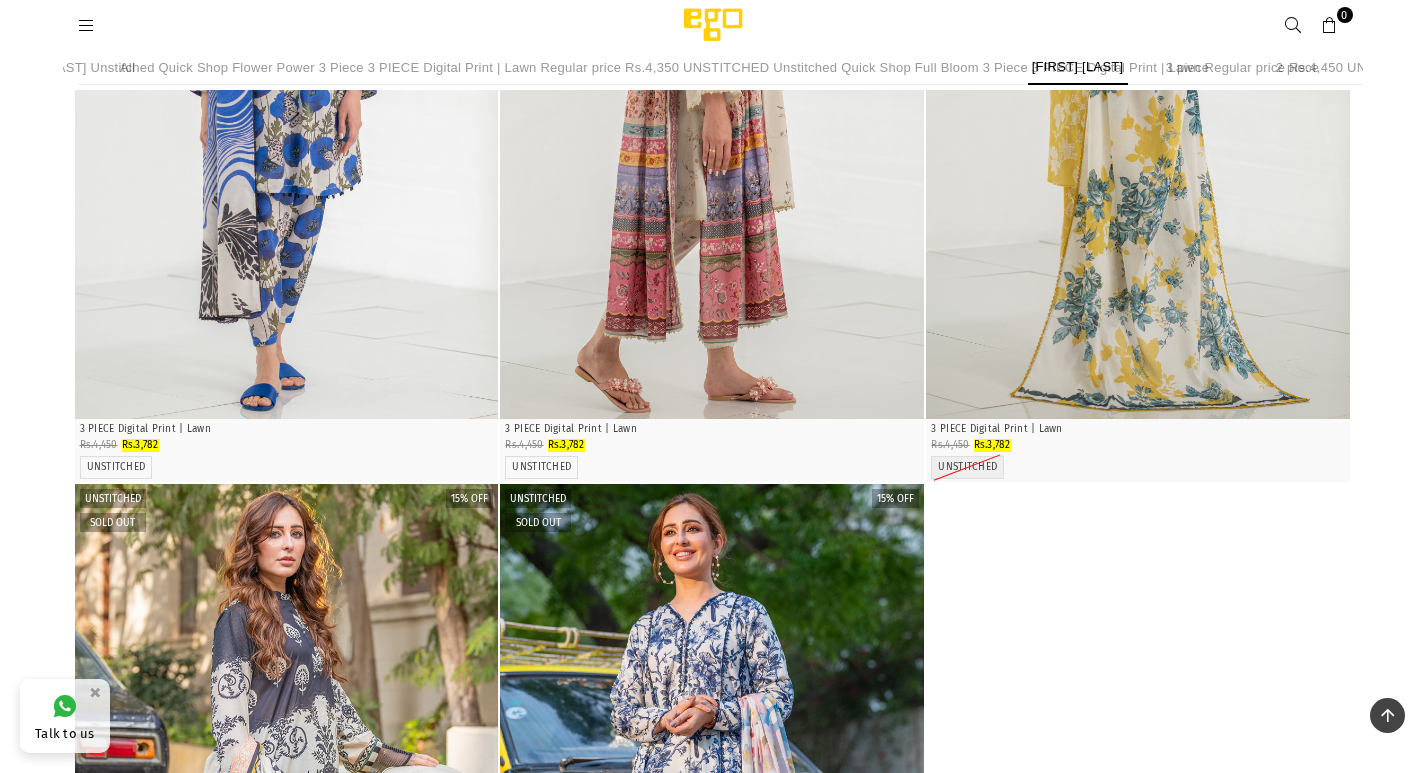 click at bounding box center [712, 802] 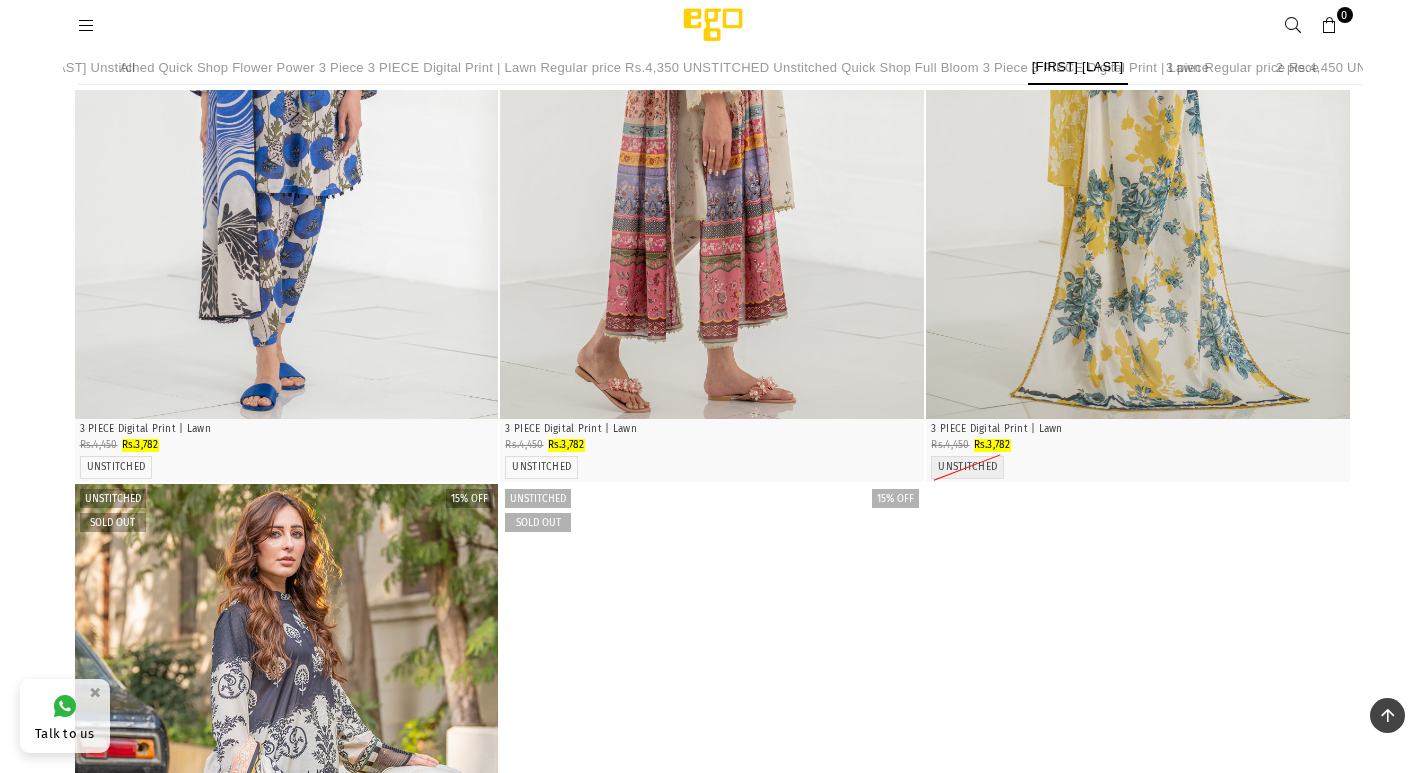click on "[NAME]" at bounding box center [712, 439] 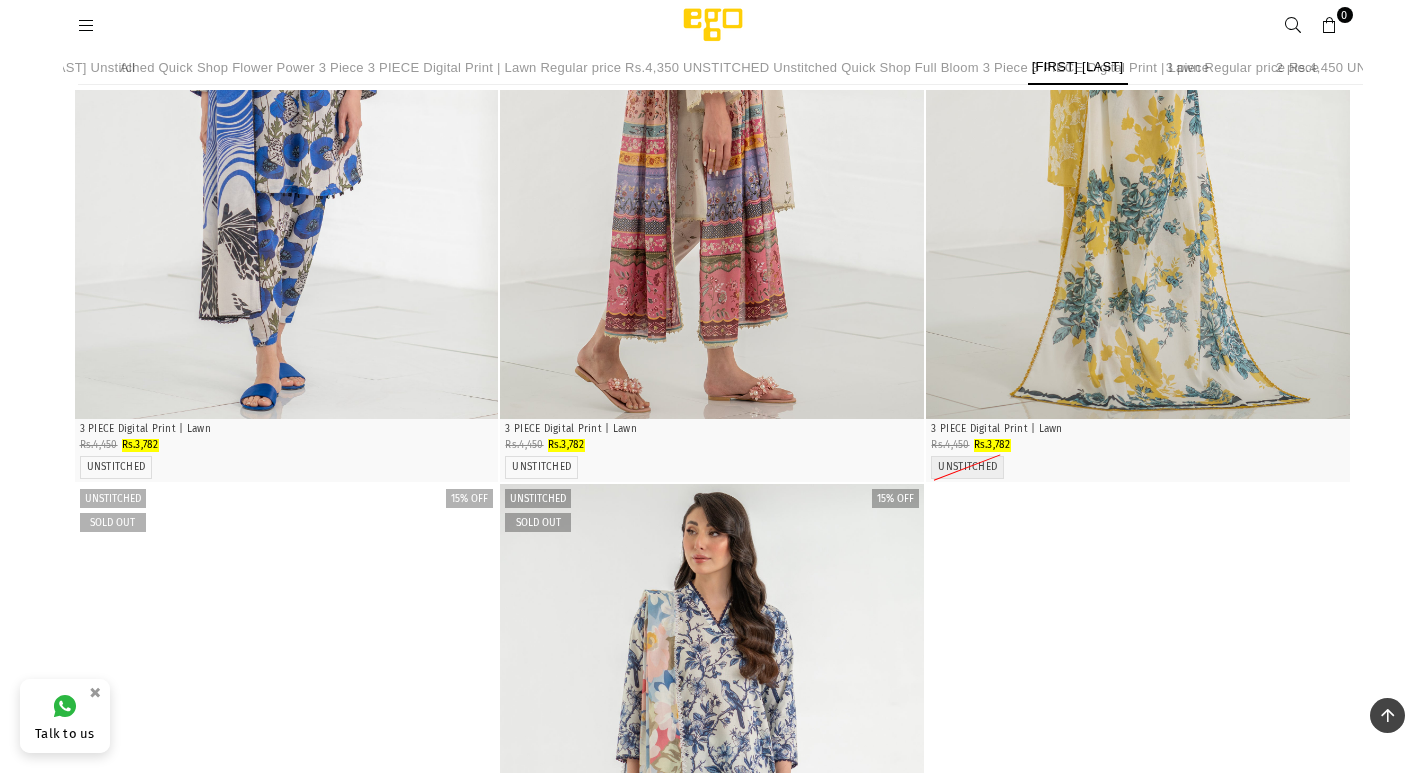 scroll, scrollTop: 50, scrollLeft: 0, axis: vertical 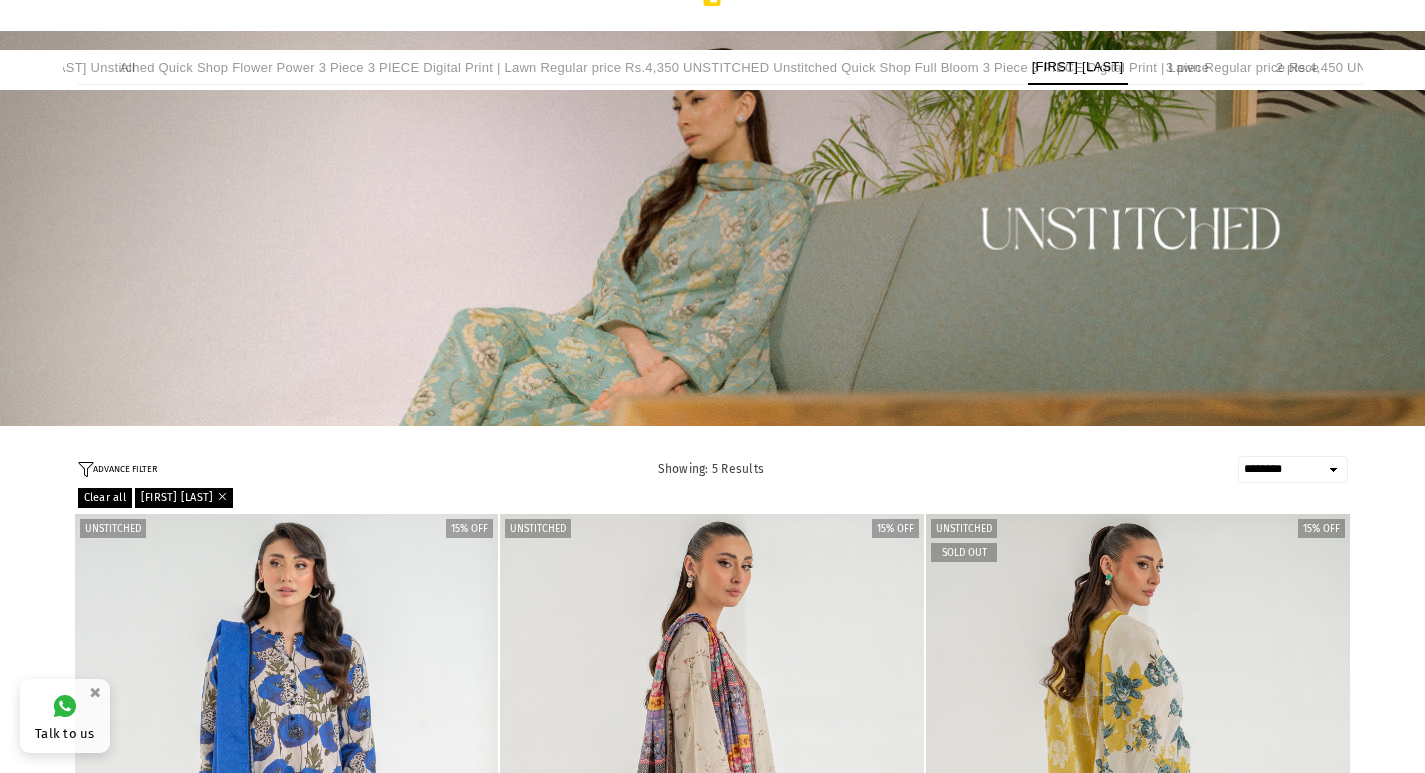 click on "UNSTITCHED 15% off
Quick Shop Daylight 3 piece   3 PIECE Digital Print | Lawn
Regular price Rs.4,450 Rs.3,782
UNSTITCHED     UNSTITCHED 15% off
Quick Shop Tuneful 3 piece   3 PIECE Digital Print | Lawn
Regular price Rs.4,450 Rs.3,782
UNSTITCHED     UNSTITCHED Sold out 15% off
Glisten 3 piece   3 PIECE Digital Print | Lawn
Regular price Rs.4,450 Rs.3,782
UNSTITCHED     UNSTITCHED Sold out 15% off
Clouded 3 piece   3 PIECE Digital Print | Lawn
Regular price Rs.4,350 Rs.3,697
UNSTITCHED     UNSTITCHED Sold out 15% off
Chirpy 3 piece   3 PIECE Digital Print | Lawn
Regular price Rs.4,450 Rs.3,782
UNSTITCHED" at bounding box center [713, 1214] 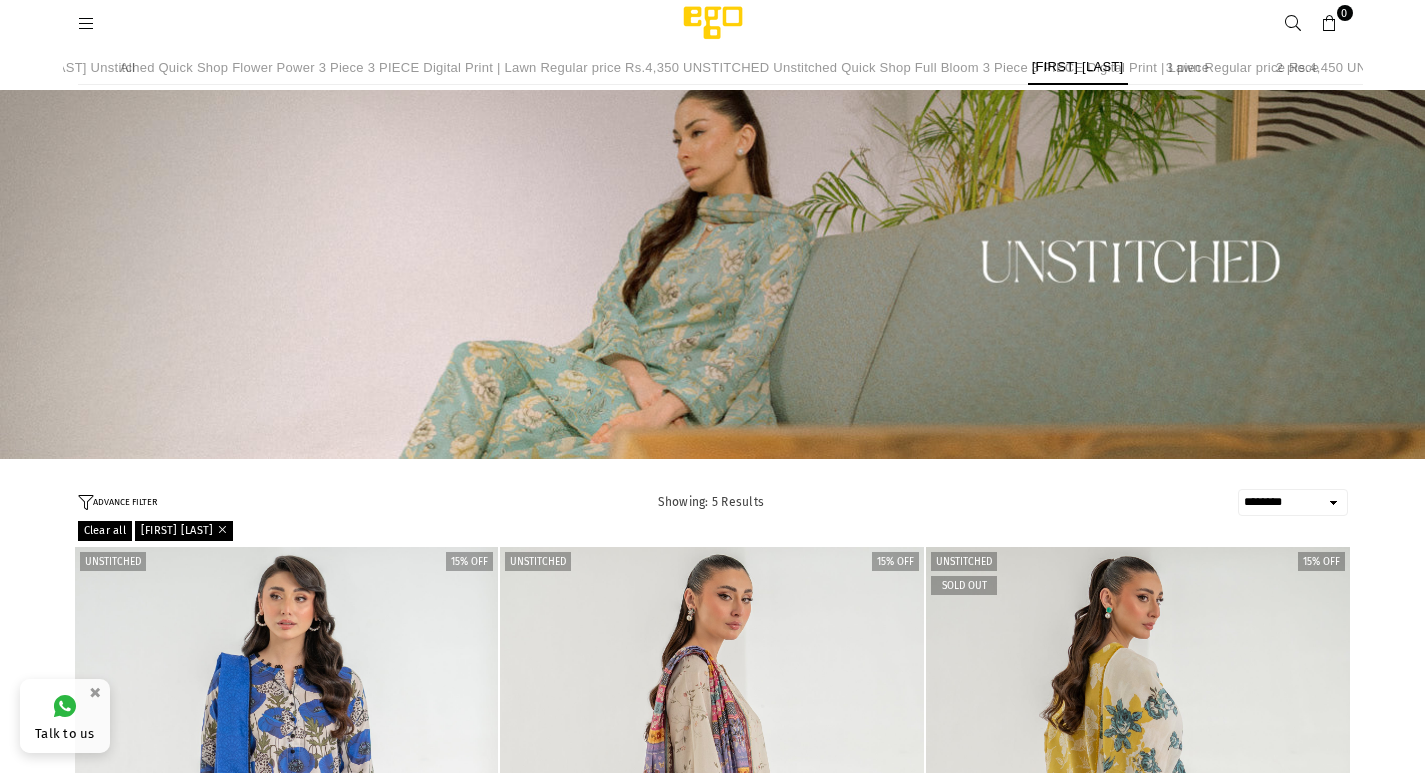 scroll, scrollTop: 0, scrollLeft: 0, axis: both 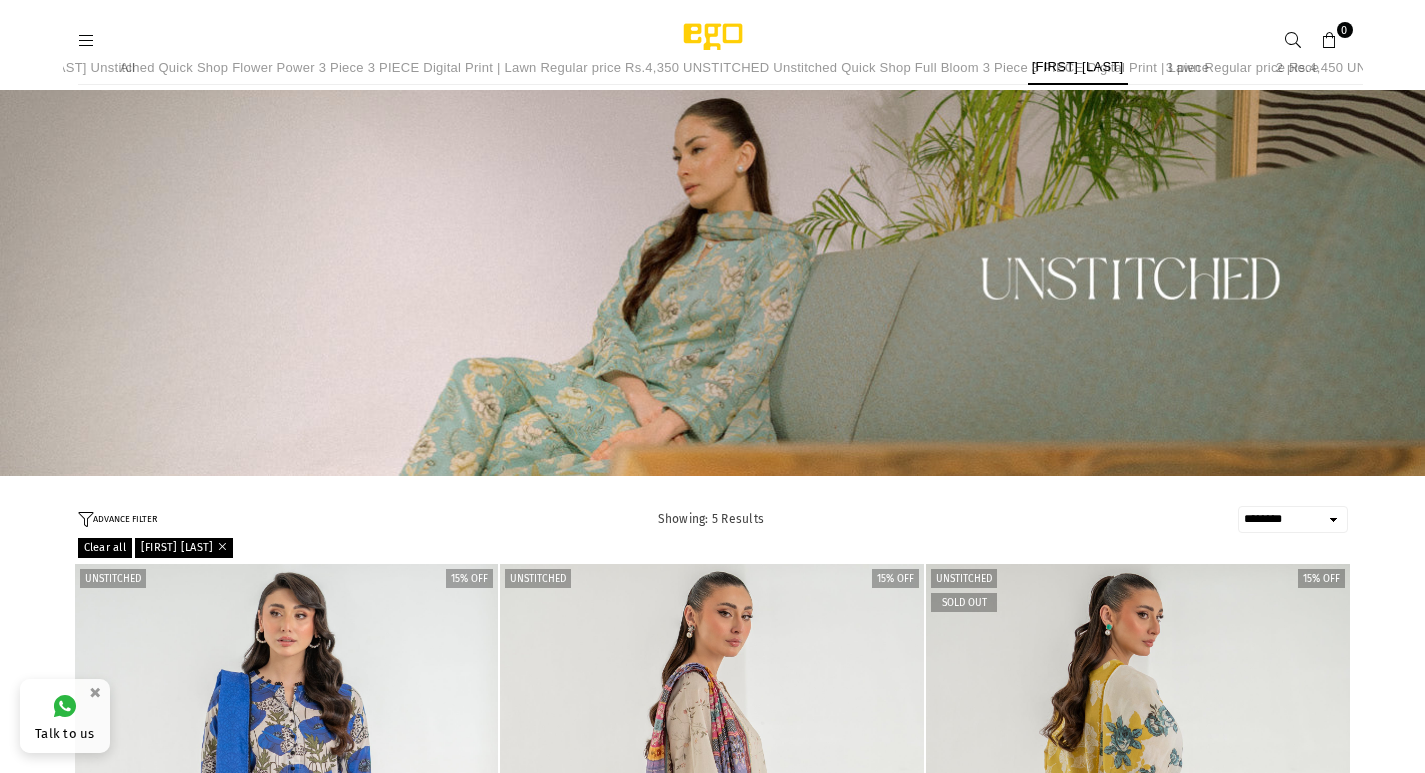 click on "3 piece" at bounding box center [1188, 67] 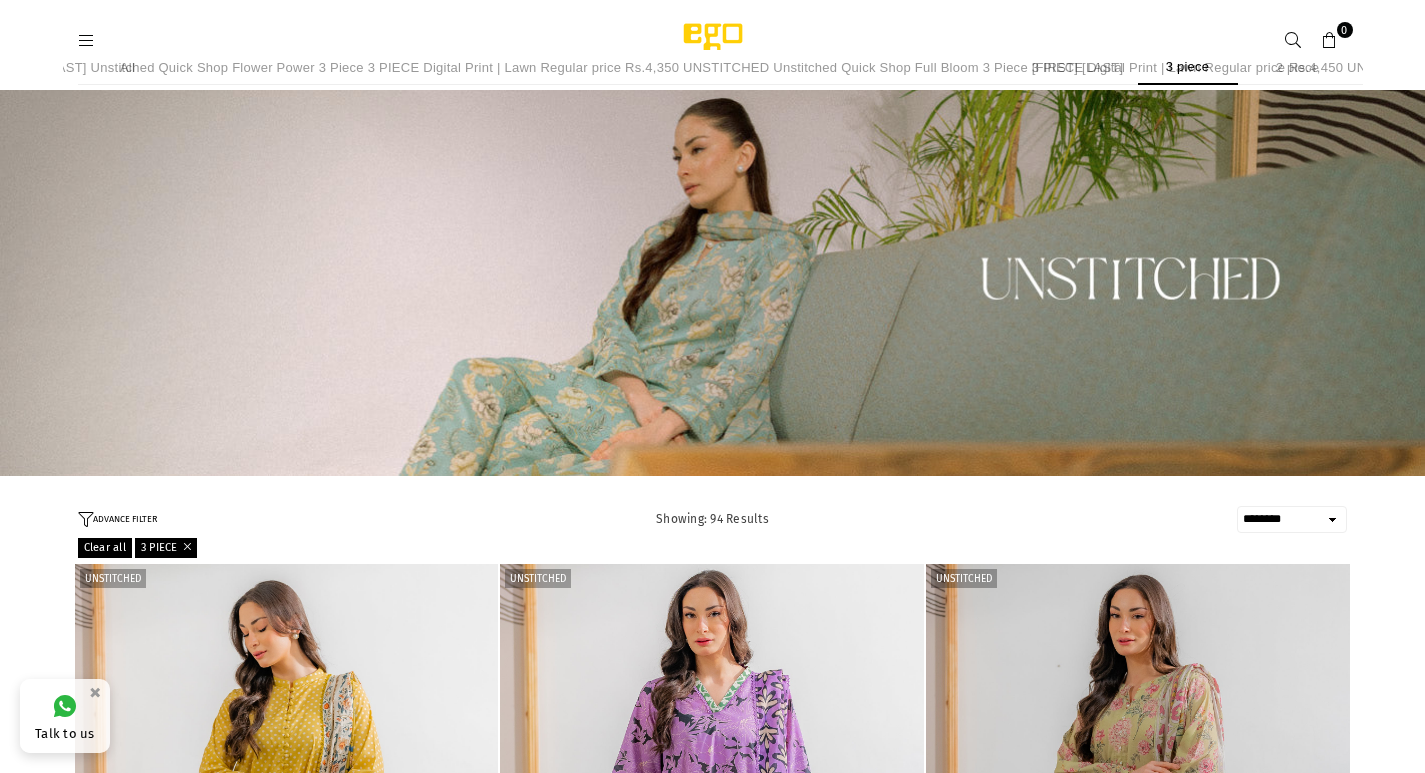 click on "**********" at bounding box center [712, 1955] 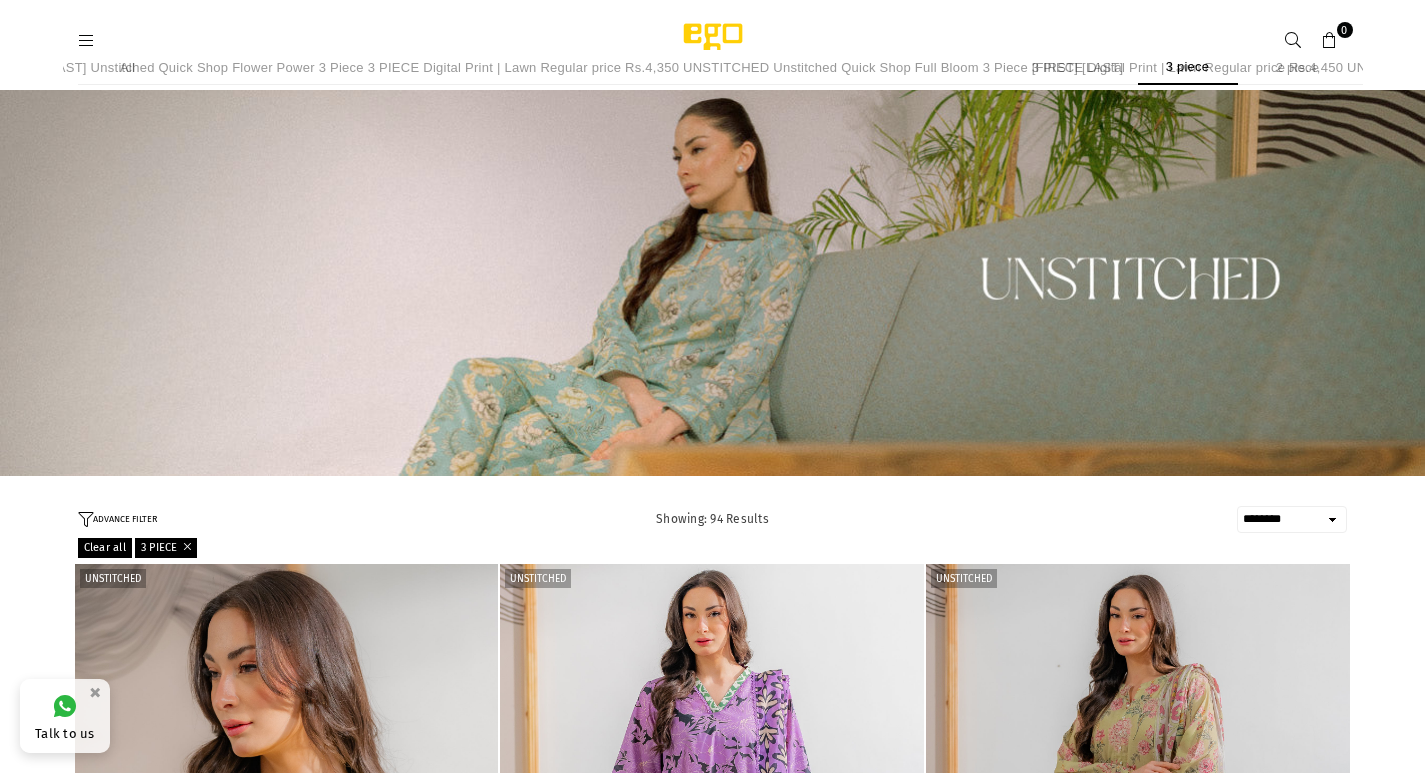 click at bounding box center [287, 882] 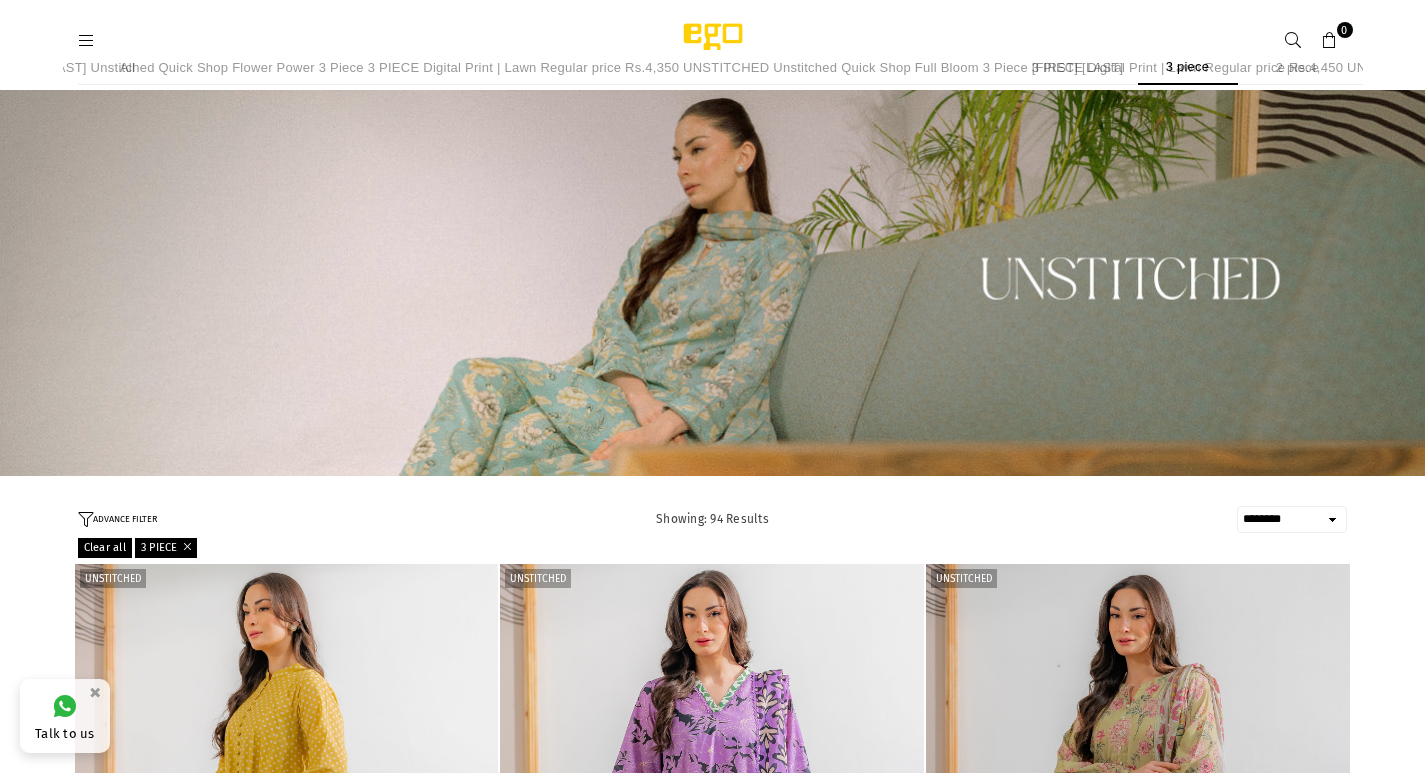 click on "**********" at bounding box center [712, 1955] 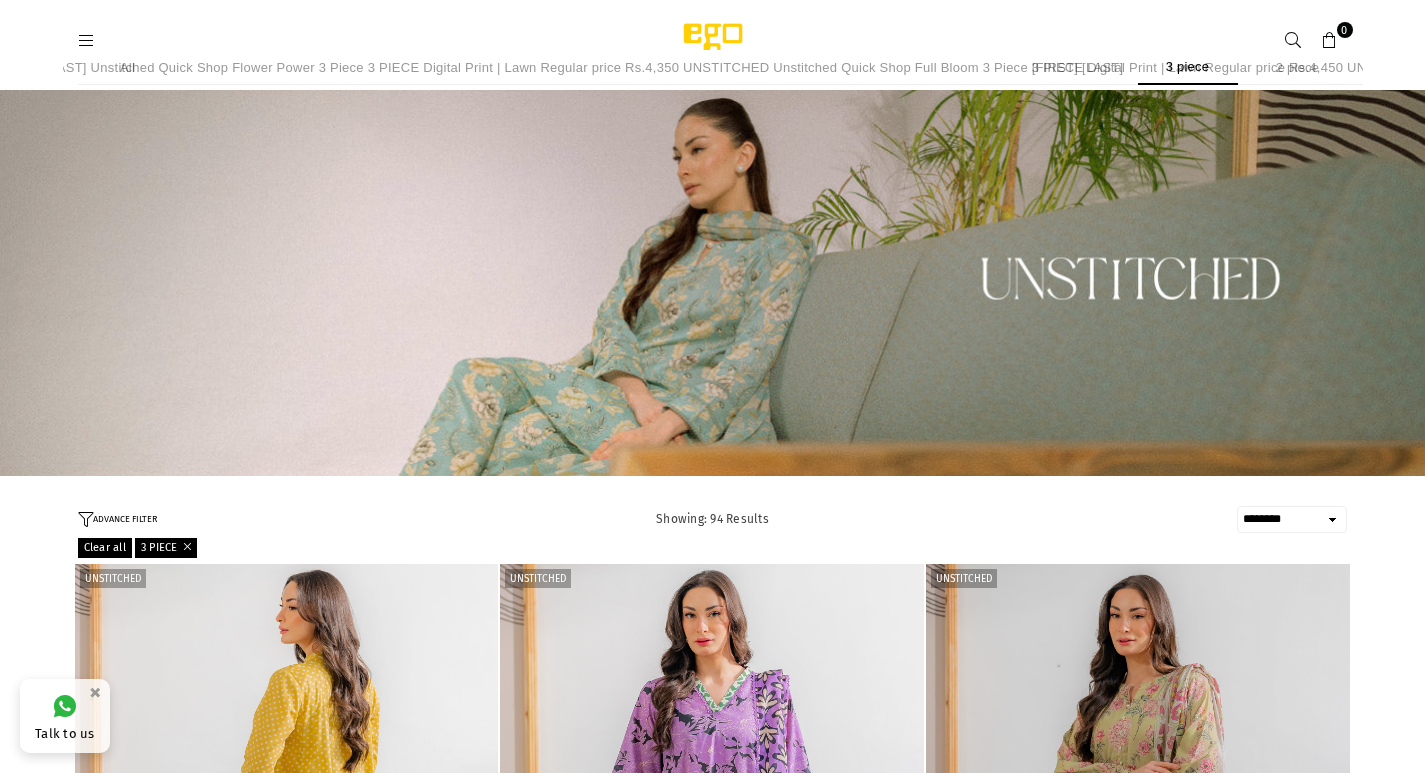 click on "Unstitched
Quick Shop Framed 3 Piece   3 PIECE Digital Print | Lawn
Regular price Rs.4,650
UNSTITCHED     Unstitched
Quick Shop Slide Away 3 Piece   3 PIECE Digital Print | Lawn
Regular price Rs.4,650
UNSTITCHED     Unstitched
Quick Shop Dream On 3 Piece   3 PIECE Digital Print | Lawn
Regular price Rs.4,650
UNSTITCHED     Unstitched
Quick Shop Take It Easy 3 Piece   3 PIECE Digital Print | Lawn
Regular price Rs.4,650
UNSTITCHED     Unstitched
Quick Shop Charm 3 Piece   3 PIECE Digital Print | Lawn
Regular price Rs.4,650
UNSTITCHED     Unstitched
Quick Shop Come Around 3 Piece   3 PIECE Digital Print | Lawn
Regular price Rs.4,650
UNSTITCHED     Unstitched
Quick Shop Retrospect 3 Piece   3 PIECE Digital Print | Lawn
Regular price Rs.4,650
UNSTITCHED     Unstitched
Quick Shop Delightful 3 Piece   3 PIECE Digital Print | Lawn
Regular price Rs.4,650
UNSTITCHED     Unstitched
Quick Shop Linear 3 Piece" at bounding box center [713, 1965] 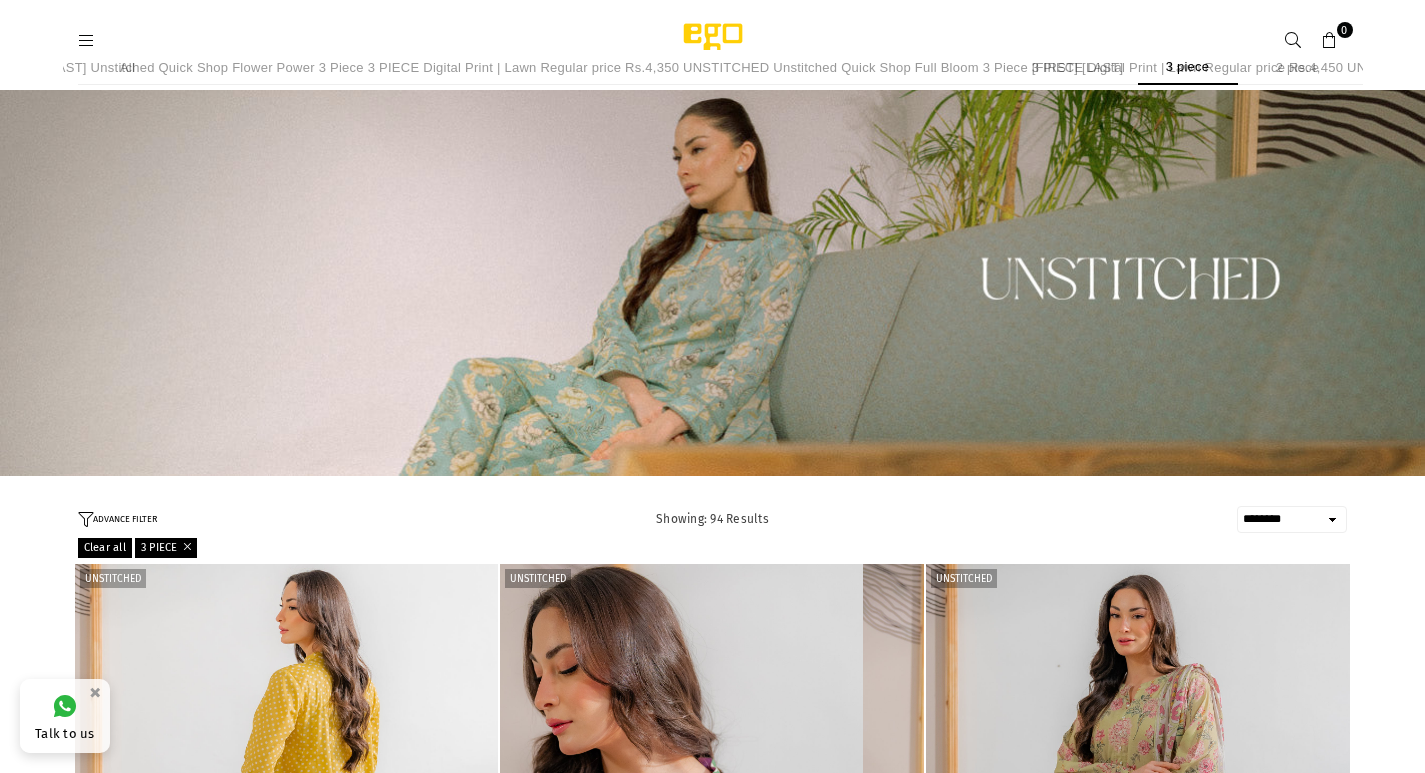 click on "Unstitched
Quick Shop Framed 3 Piece   3 PIECE Digital Print | Lawn
Regular price Rs.4,650
UNSTITCHED     Unstitched
Quick Shop Slide Away 3 Piece   3 PIECE Digital Print | Lawn
Regular price Rs.4,650
UNSTITCHED     Unstitched
Quick Shop Dream On 3 Piece   3 PIECE Digital Print | Lawn
Regular price Rs.4,650
UNSTITCHED     Unstitched
Quick Shop Take It Easy 3 Piece   3 PIECE Digital Print | Lawn
Regular price Rs.4,650
UNSTITCHED     Unstitched
Quick Shop Charm 3 Piece   3 PIECE Digital Print | Lawn
Regular price Rs.4,650
UNSTITCHED     Unstitched
Quick Shop Come Around 3 Piece   3 PIECE Digital Print | Lawn
Regular price Rs.4,650
UNSTITCHED     Unstitched
Quick Shop Retrospect 3 Piece   3 PIECE Digital Print | Lawn
Regular price Rs.4,650
UNSTITCHED     Unstitched
Quick Shop Delightful 3 Piece   3 PIECE Digital Print | Lawn
Regular price Rs.4,650
UNSTITCHED     Unstitched
Quick Shop Linear 3 Piece" at bounding box center [713, 1965] 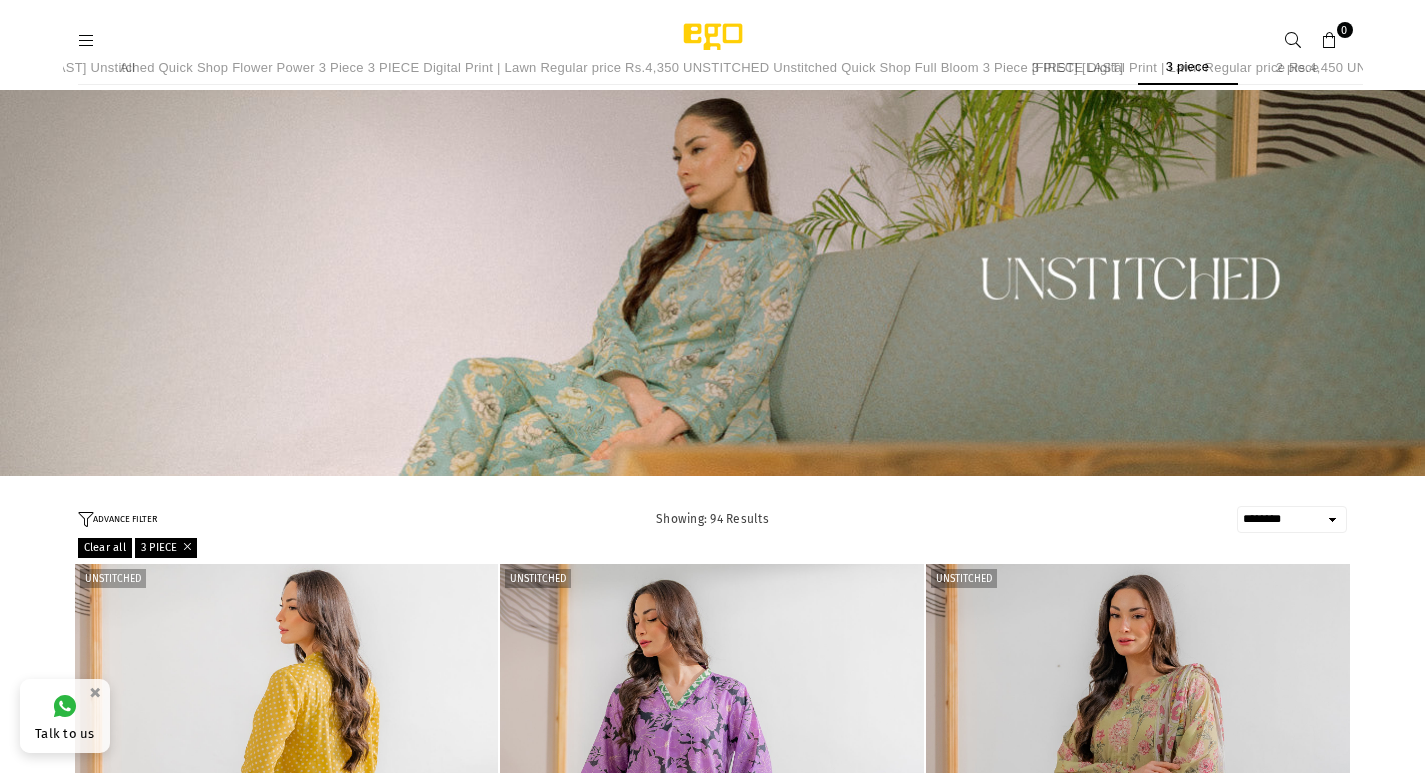click on "Unstitched
Quick Shop Framed 3 Piece   3 PIECE Digital Print | Lawn
Regular price Rs.4,650
UNSTITCHED     Unstitched
Quick Shop Slide Away 3 Piece   3 PIECE Digital Print | Lawn
Regular price Rs.4,650
UNSTITCHED     Unstitched
Quick Shop Dream On 3 Piece   3 PIECE Digital Print | Lawn
Regular price Rs.4,650
UNSTITCHED     Unstitched
Quick Shop Take It Easy 3 Piece   3 PIECE Digital Print | Lawn
Regular price Rs.4,650
UNSTITCHED     Unstitched
Quick Shop Charm 3 Piece   3 PIECE Digital Print | Lawn
Regular price Rs.4,650
UNSTITCHED     Unstitched
Quick Shop Come Around 3 Piece   3 PIECE Digital Print | Lawn
Regular price Rs.4,650
UNSTITCHED     Unstitched
Quick Shop Retrospect 3 Piece   3 PIECE Digital Print | Lawn
Regular price Rs.4,650
UNSTITCHED     Unstitched
Quick Shop Delightful 3 Piece   3 PIECE Digital Print | Lawn
Regular price Rs.4,650
UNSTITCHED     Unstitched
Quick Shop Linear 3 Piece" at bounding box center (713, 1965) 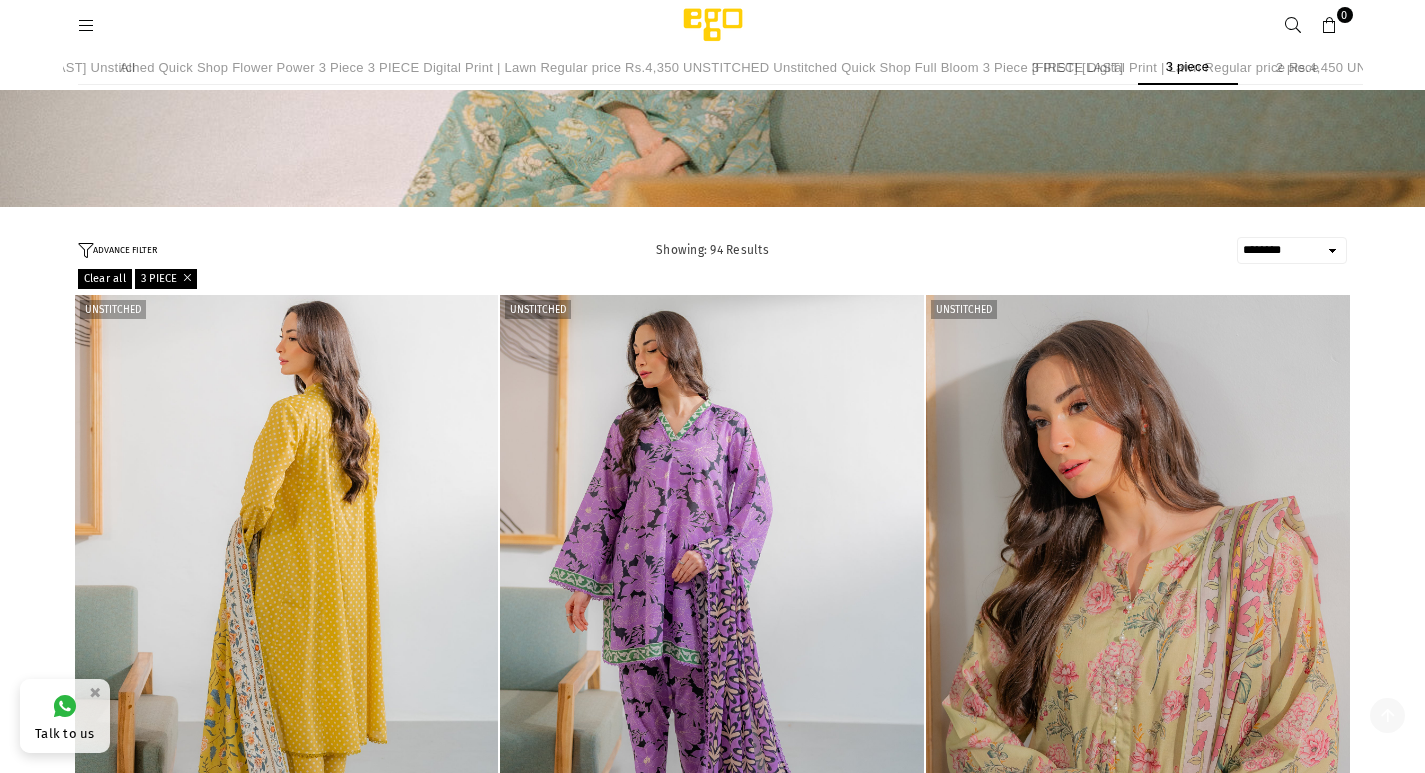 scroll, scrollTop: 250, scrollLeft: 0, axis: vertical 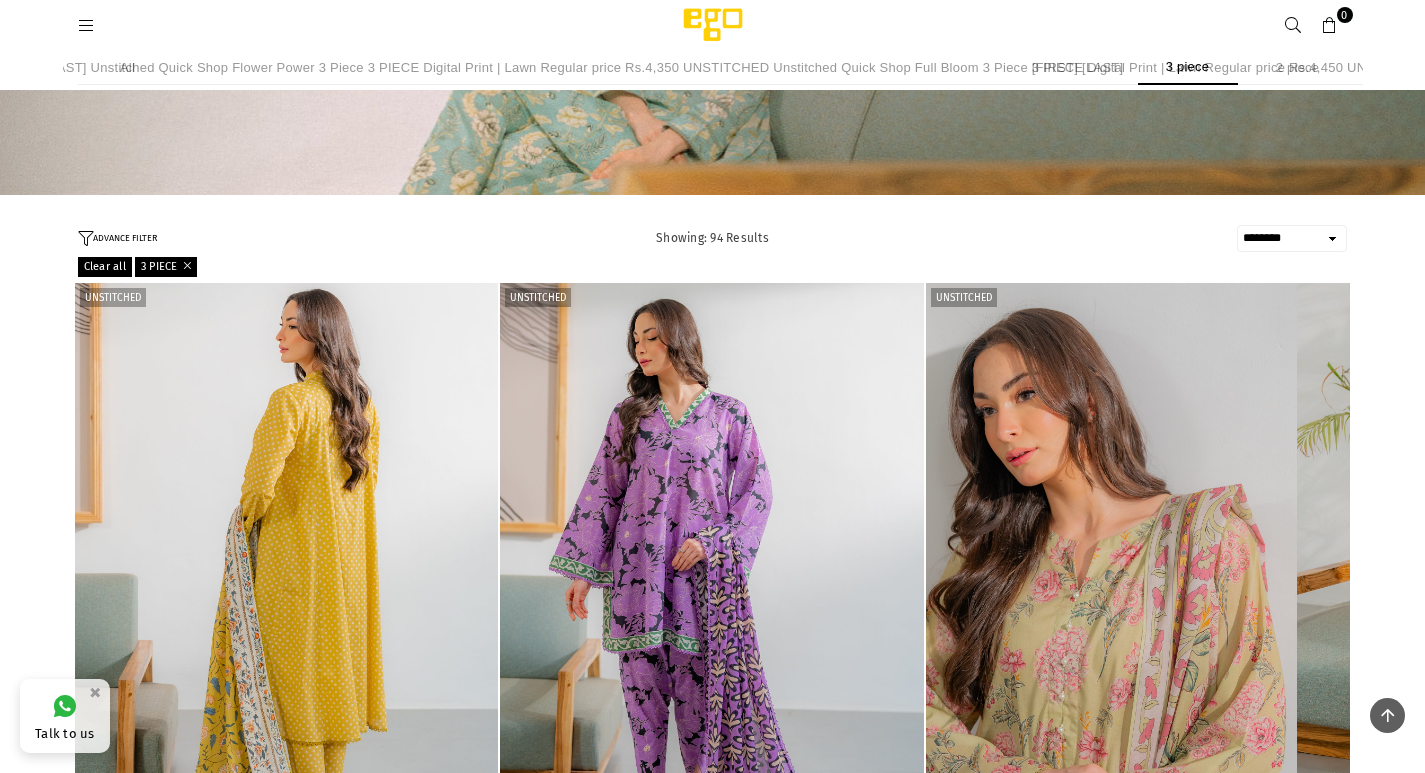 click on "Unstitched
Quick Shop Framed 3 Piece   3 PIECE Digital Print | Lawn
Regular price Rs.4,650
UNSTITCHED     Unstitched
Quick Shop Slide Away 3 Piece   3 PIECE Digital Print | Lawn
Regular price Rs.4,650
UNSTITCHED     Unstitched
Quick Shop Dream On 3 Piece   3 PIECE Digital Print | Lawn
Regular price Rs.4,650
UNSTITCHED     Unstitched
Quick Shop Take It Easy 3 Piece   3 PIECE Digital Print | Lawn
Regular price Rs.4,650
UNSTITCHED     Unstitched
Quick Shop Charm 3 Piece   3 PIECE Digital Print | Lawn
Regular price Rs.4,650
UNSTITCHED     Unstitched
Quick Shop Come Around 3 Piece   3 PIECE Digital Print | Lawn
Regular price Rs.4,650
UNSTITCHED     Unstitched
Quick Shop Retrospect 3 Piece   3 PIECE Digital Print | Lawn
Regular price Rs.4,650
UNSTITCHED     Unstitched
Quick Shop Delightful 3 Piece   3 PIECE Digital Print | Lawn
Regular price Rs.4,650
UNSTITCHED     Unstitched
Quick Shop Linear 3 Piece" at bounding box center (713, 1684) 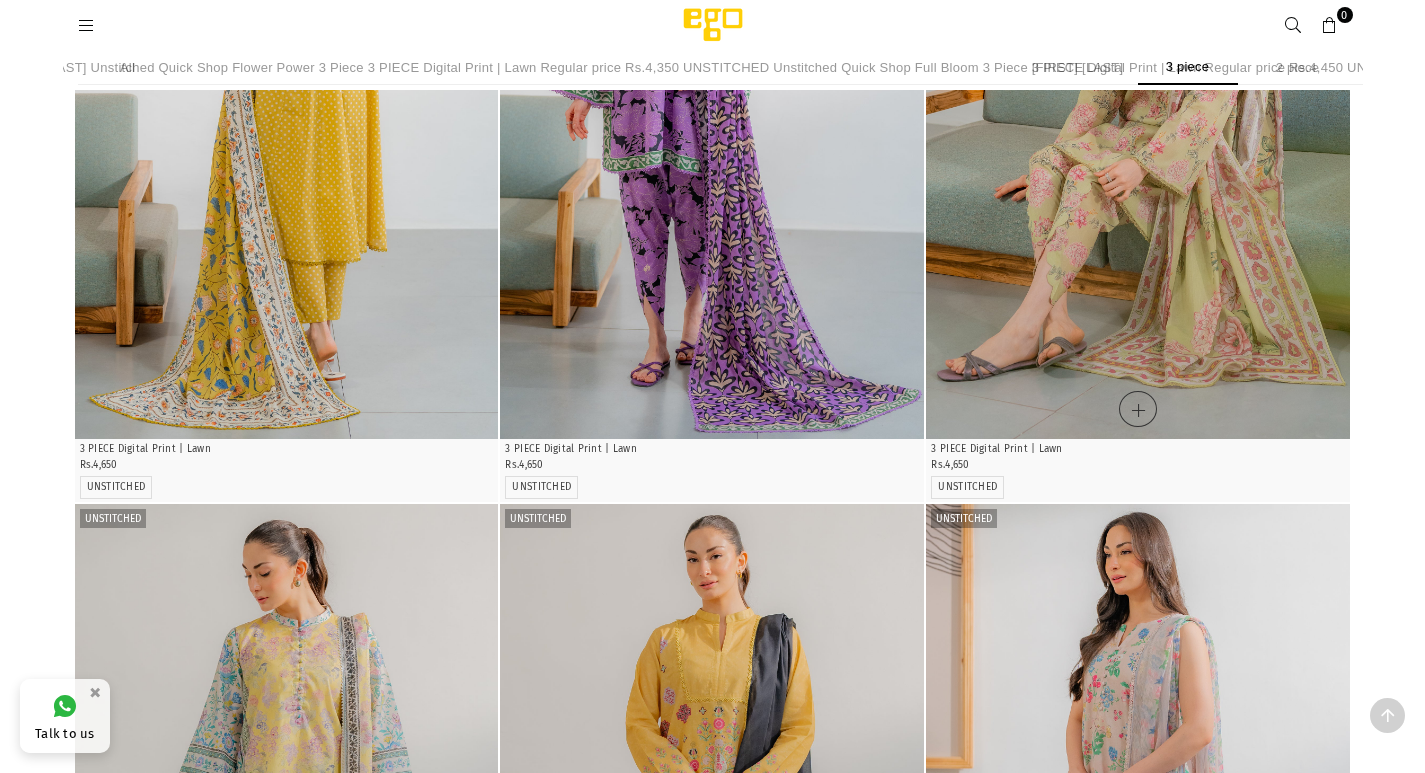 scroll, scrollTop: 800, scrollLeft: 0, axis: vertical 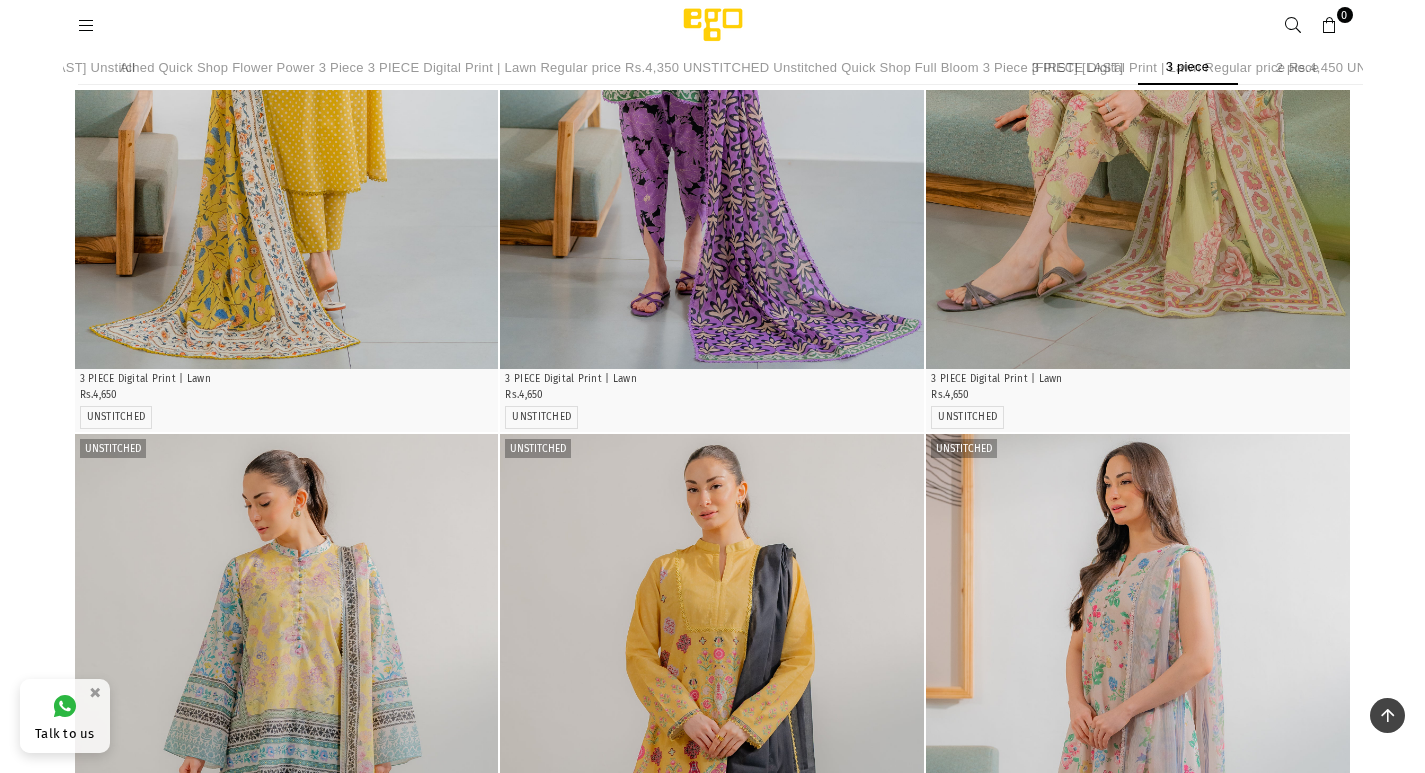 click on "Unstitched
Quick Shop Framed 3 Piece   3 PIECE Digital Print | Lawn
Regular price Rs.4,650
UNSTITCHED     Unstitched
Quick Shop Slide Away 3 Piece   3 PIECE Digital Print | Lawn
Regular price Rs.4,650
UNSTITCHED     Unstitched
Quick Shop Dream On 3 Piece   3 PIECE Digital Print | Lawn
Regular price Rs.4,650
UNSTITCHED     Unstitched
Quick Shop Take It Easy 3 Piece   3 PIECE Digital Print | Lawn
Regular price Rs.4,650
UNSTITCHED     Unstitched
Quick Shop Charm 3 Piece   3 PIECE Digital Print | Lawn
Regular price Rs.4,650
UNSTITCHED     Unstitched
Quick Shop Come Around 3 Piece   3 PIECE Digital Print | Lawn
Regular price Rs.4,650
UNSTITCHED     Unstitched
Quick Shop Retrospect 3 Piece   3 PIECE Digital Print | Lawn
Regular price Rs.4,650
UNSTITCHED     Unstitched
Quick Shop Delightful 3 Piece   3 PIECE Digital Print | Lawn
Regular price Rs.4,650
UNSTITCHED     Unstitched
Quick Shop Linear 3 Piece" at bounding box center [713, 1134] 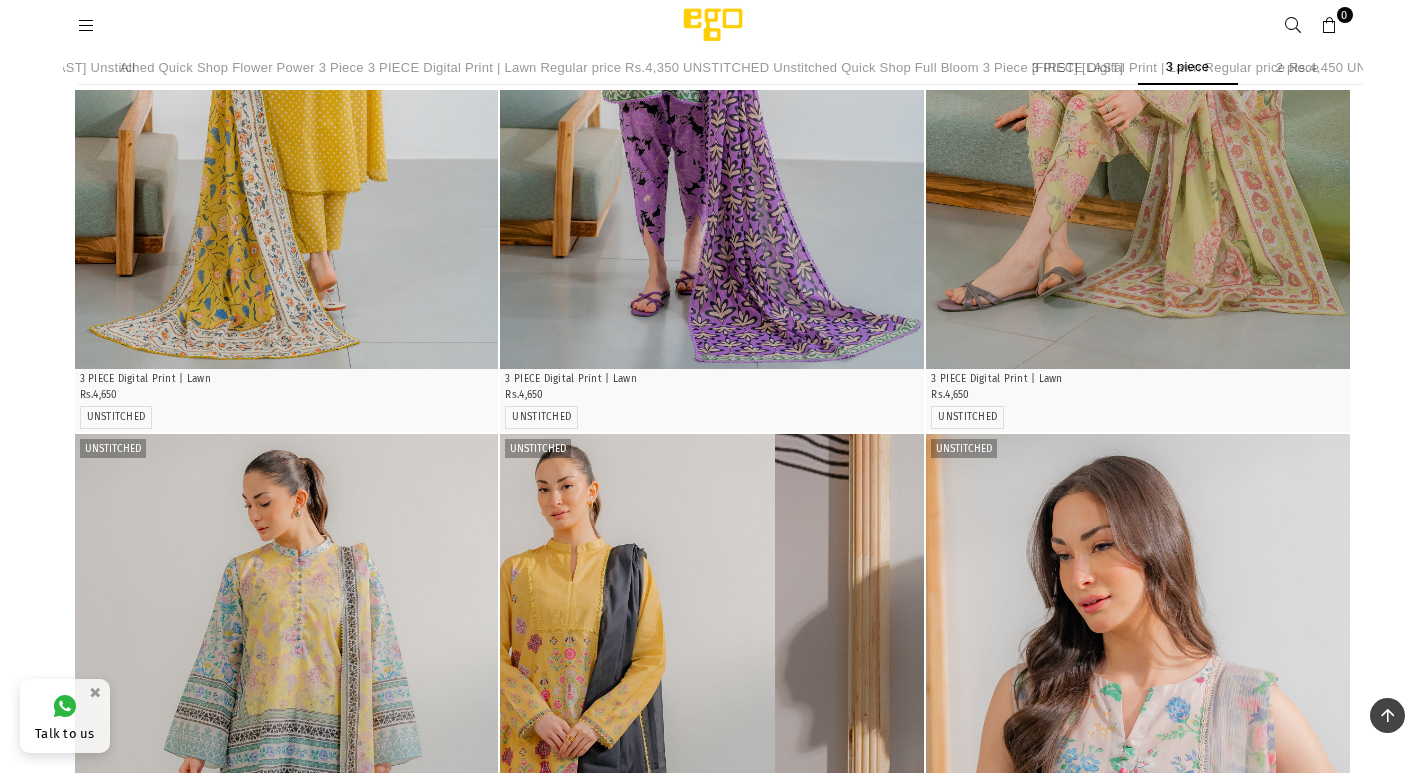click on "Unstitched
Quick Shop Framed 3 Piece   3 PIECE Digital Print | Lawn
Regular price Rs.4,650
UNSTITCHED     Unstitched
Quick Shop Slide Away 3 Piece   3 PIECE Digital Print | Lawn
Regular price Rs.4,650
UNSTITCHED     Unstitched
Quick Shop Dream On 3 Piece   3 PIECE Digital Print | Lawn
Regular price Rs.4,650
UNSTITCHED     Unstitched
Quick Shop Take It Easy 3 Piece   3 PIECE Digital Print | Lawn
Regular price Rs.4,650
UNSTITCHED     Unstitched
Quick Shop Charm 3 Piece   3 PIECE Digital Print | Lawn
Regular price Rs.4,650
UNSTITCHED     Unstitched
Quick Shop Come Around 3 Piece   3 PIECE Digital Print | Lawn
Regular price Rs.4,650
UNSTITCHED     Unstitched
Quick Shop Retrospect 3 Piece   3 PIECE Digital Print | Lawn
Regular price Rs.4,650
UNSTITCHED     Unstitched
Quick Shop Delightful 3 Piece   3 PIECE Digital Print | Lawn
Regular price Rs.4,650
UNSTITCHED     Unstitched
Quick Shop Linear 3 Piece" at bounding box center (713, 1134) 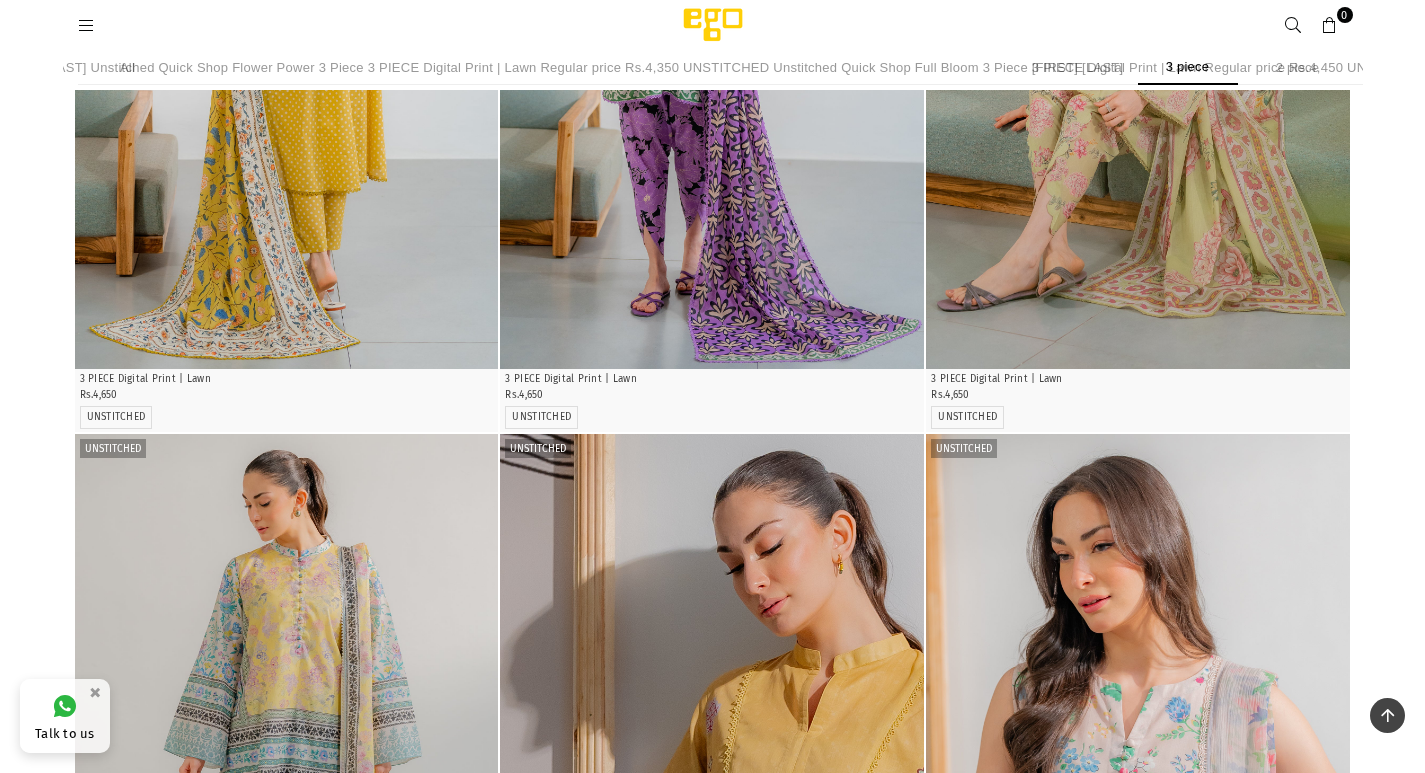 click at bounding box center [287, 752] 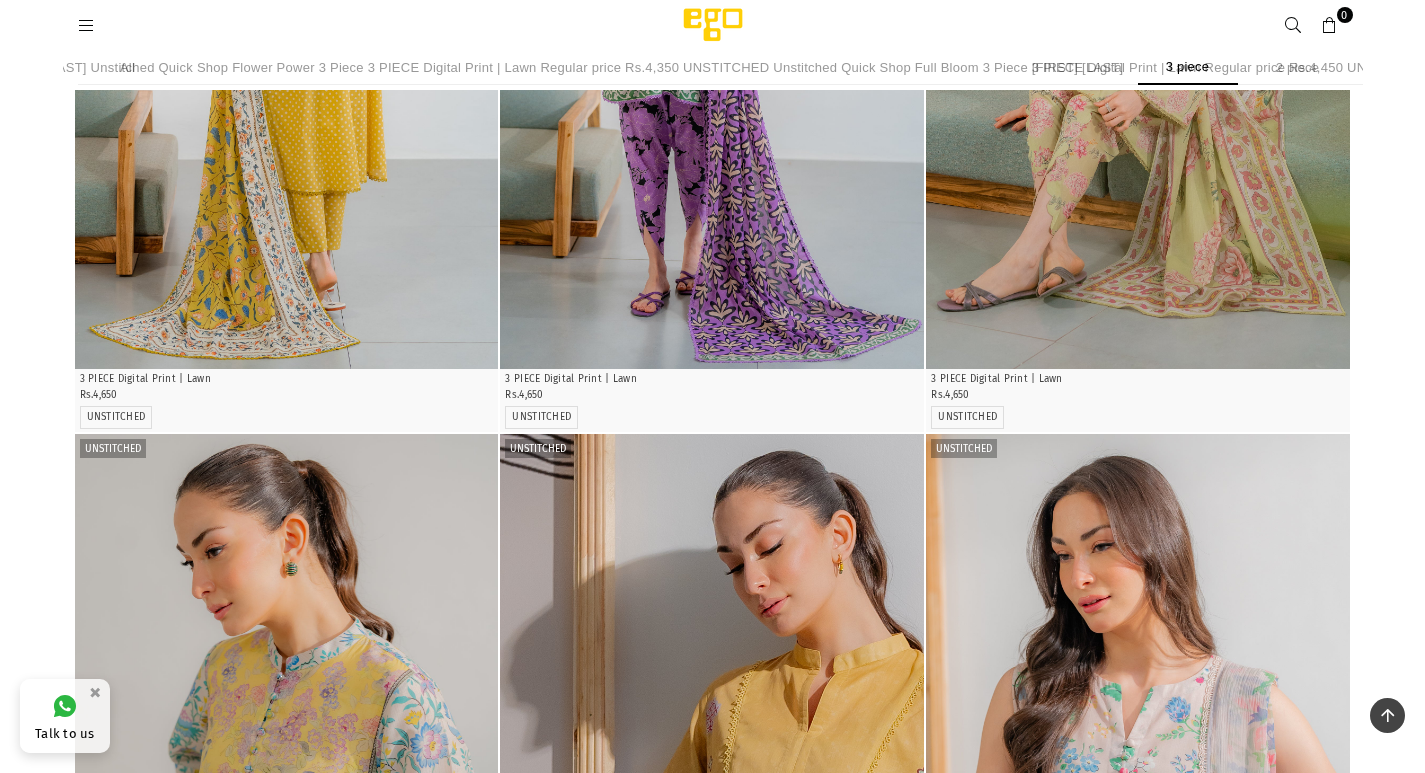 scroll, scrollTop: 1500, scrollLeft: 0, axis: vertical 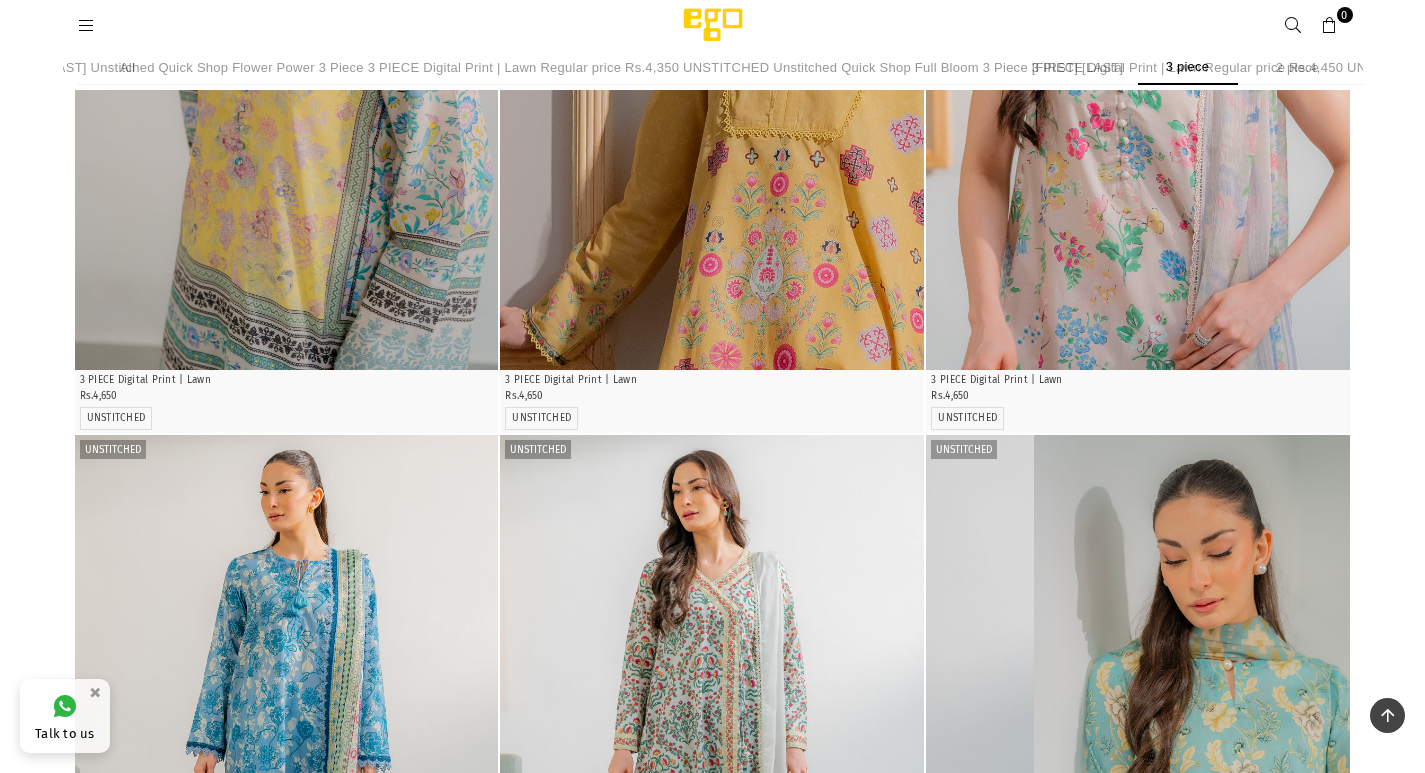 click on "Unstitched
Quick Shop Framed 3 Piece   3 PIECE Digital Print | Lawn
Regular price Rs.4,650
UNSTITCHED     Unstitched
Quick Shop Slide Away 3 Piece   3 PIECE Digital Print | Lawn
Regular price Rs.4,650
UNSTITCHED     Unstitched
Quick Shop Dream On 3 Piece   3 PIECE Digital Print | Lawn
Regular price Rs.4,650
UNSTITCHED     Unstitched
Quick Shop Take It Easy 3 Piece   3 PIECE Digital Print | Lawn
Regular price Rs.4,650
UNSTITCHED     Unstitched
Quick Shop Charm 3 Piece   3 PIECE Digital Print | Lawn
Regular price Rs.4,650
UNSTITCHED     Unstitched
Quick Shop Come Around 3 Piece   3 PIECE Digital Print | Lawn
Regular price Rs.4,650
UNSTITCHED     Unstitched
Quick Shop Retrospect 3 Piece   3 PIECE Digital Print | Lawn
Regular price Rs.4,650
UNSTITCHED     Unstitched
Quick Shop Delightful 3 Piece   3 PIECE Digital Print | Lawn
Regular price Rs.4,650
UNSTITCHED     Unstitched
Quick Shop Linear 3 Piece" at bounding box center (713, 434) 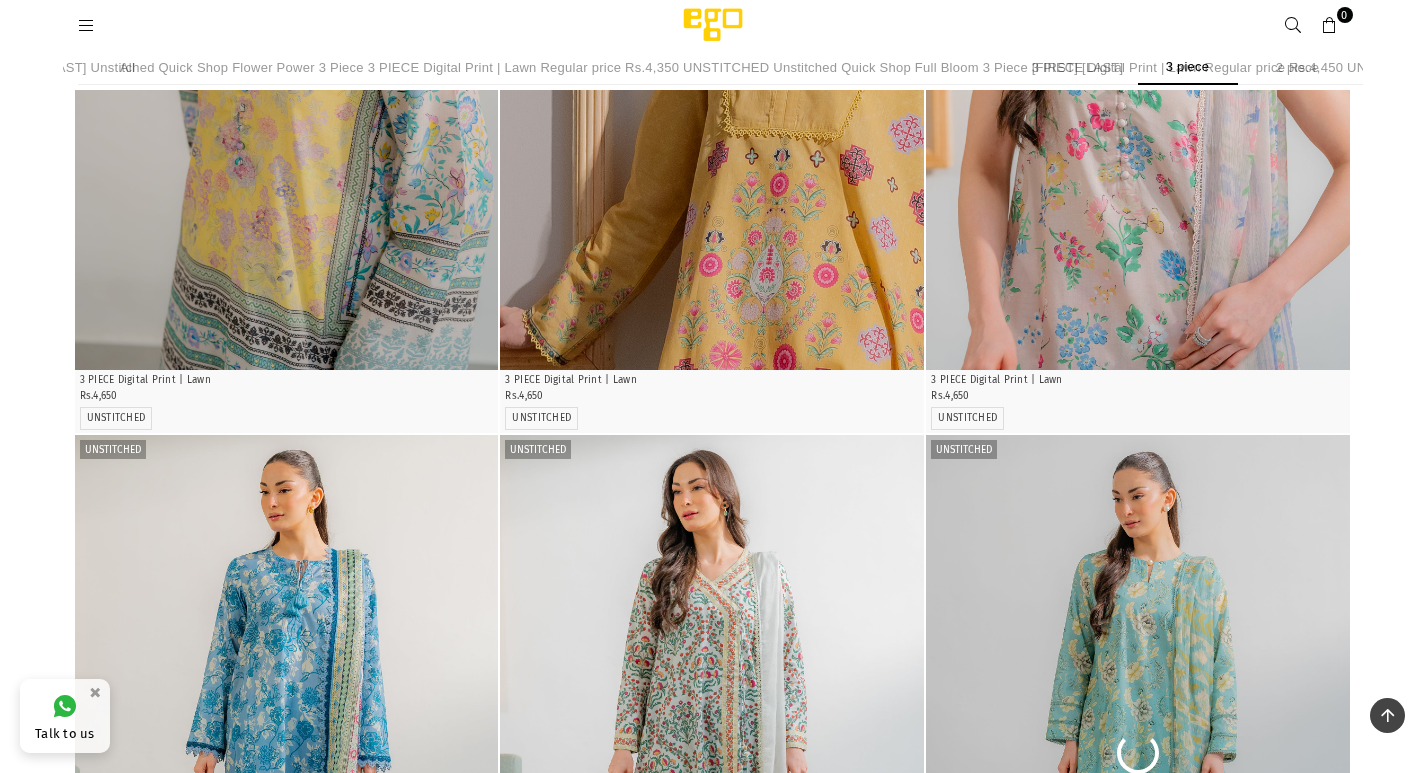 click at bounding box center [287, 753] 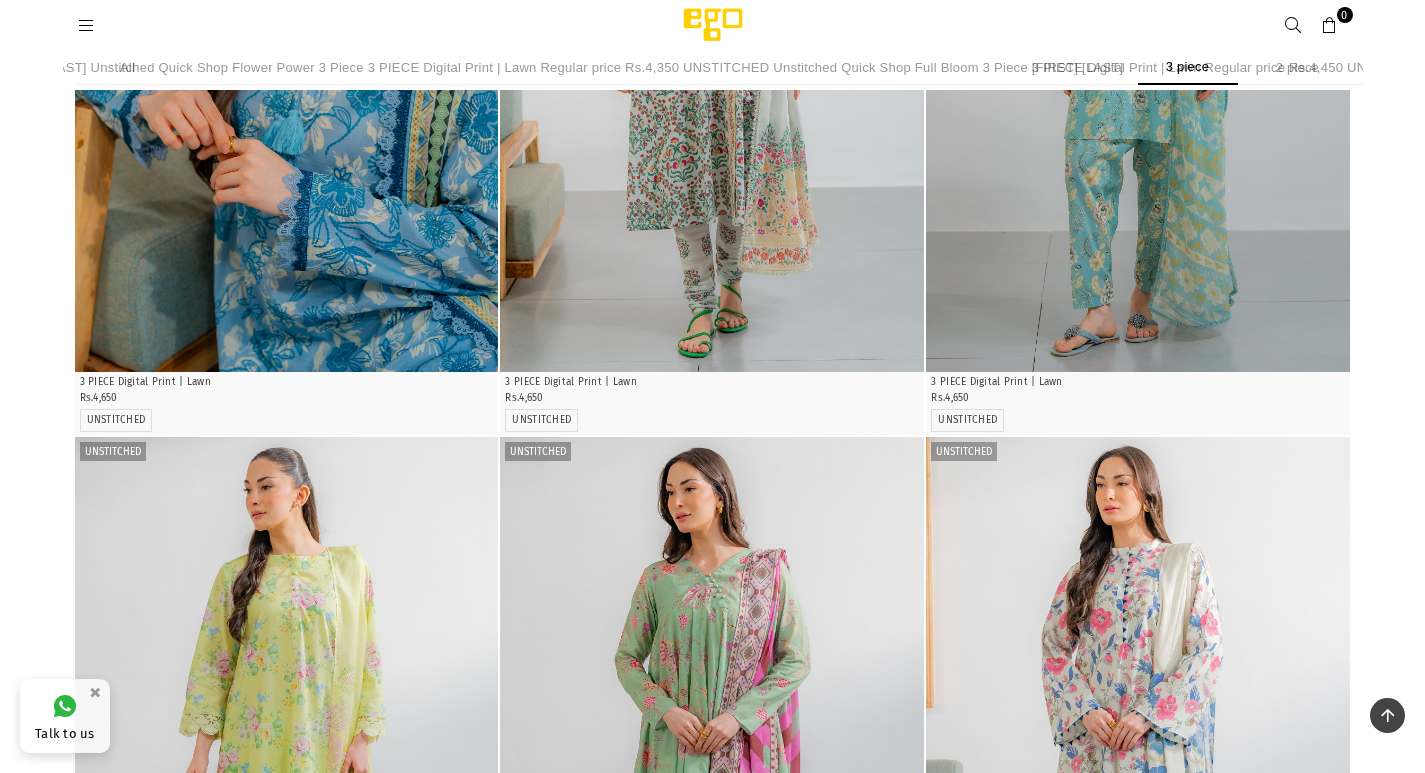 scroll, scrollTop: 2200, scrollLeft: 0, axis: vertical 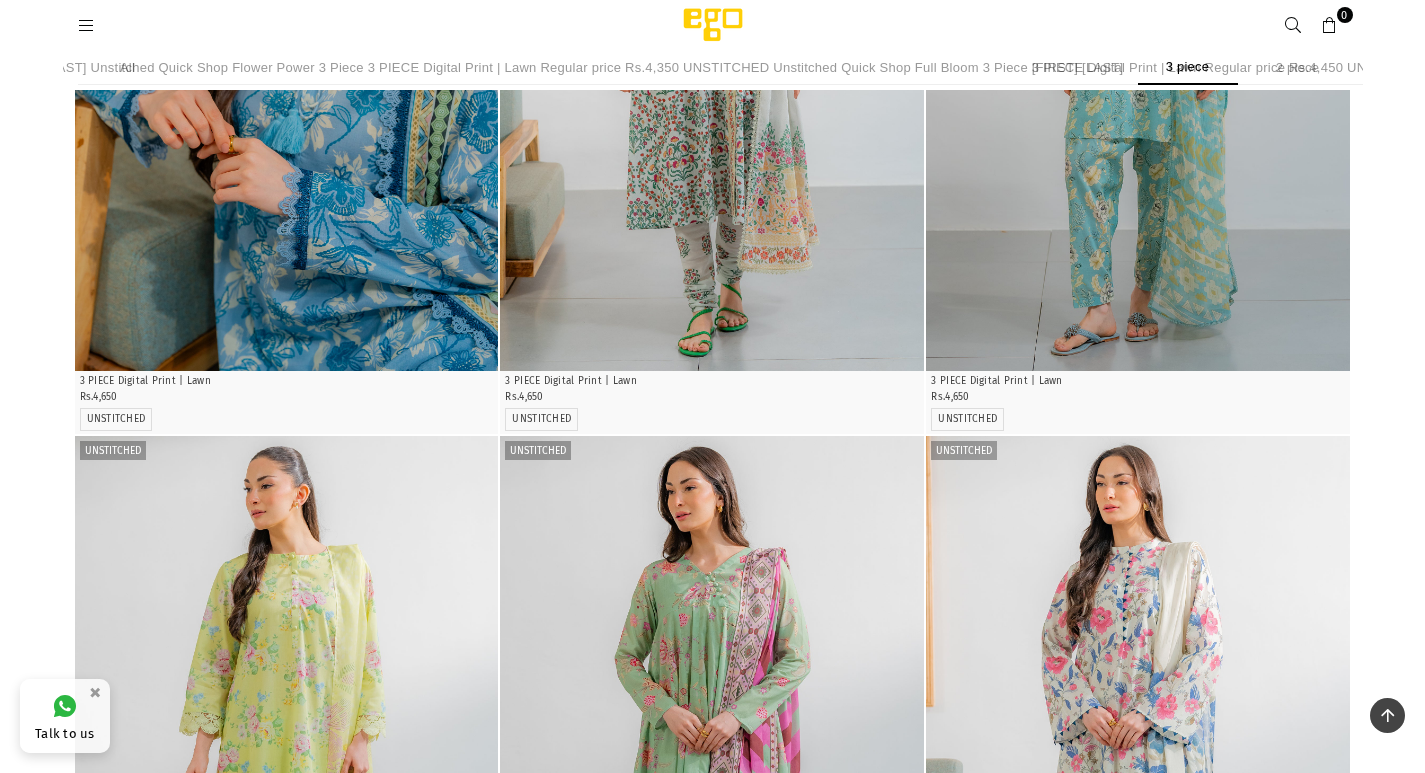 click at bounding box center [287, 754] 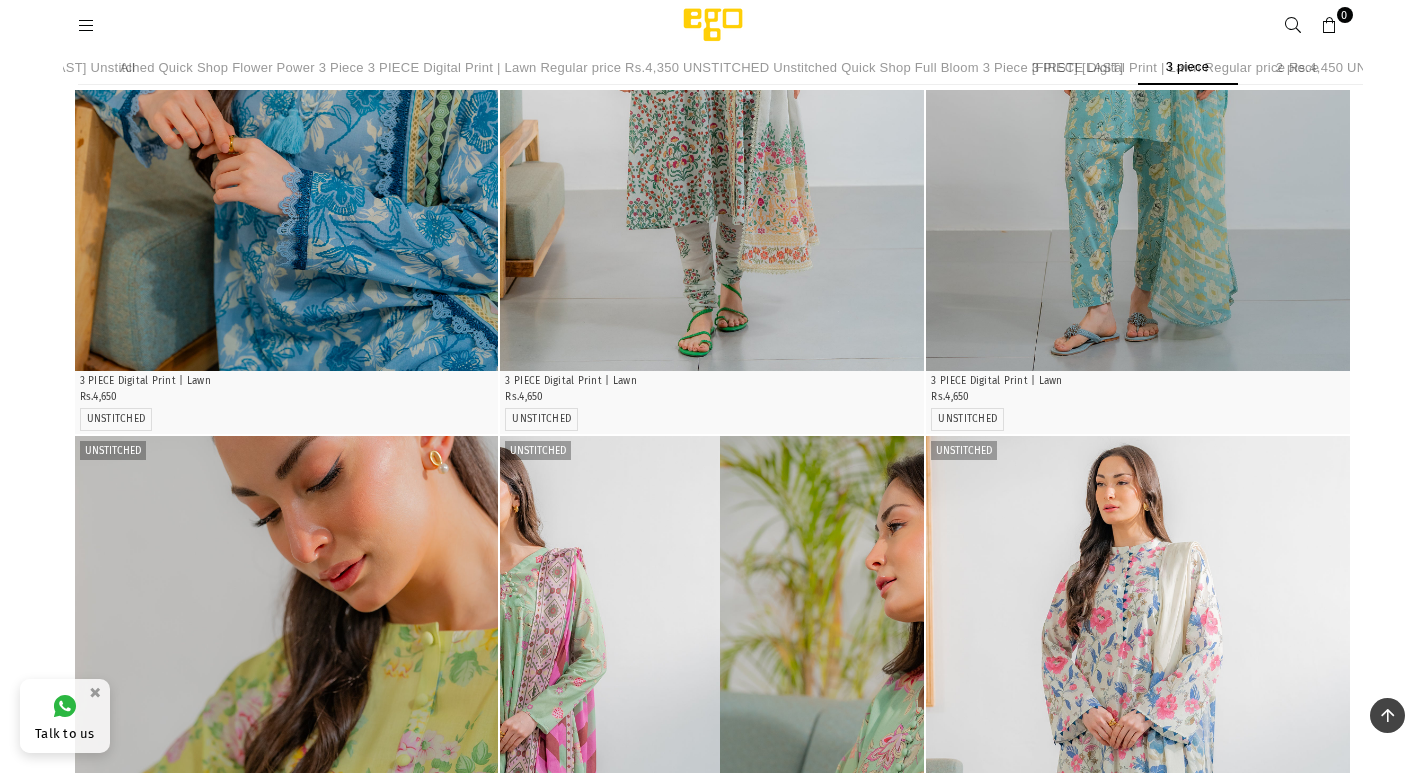 click at bounding box center [508, 754] 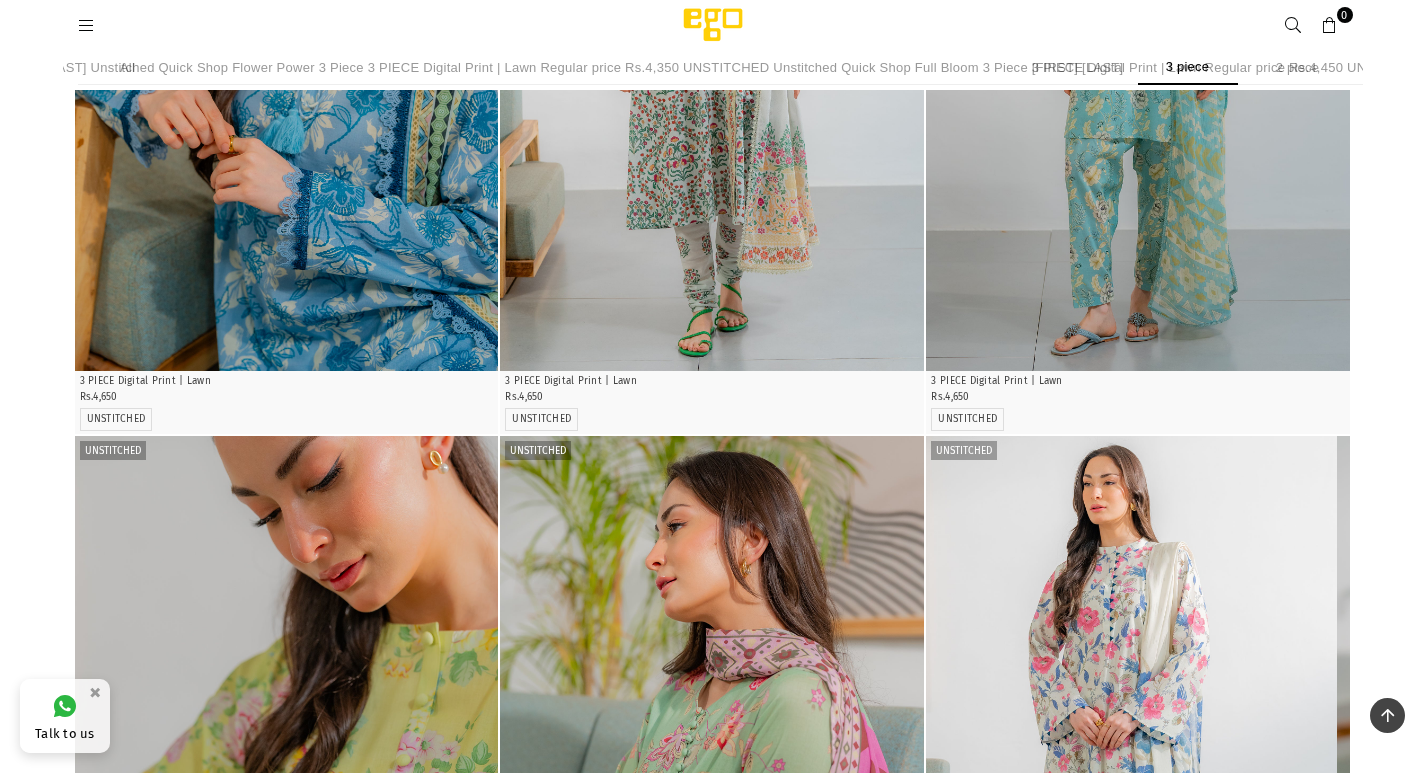 click at bounding box center [1125, 754] 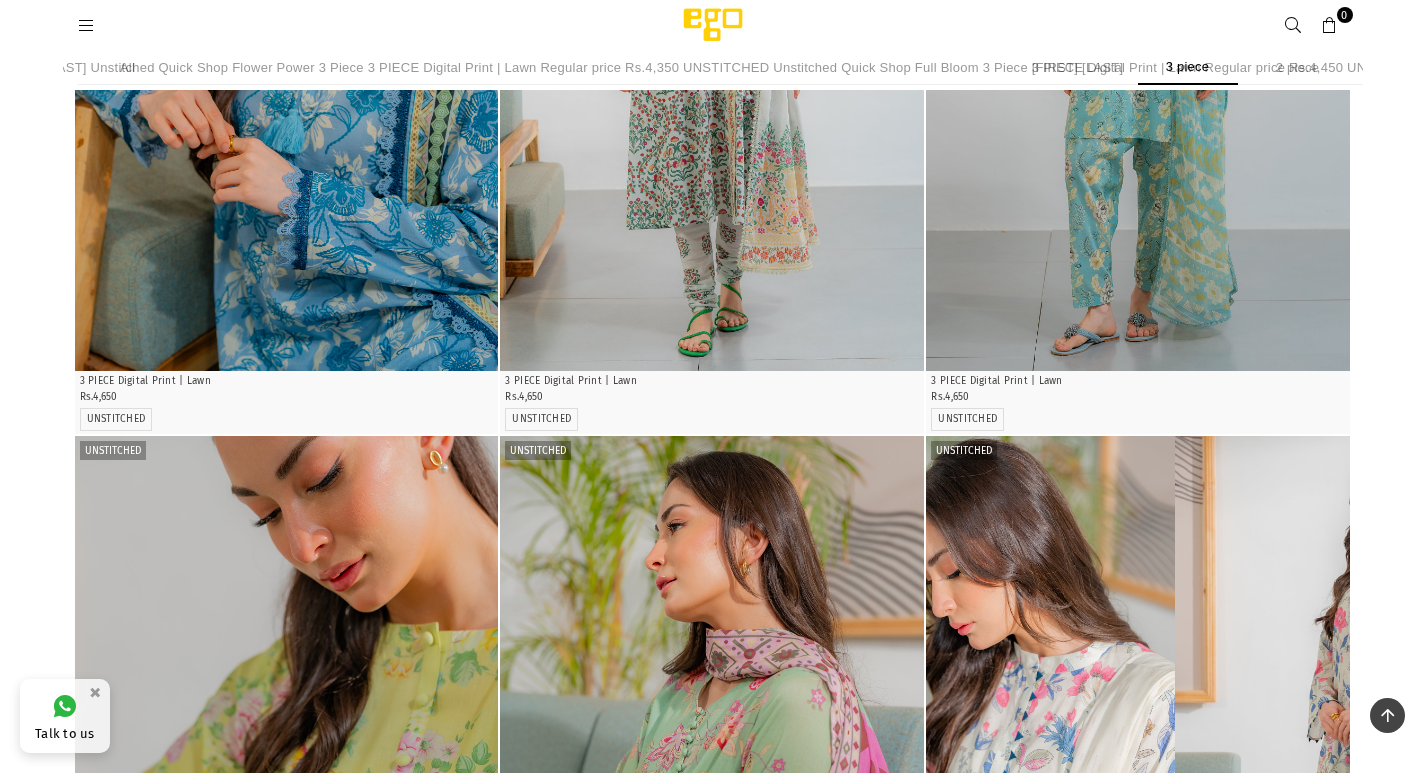 click on "Unstitched
Quick Shop Framed 3 Piece   3 PIECE Digital Print | Lawn
Regular price Rs.4,650
UNSTITCHED     Unstitched
Quick Shop Slide Away 3 Piece   3 PIECE Digital Print | Lawn
Regular price Rs.4,650
UNSTITCHED     Unstitched
Quick Shop Dream On 3 Piece   3 PIECE Digital Print | Lawn
Regular price Rs.4,650
UNSTITCHED     Unstitched
Quick Shop Take It Easy 3 Piece   3 PIECE Digital Print | Lawn
Regular price Rs.4,650
UNSTITCHED     Unstitched
Quick Shop Charm 3 Piece   3 PIECE Digital Print | Lawn
Regular price Rs.4,650
UNSTITCHED     Unstitched
Quick Shop Come Around 3 Piece   3 PIECE Digital Print | Lawn
Regular price Rs.4,650
UNSTITCHED     Unstitched
Quick Shop Retrospect 3 Piece   3 PIECE Digital Print | Lawn
Regular price Rs.4,650
UNSTITCHED     Unstitched
Quick Shop Delightful 3 Piece   3 PIECE Digital Print | Lawn
Regular price Rs.4,650
UNSTITCHED     Unstitched
Quick Shop Linear 3 Piece" at bounding box center (713, -266) 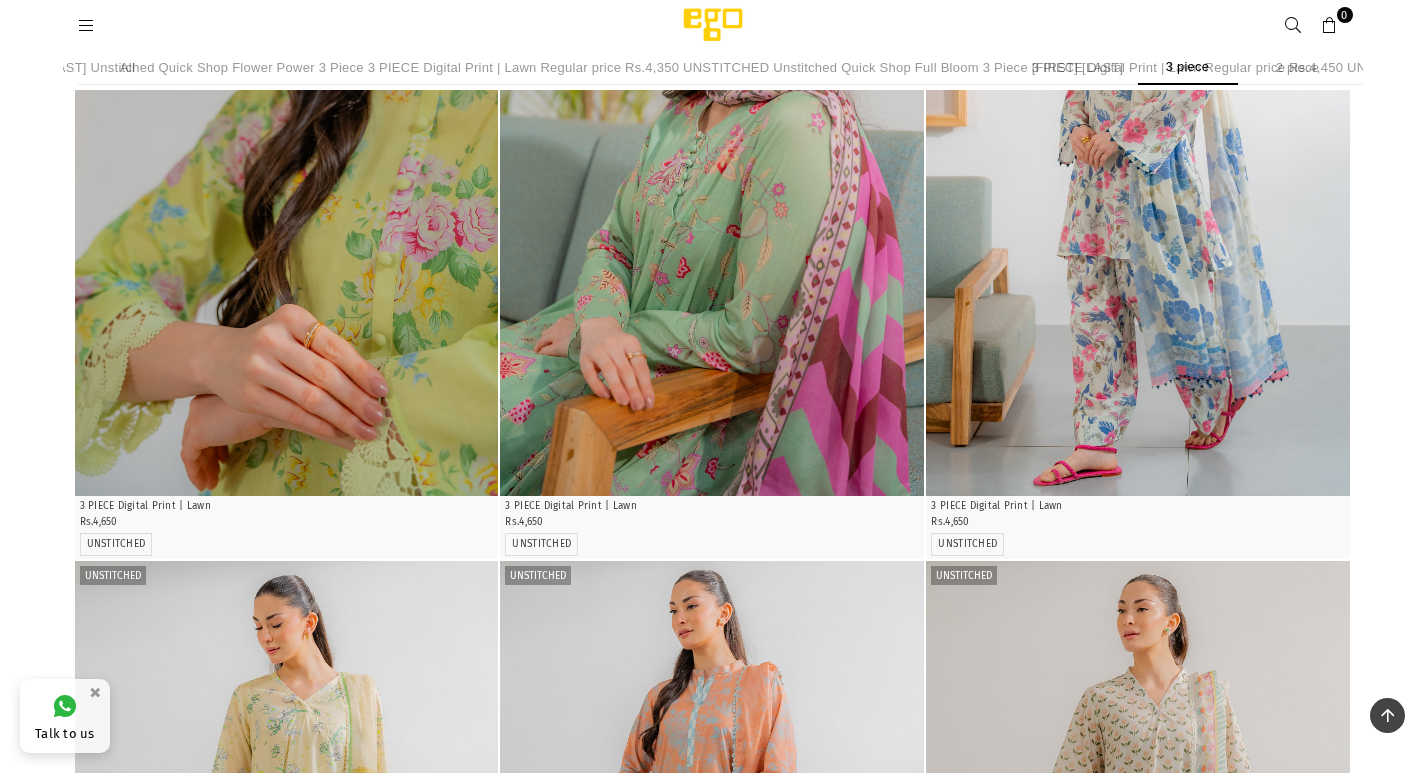 scroll, scrollTop: 2948, scrollLeft: 0, axis: vertical 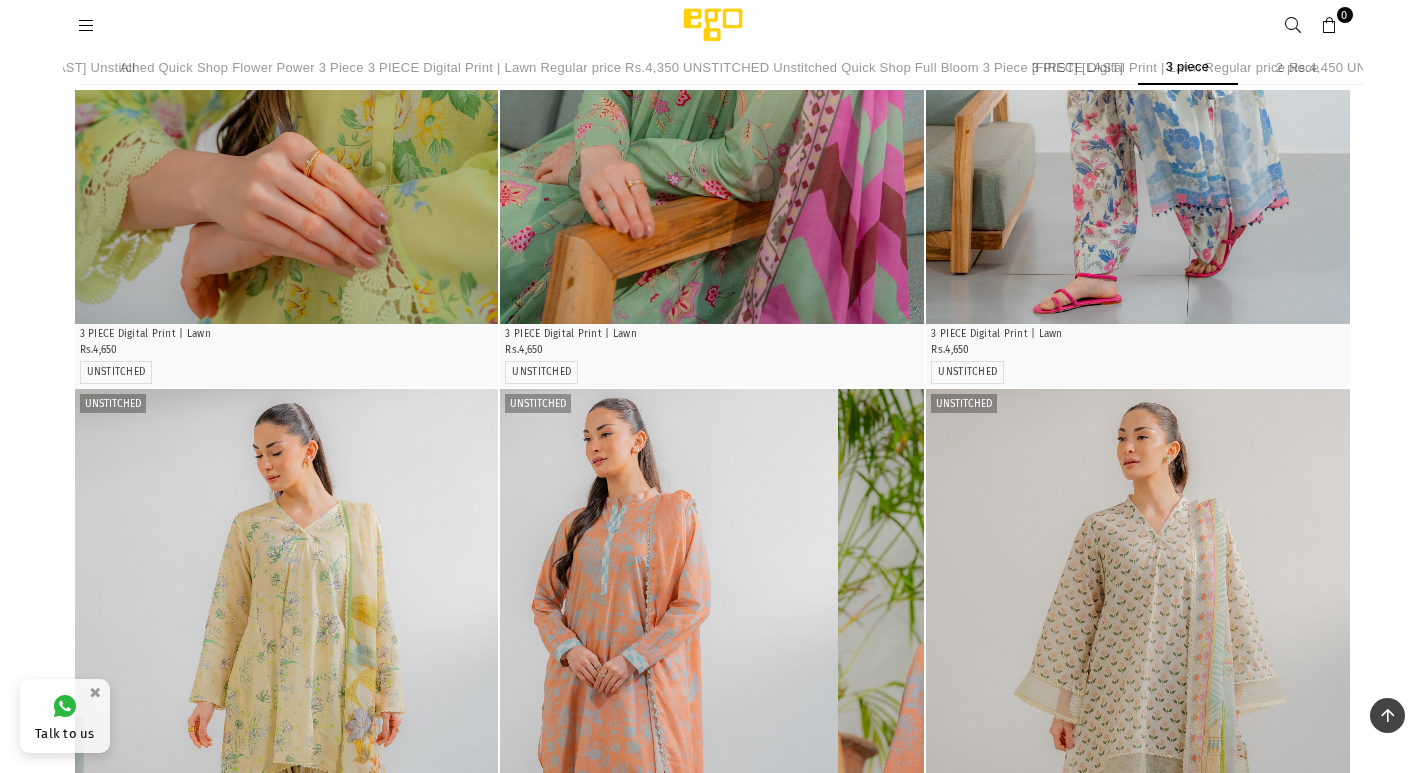 click on "Unstitched
Quick Shop Framed 3 Piece   3 PIECE Digital Print | Lawn
Regular price Rs.4,650
UNSTITCHED     Unstitched
Quick Shop Slide Away 3 Piece   3 PIECE Digital Print | Lawn
Regular price Rs.4,650
UNSTITCHED     Unstitched
Quick Shop Dream On 3 Piece   3 PIECE Digital Print | Lawn
Regular price Rs.4,650
UNSTITCHED     Unstitched
Quick Shop Take It Easy 3 Piece   3 PIECE Digital Print | Lawn
Regular price Rs.4,650
UNSTITCHED     Unstitched
Quick Shop Charm 3 Piece   3 PIECE Digital Print | Lawn
Regular price Rs.4,650
UNSTITCHED     Unstitched
Quick Shop Come Around 3 Piece   3 PIECE Digital Print | Lawn
Regular price Rs.4,650
UNSTITCHED     Unstitched
Quick Shop Retrospect 3 Piece   3 PIECE Digital Print | Lawn
Regular price Rs.4,650
UNSTITCHED     Unstitched
Quick Shop Delightful 3 Piece   3 PIECE Digital Print | Lawn
Regular price Rs.4,650
UNSTITCHED     Unstitched
Quick Shop Linear 3 Piece" at bounding box center [713, 70] 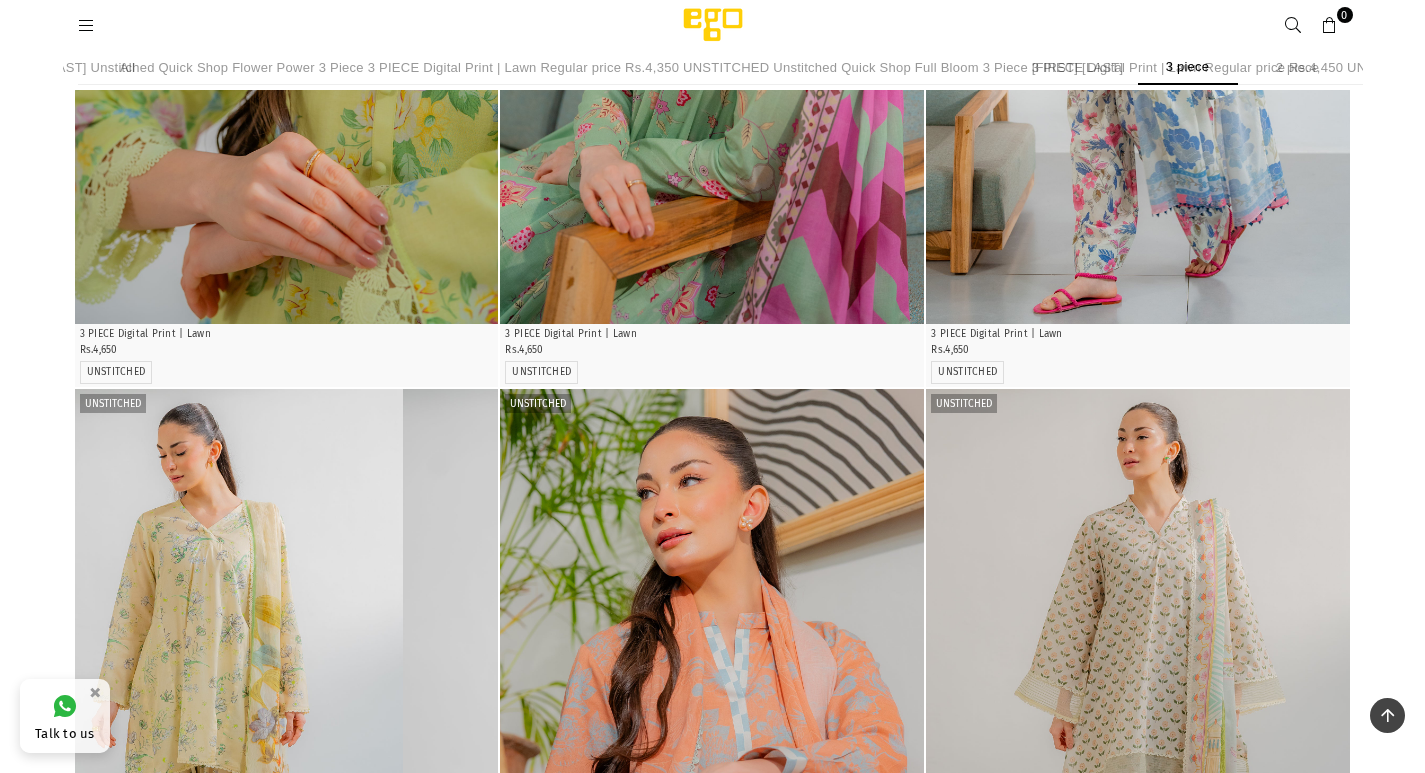click at bounding box center (191, 707) 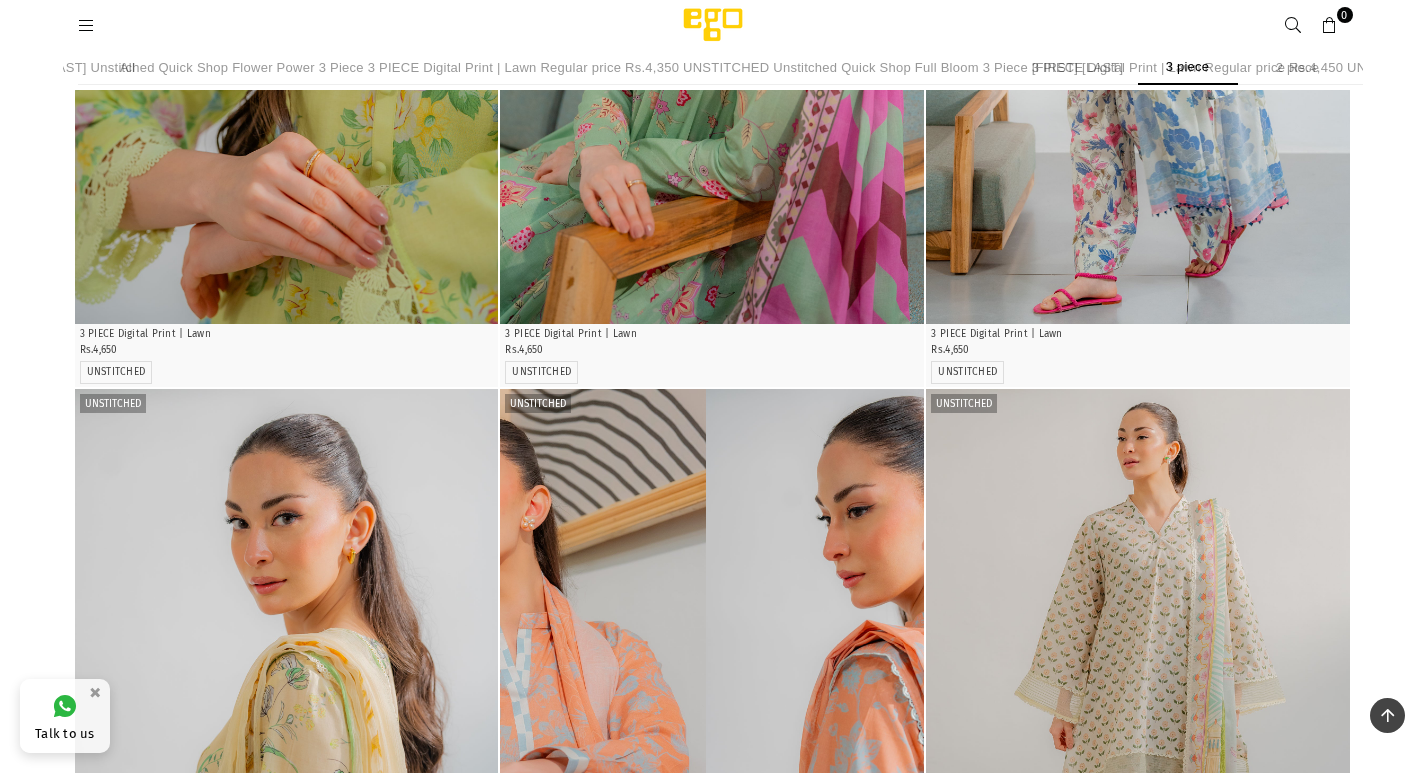 click on "Unstitched
Quick Shop Framed 3 Piece   3 PIECE Digital Print | Lawn
Regular price Rs.4,650
UNSTITCHED     Unstitched
Quick Shop Slide Away 3 Piece   3 PIECE Digital Print | Lawn
Regular price Rs.4,650
UNSTITCHED     Unstitched
Quick Shop Dream On 3 Piece   3 PIECE Digital Print | Lawn
Regular price Rs.4,650
UNSTITCHED     Unstitched
Quick Shop Take It Easy 3 Piece   3 PIECE Digital Print | Lawn
Regular price Rs.4,650
UNSTITCHED     Unstitched
Quick Shop Charm 3 Piece   3 PIECE Digital Print | Lawn
Regular price Rs.4,650
UNSTITCHED     Unstitched
Quick Shop Come Around 3 Piece   3 PIECE Digital Print | Lawn
Regular price Rs.4,650
UNSTITCHED     Unstitched
Quick Shop Retrospect 3 Piece   3 PIECE Digital Print | Lawn
Regular price Rs.4,650
UNSTITCHED     Unstitched
Quick Shop Delightful 3 Piece   3 PIECE Digital Print | Lawn
Regular price Rs.4,650
UNSTITCHED     Unstitched
Quick Shop Linear 3 Piece" at bounding box center (713, 70) 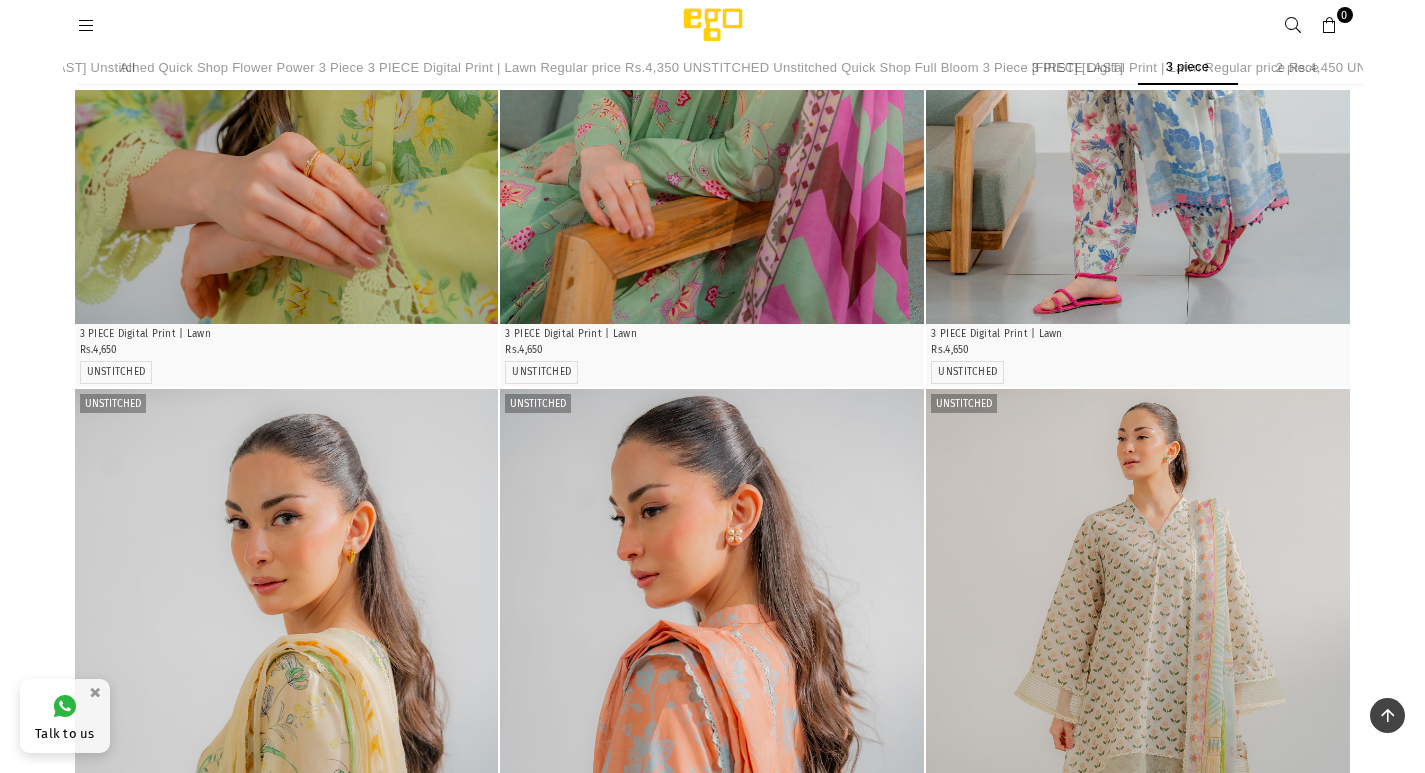 click on "**********" at bounding box center [712, 60] 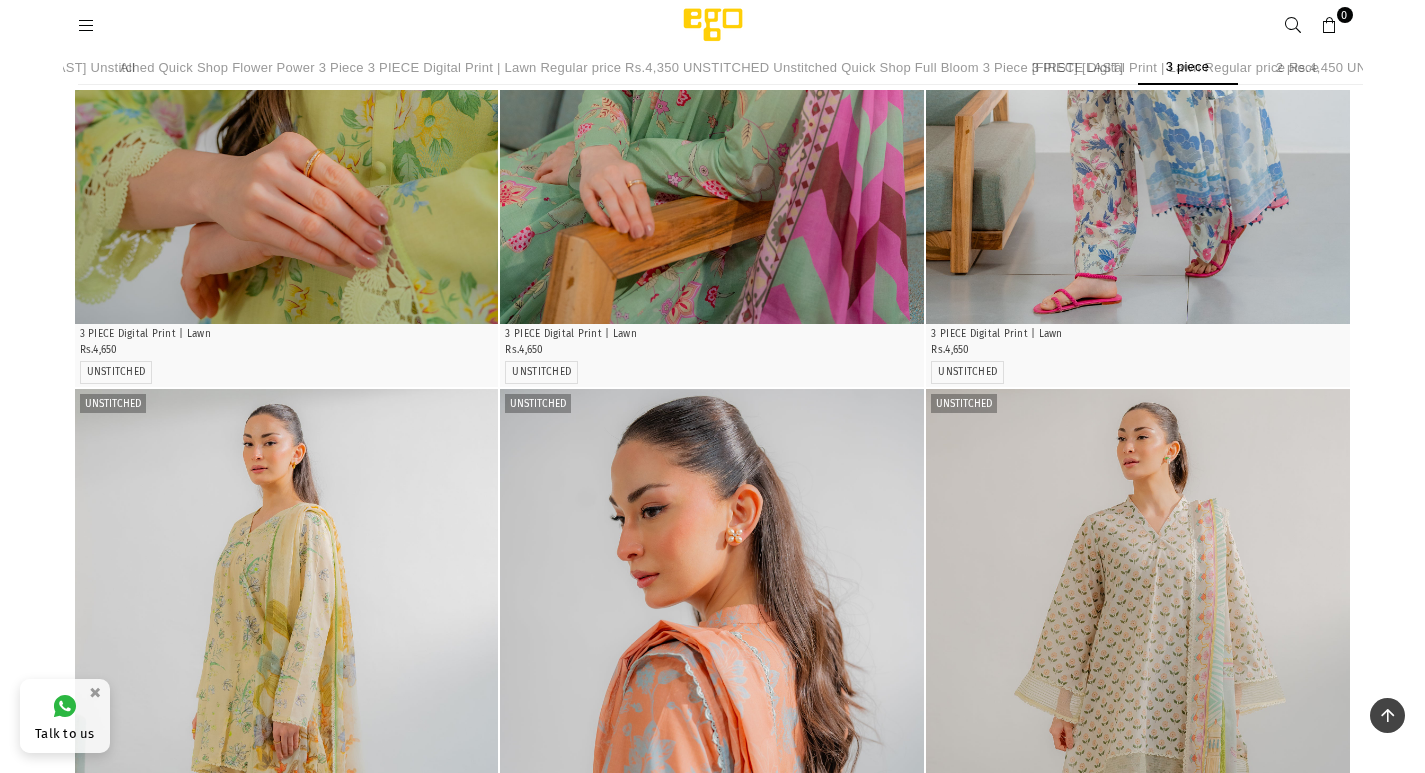 click on "**********" at bounding box center [712, 60] 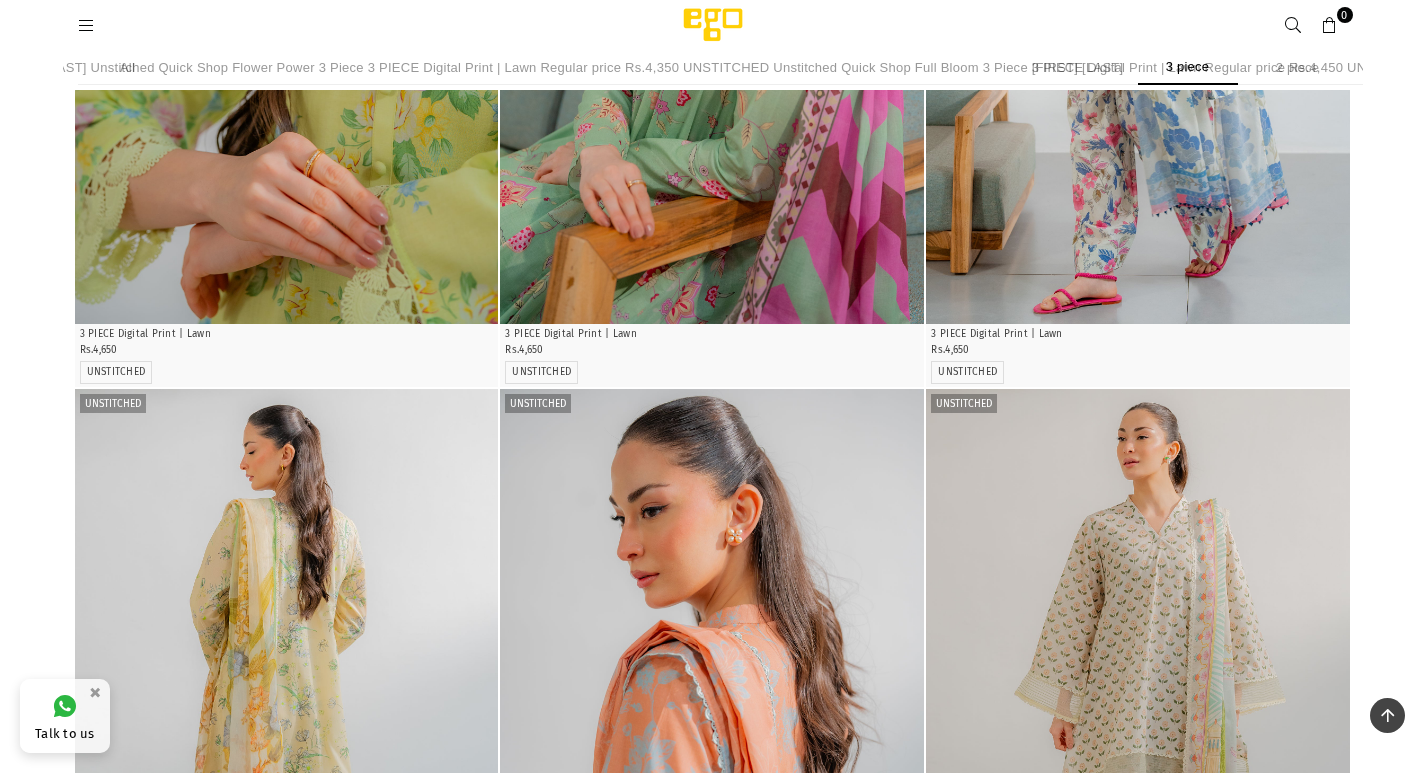 click at bounding box center [287, 707] 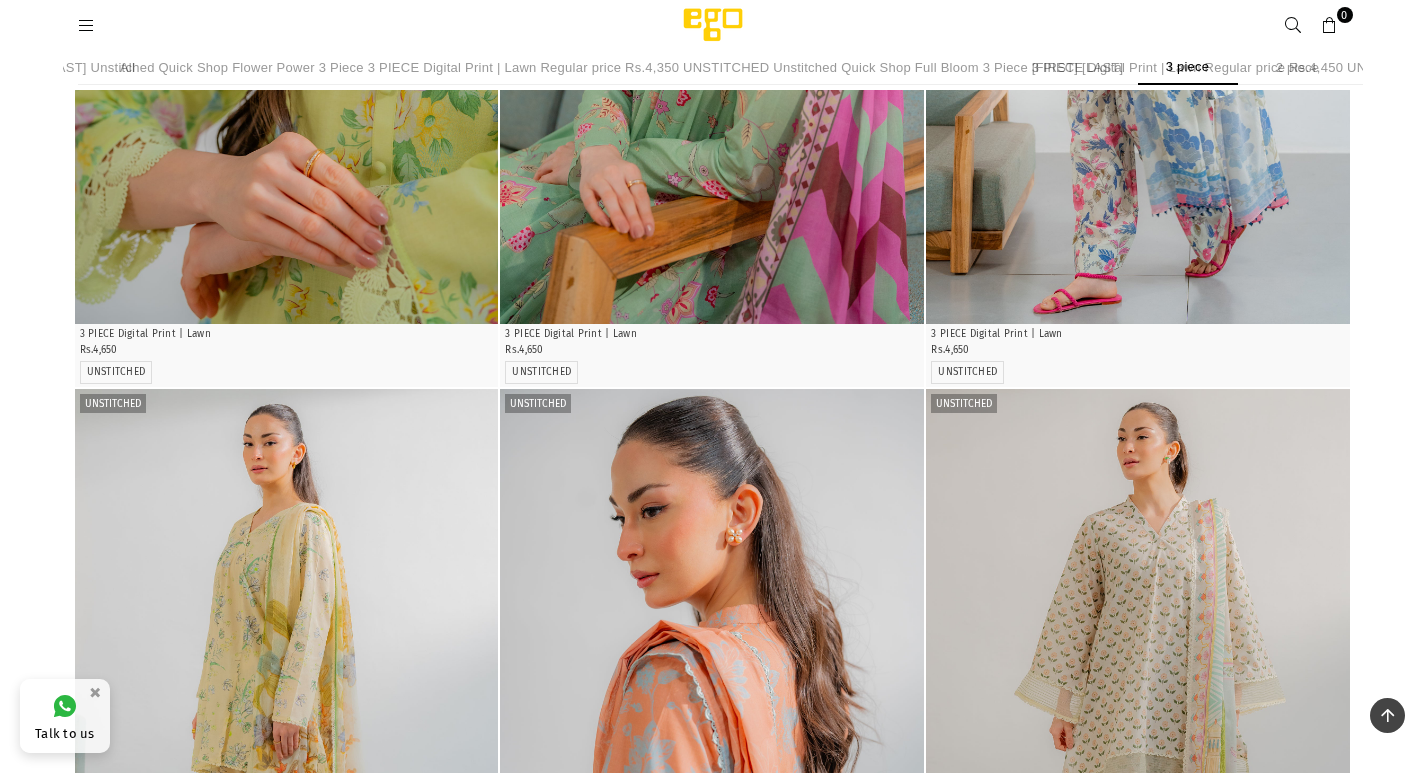click at bounding box center (287, 707) 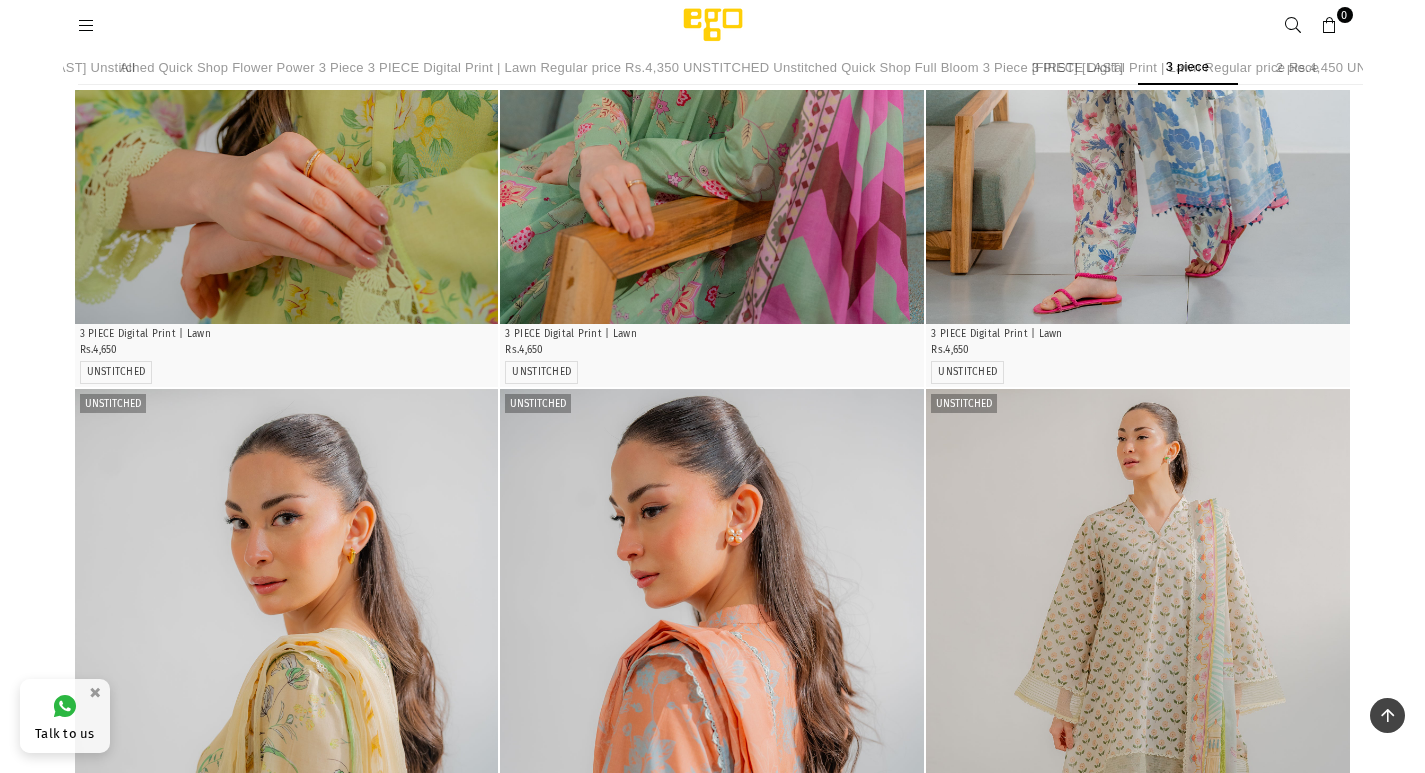 click on "Unstitched
Quick Shop Framed 3 Piece   3 PIECE Digital Print | Lawn
Regular price Rs.4,650
UNSTITCHED     Unstitched
Quick Shop Slide Away 3 Piece   3 PIECE Digital Print | Lawn
Regular price Rs.4,650
UNSTITCHED     Unstitched
Quick Shop Dream On 3 Piece   3 PIECE Digital Print | Lawn
Regular price Rs.4,650
UNSTITCHED     Unstitched
Quick Shop Take It Easy 3 Piece   3 PIECE Digital Print | Lawn
Regular price Rs.4,650
UNSTITCHED     Unstitched
Quick Shop Charm 3 Piece   3 PIECE Digital Print | Lawn
Regular price Rs.4,650
UNSTITCHED     Unstitched
Quick Shop Come Around 3 Piece   3 PIECE Digital Print | Lawn
Regular price Rs.4,650
UNSTITCHED     Unstitched
Quick Shop Retrospect 3 Piece   3 PIECE Digital Print | Lawn
Regular price Rs.4,650
UNSTITCHED     Unstitched
Quick Shop Delightful 3 Piece   3 PIECE Digital Print | Lawn
Regular price Rs.4,650
UNSTITCHED     Unstitched
Quick Shop Linear 3 Piece" at bounding box center [713, 70] 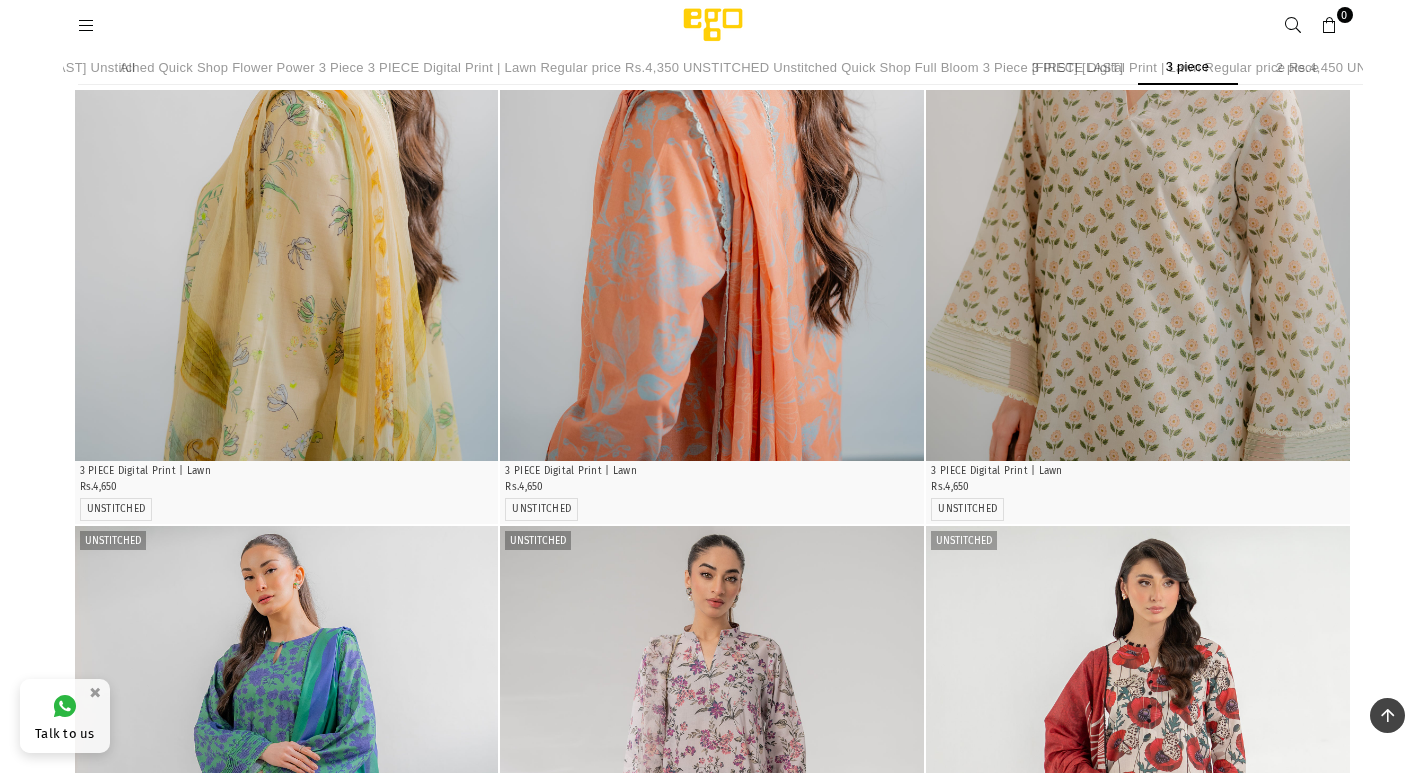 scroll, scrollTop: 3548, scrollLeft: 0, axis: vertical 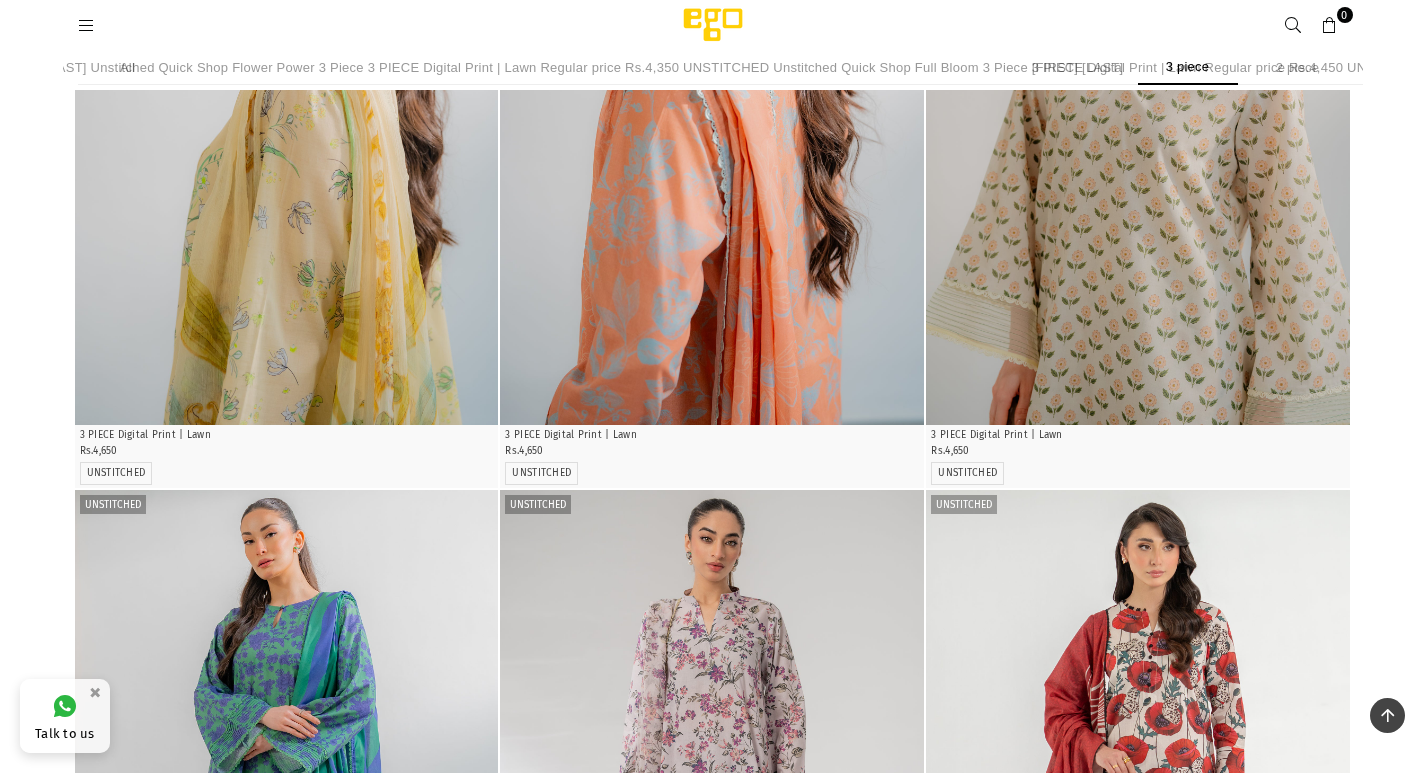 click on "Unstitched
Quick Shop Framed 3 Piece   3 PIECE Digital Print | Lawn
Regular price Rs.4,650
UNSTITCHED     Unstitched
Quick Shop Slide Away 3 Piece   3 PIECE Digital Print | Lawn
Regular price Rs.4,650
UNSTITCHED     Unstitched
Quick Shop Dream On 3 Piece   3 PIECE Digital Print | Lawn
Regular price Rs.4,650
UNSTITCHED     Unstitched
Quick Shop Take It Easy 3 Piece   3 PIECE Digital Print | Lawn
Regular price Rs.4,650
UNSTITCHED     Unstitched
Quick Shop Charm 3 Piece   3 PIECE Digital Print | Lawn
Regular price Rs.4,650
UNSTITCHED     Unstitched
Quick Shop Come Around 3 Piece   3 PIECE Digital Print | Lawn
Regular price Rs.4,650
UNSTITCHED     Unstitched
Quick Shop Retrospect 3 Piece   3 PIECE Digital Print | Lawn
Regular price Rs.4,650
UNSTITCHED     Unstitched
Quick Shop Delightful 3 Piece   3 PIECE Digital Print | Lawn
Regular price Rs.4,650
UNSTITCHED     Unstitched
Quick Shop Linear 3 Piece" at bounding box center [713, -530] 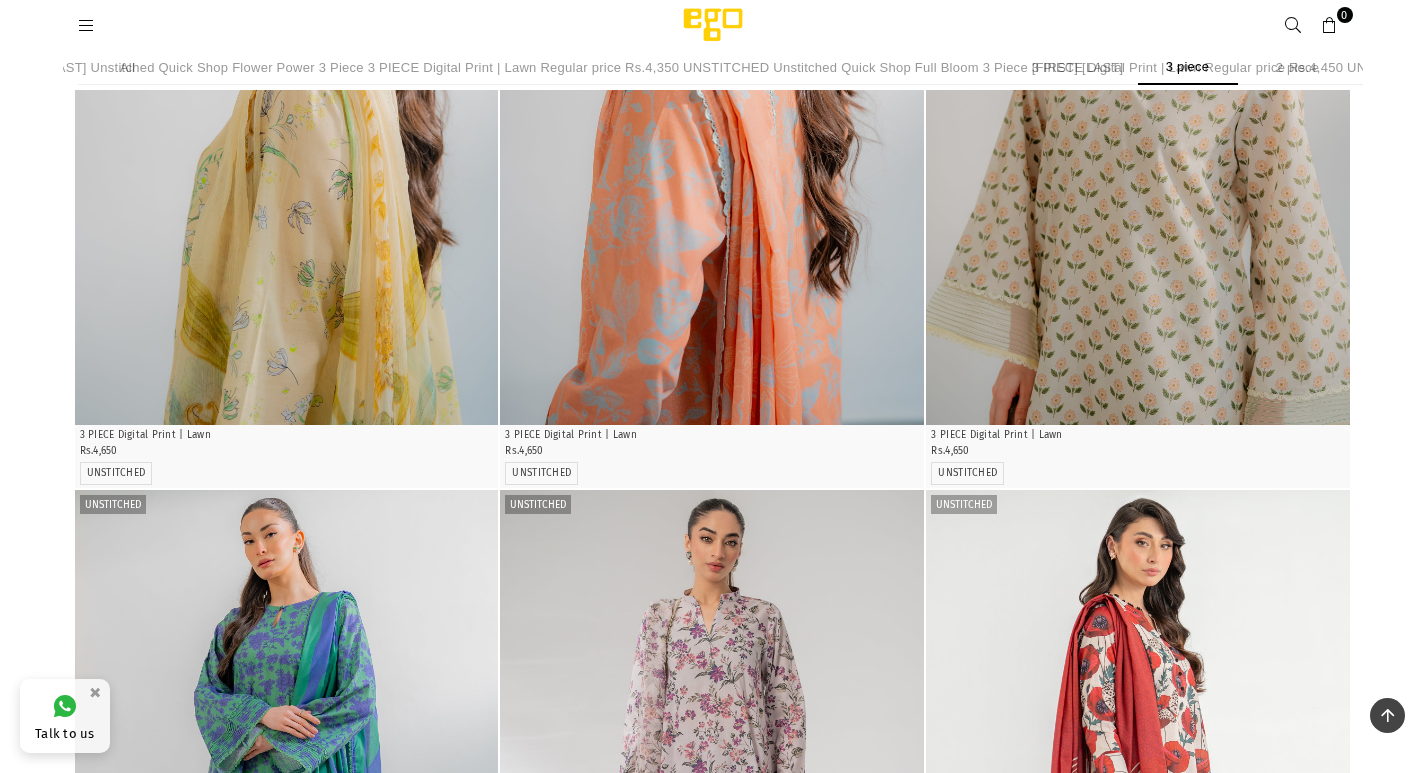 click on "Unstitched
Quick Shop Framed 3 Piece   3 PIECE Digital Print | Lawn
Regular price Rs.4,650
UNSTITCHED     Unstitched
Quick Shop Slide Away 3 Piece   3 PIECE Digital Print | Lawn
Regular price Rs.4,650
UNSTITCHED     Unstitched
Quick Shop Dream On 3 Piece   3 PIECE Digital Print | Lawn
Regular price Rs.4,650
UNSTITCHED     Unstitched
Quick Shop Take It Easy 3 Piece   3 PIECE Digital Print | Lawn
Regular price Rs.4,650
UNSTITCHED     Unstitched
Quick Shop Charm 3 Piece   3 PIECE Digital Print | Lawn
Regular price Rs.4,650
UNSTITCHED     Unstitched
Quick Shop Come Around 3 Piece   3 PIECE Digital Print | Lawn
Regular price Rs.4,650
UNSTITCHED     Unstitched
Quick Shop Retrospect 3 Piece   3 PIECE Digital Print | Lawn
Regular price Rs.4,650
UNSTITCHED     Unstitched
Quick Shop Delightful 3 Piece   3 PIECE Digital Print | Lawn
Regular price Rs.4,650
UNSTITCHED     Unstitched
Quick Shop Linear 3 Piece" at bounding box center [713, -530] 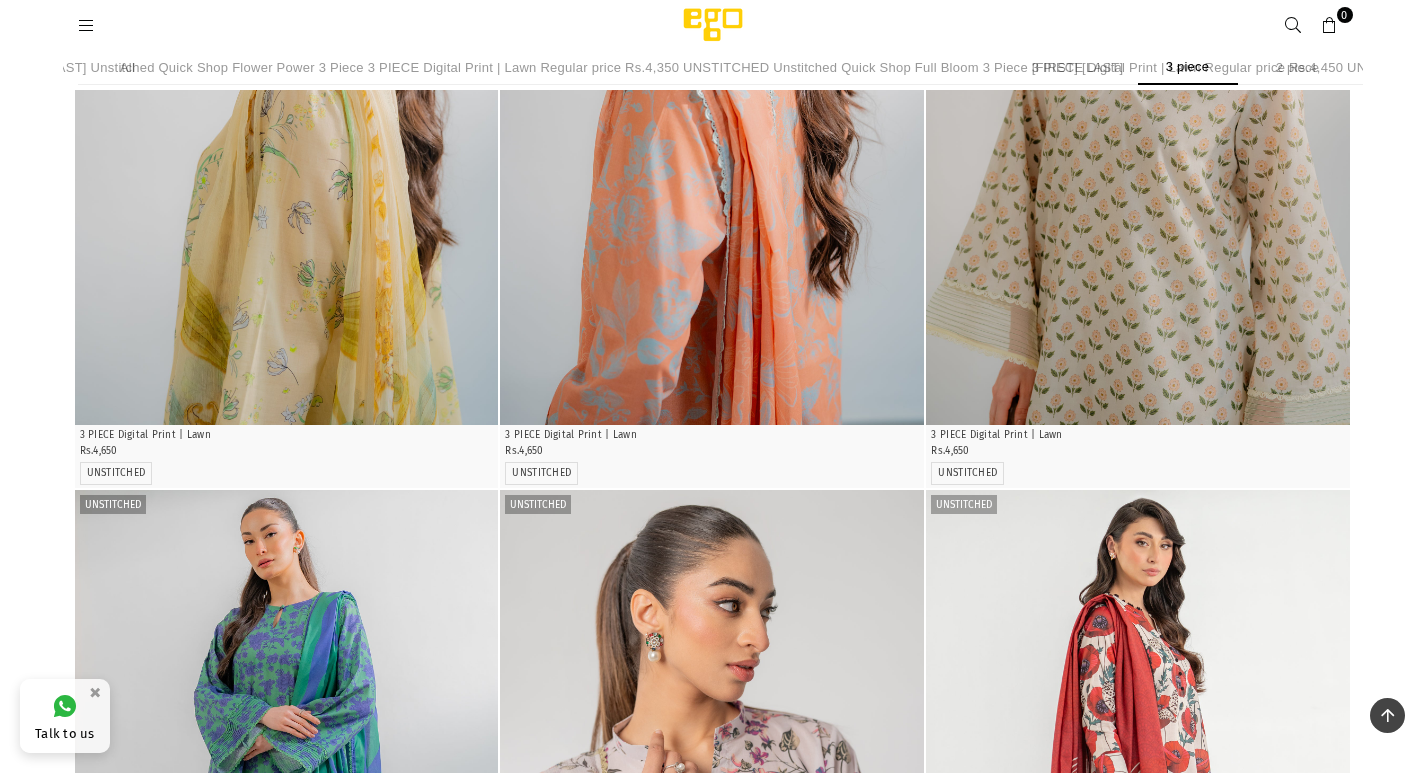 click at bounding box center [287, 808] 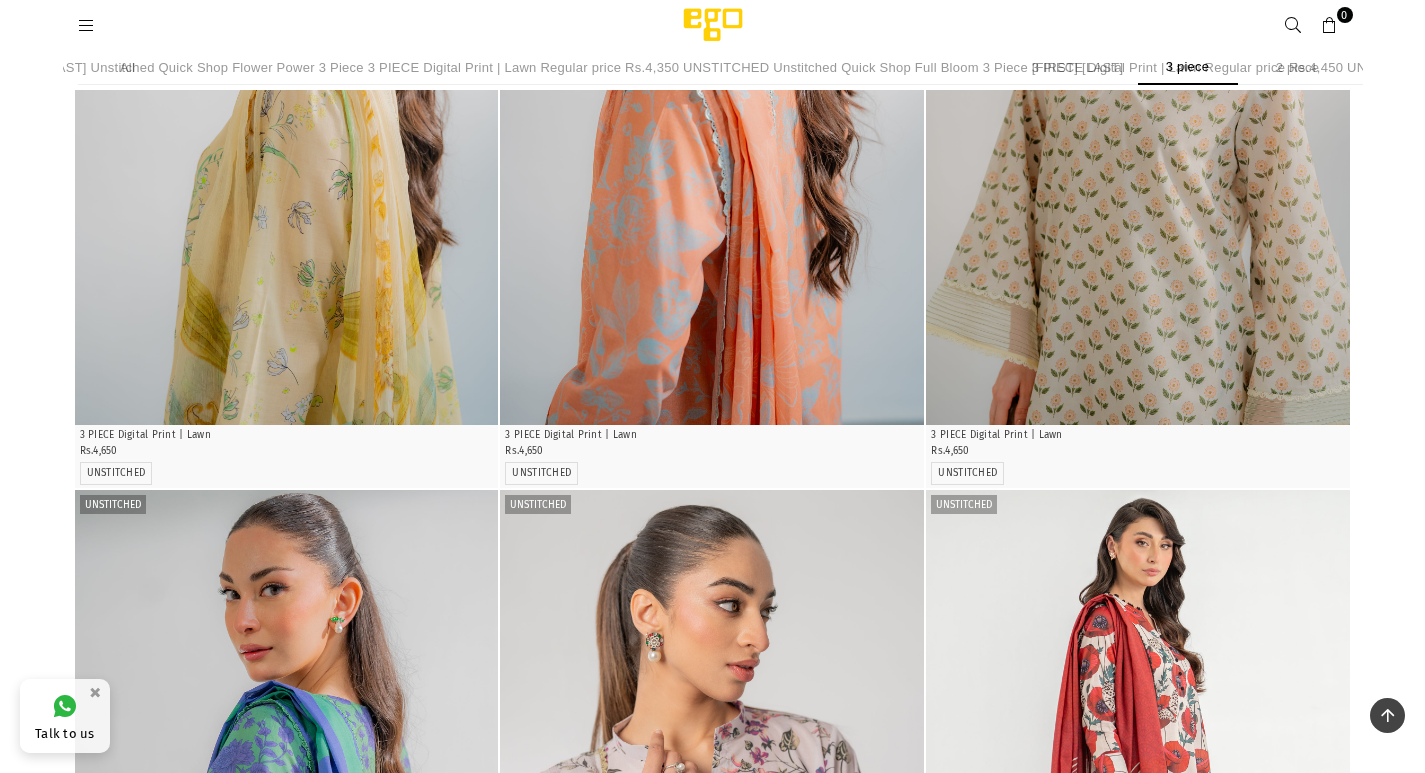 scroll, scrollTop: 4248, scrollLeft: 0, axis: vertical 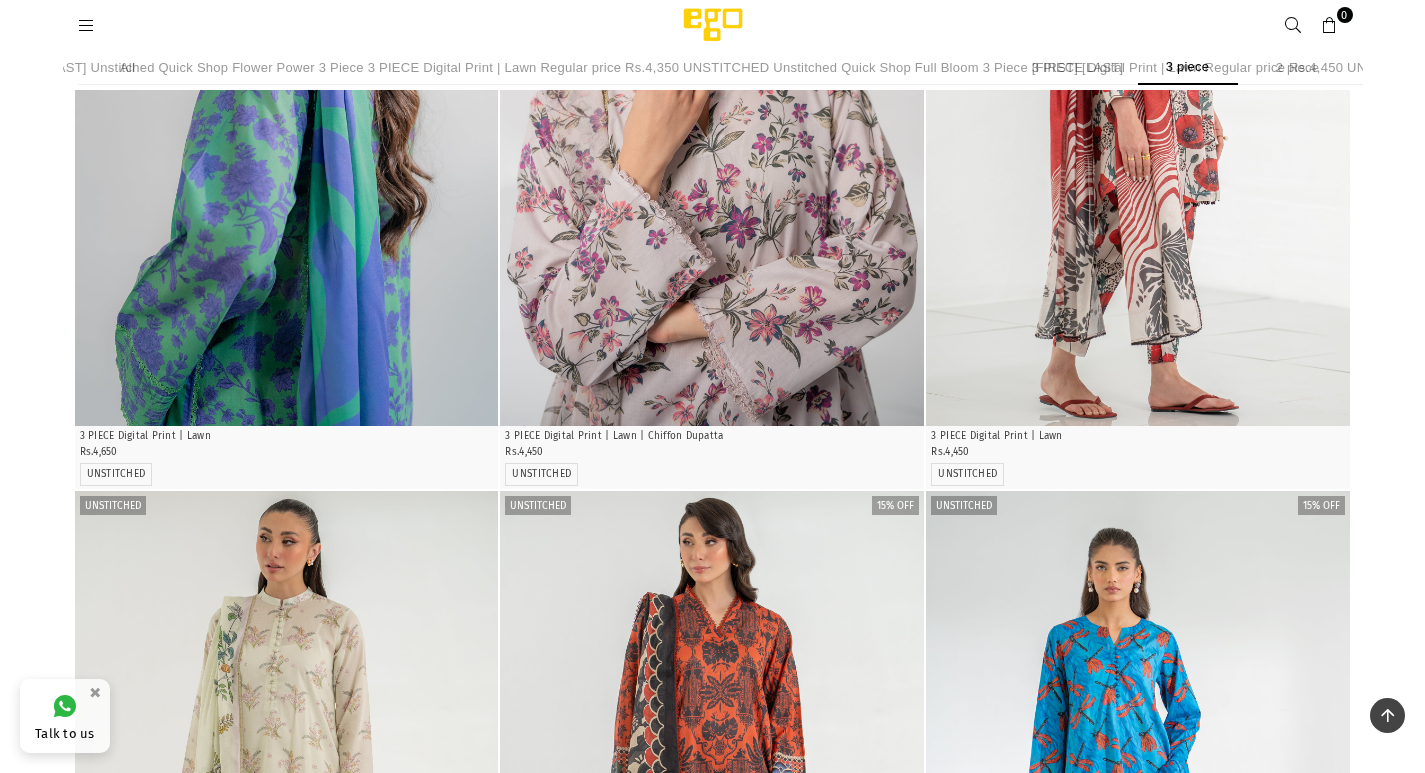 click at bounding box center (287, 809) 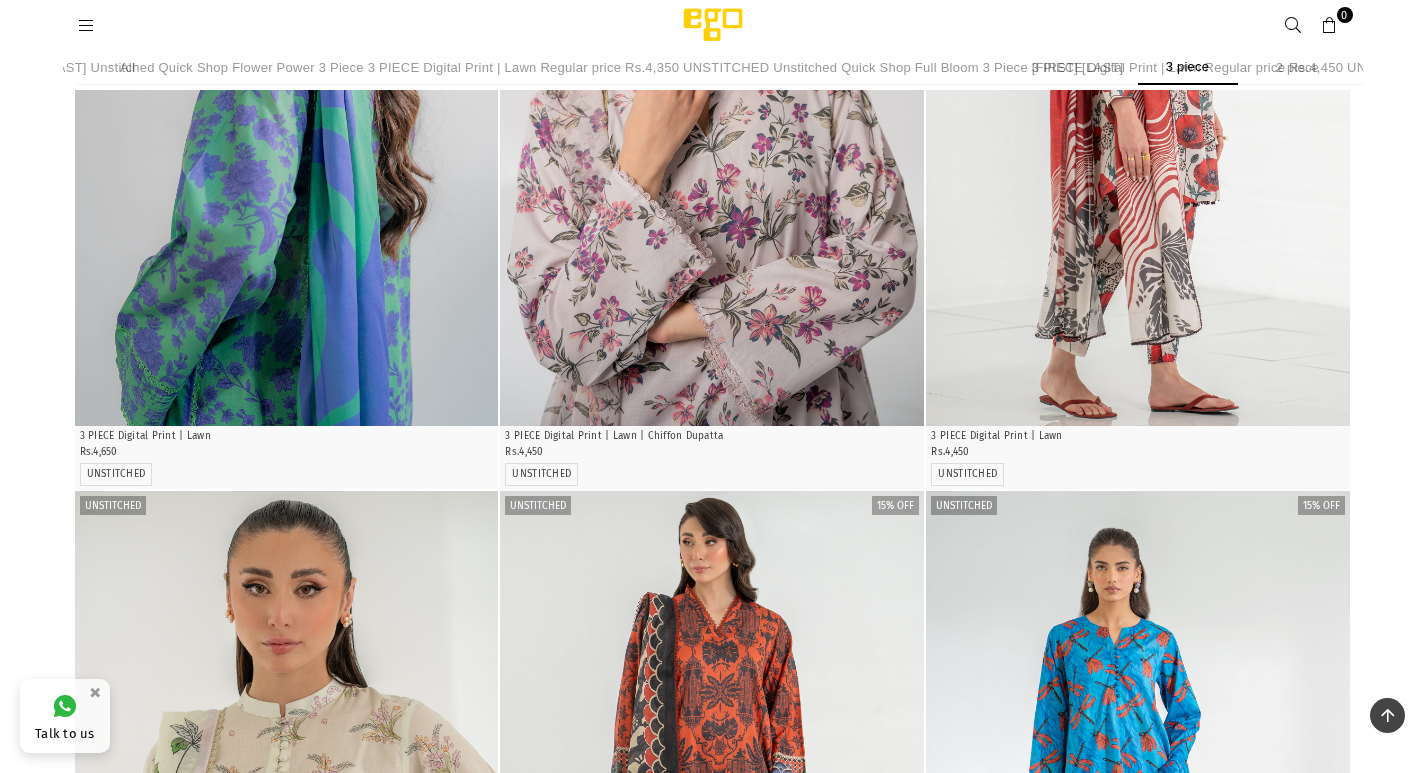 click on "Unstitched
Quick Shop Framed 3 Piece   3 PIECE Digital Print | Lawn
Regular price Rs.4,650
UNSTITCHED     Unstitched
Quick Shop Slide Away 3 Piece   3 PIECE Digital Print | Lawn
Regular price Rs.4,650
UNSTITCHED     Unstitched
Quick Shop Dream On 3 Piece   3 PIECE Digital Print | Lawn
Regular price Rs.4,650
UNSTITCHED     Unstitched
Quick Shop Take It Easy 3 Piece   3 PIECE Digital Print | Lawn
Regular price Rs.4,650
UNSTITCHED     Unstitched
Quick Shop Charm 3 Piece   3 PIECE Digital Print | Lawn
Regular price Rs.4,650
UNSTITCHED     Unstitched
Quick Shop Come Around 3 Piece   3 PIECE Digital Print | Lawn
Regular price Rs.4,650
UNSTITCHED     Unstitched
Quick Shop Retrospect 3 Piece   3 PIECE Digital Print | Lawn
Regular price Rs.4,650
UNSTITCHED     Unstitched
Quick Shop Delightful 3 Piece   3 PIECE Digital Print | Lawn
Regular price Rs.4,650
UNSTITCHED     Unstitched
Quick Shop Linear 3 Piece" at bounding box center (713, -1230) 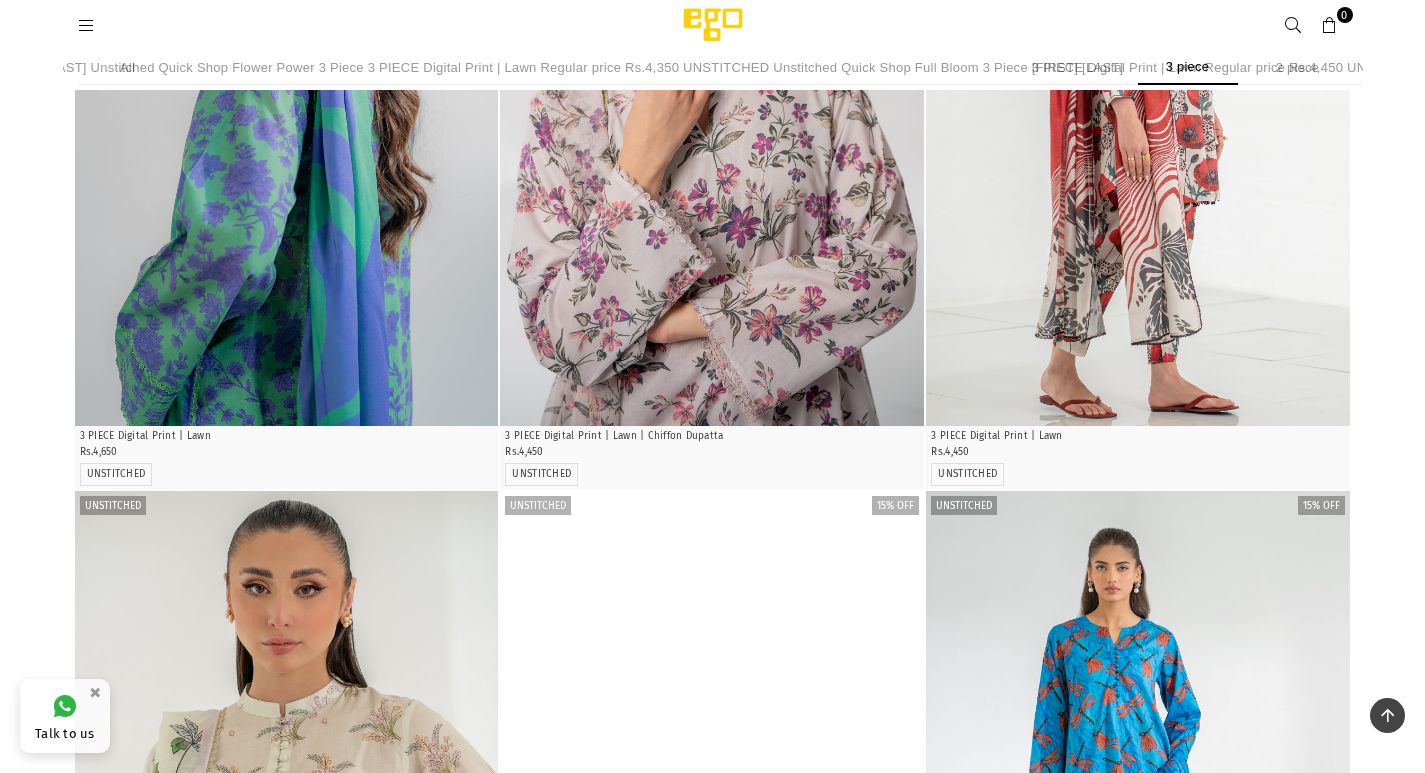 click at bounding box center [287, 809] 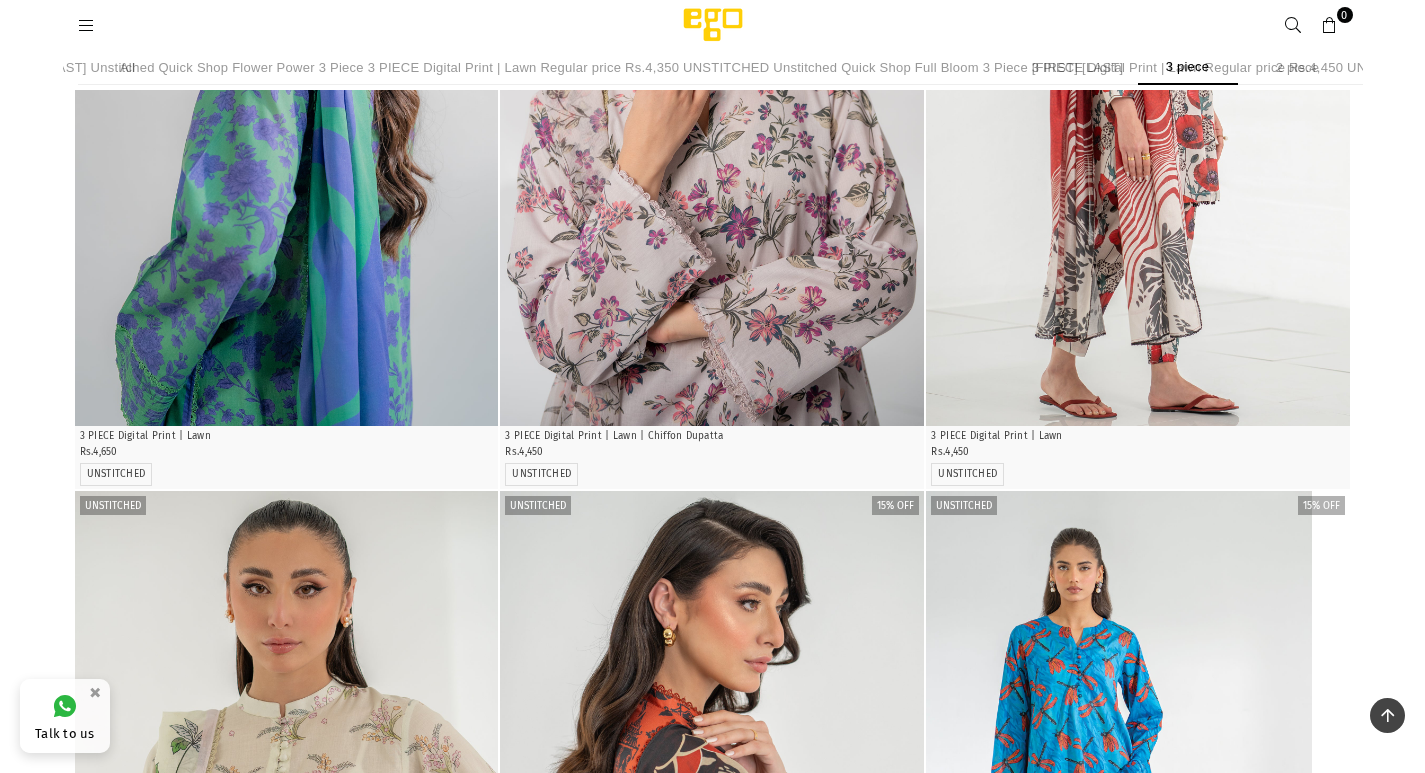 click on "Unstitched
Quick Shop Framed 3 Piece   3 PIECE Digital Print | Lawn
Regular price Rs.4,650
UNSTITCHED     Unstitched
Quick Shop Slide Away 3 Piece   3 PIECE Digital Print | Lawn
Regular price Rs.4,650
UNSTITCHED     Unstitched
Quick Shop Dream On 3 Piece   3 PIECE Digital Print | Lawn
Regular price Rs.4,650
UNSTITCHED     Unstitched
Quick Shop Take It Easy 3 Piece   3 PIECE Digital Print | Lawn
Regular price Rs.4,650
UNSTITCHED     Unstitched
Quick Shop Charm 3 Piece   3 PIECE Digital Print | Lawn
Regular price Rs.4,650
UNSTITCHED     Unstitched
Quick Shop Come Around 3 Piece   3 PIECE Digital Print | Lawn
Regular price Rs.4,650
UNSTITCHED     Unstitched
Quick Shop Retrospect 3 Piece   3 PIECE Digital Print | Lawn
Regular price Rs.4,650
UNSTITCHED     Unstitched
Quick Shop Delightful 3 Piece   3 PIECE Digital Print | Lawn
Regular price Rs.4,650
UNSTITCHED     Unstitched
Quick Shop Linear 3 Piece" at bounding box center [713, -1230] 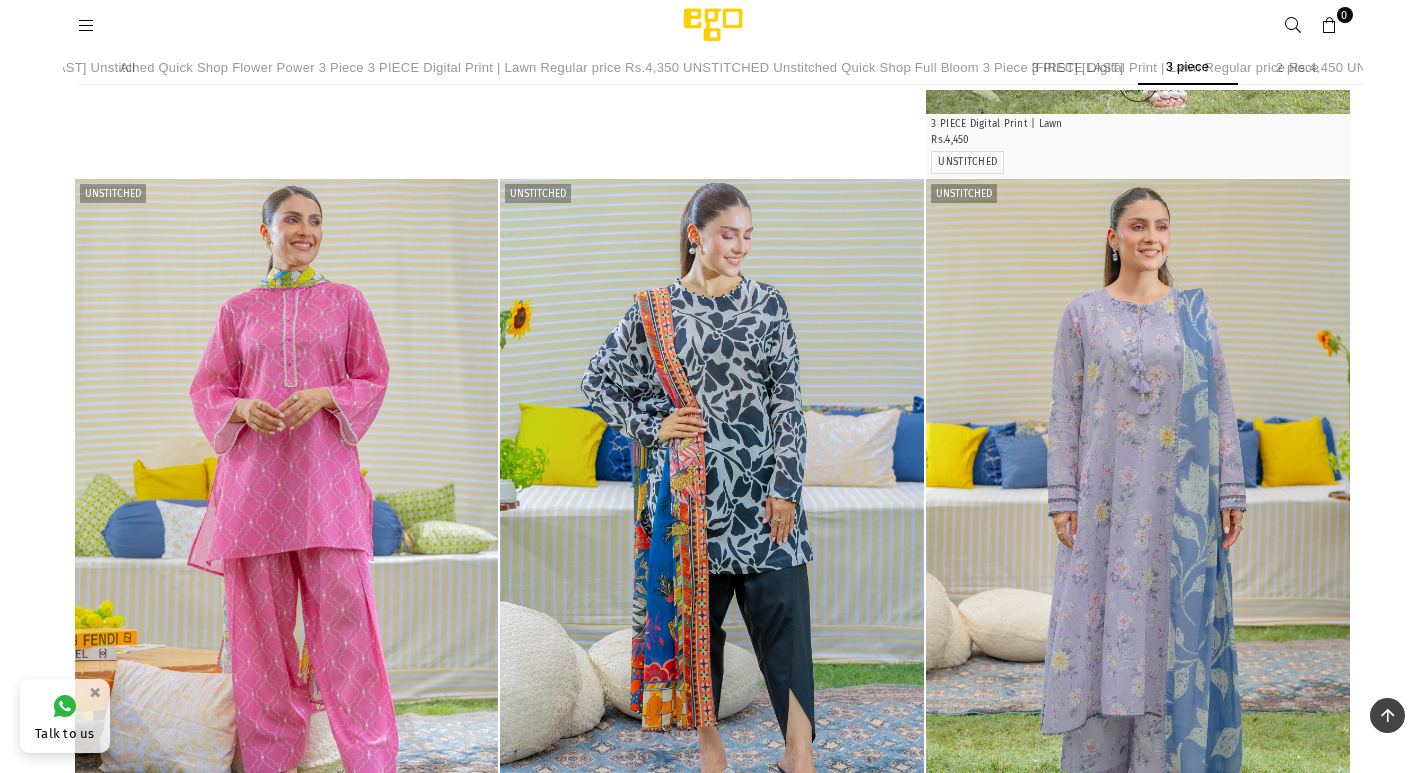 scroll, scrollTop: 7048, scrollLeft: 0, axis: vertical 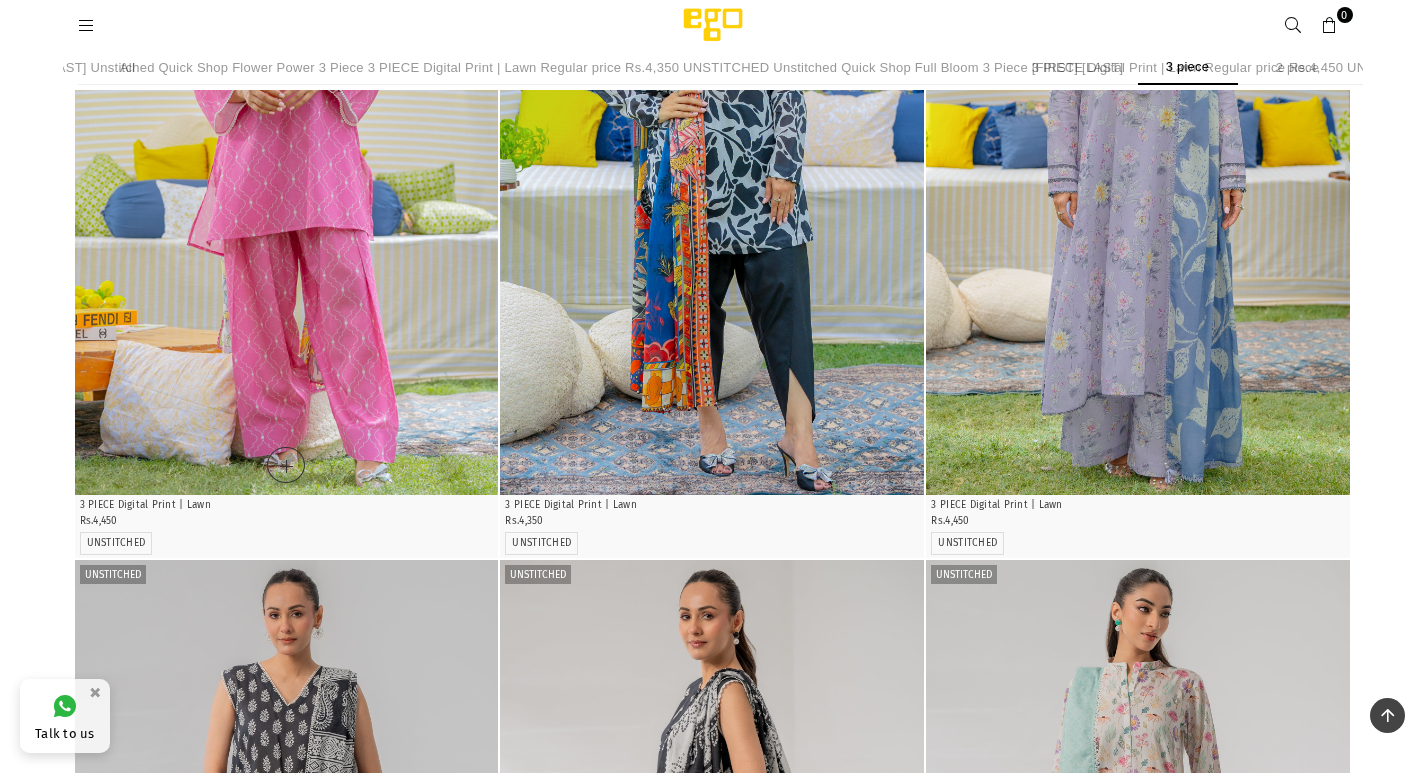 click at bounding box center (287, 177) 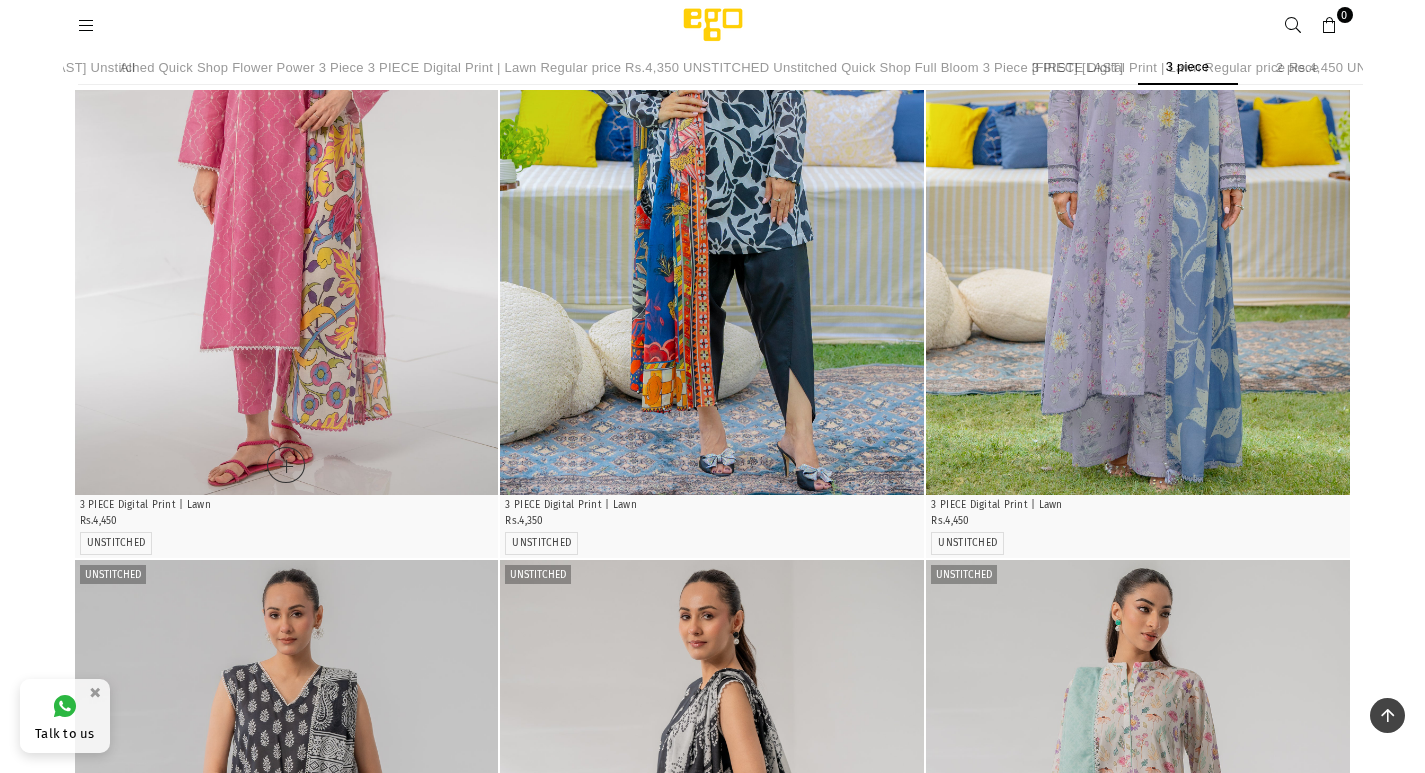 click at bounding box center (287, 177) 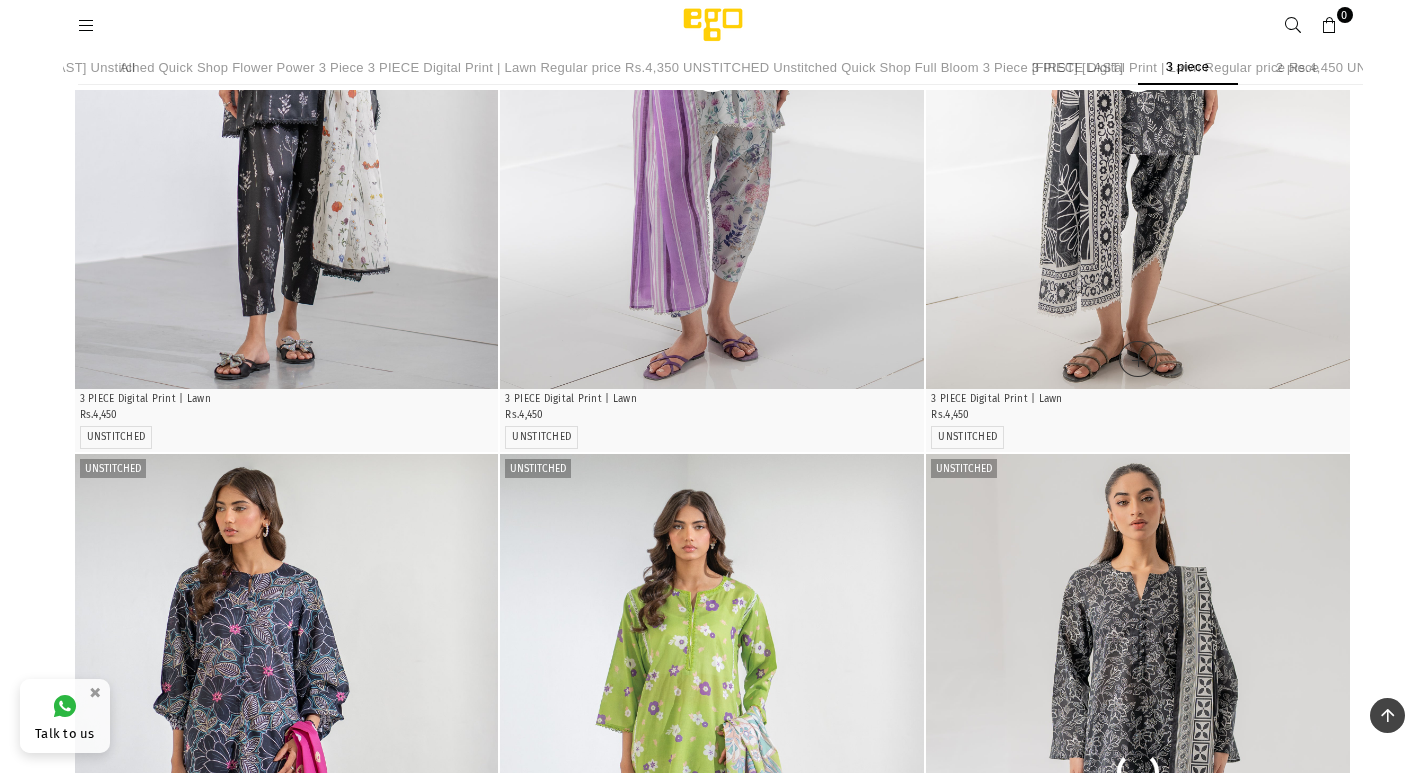 scroll, scrollTop: 7856, scrollLeft: 0, axis: vertical 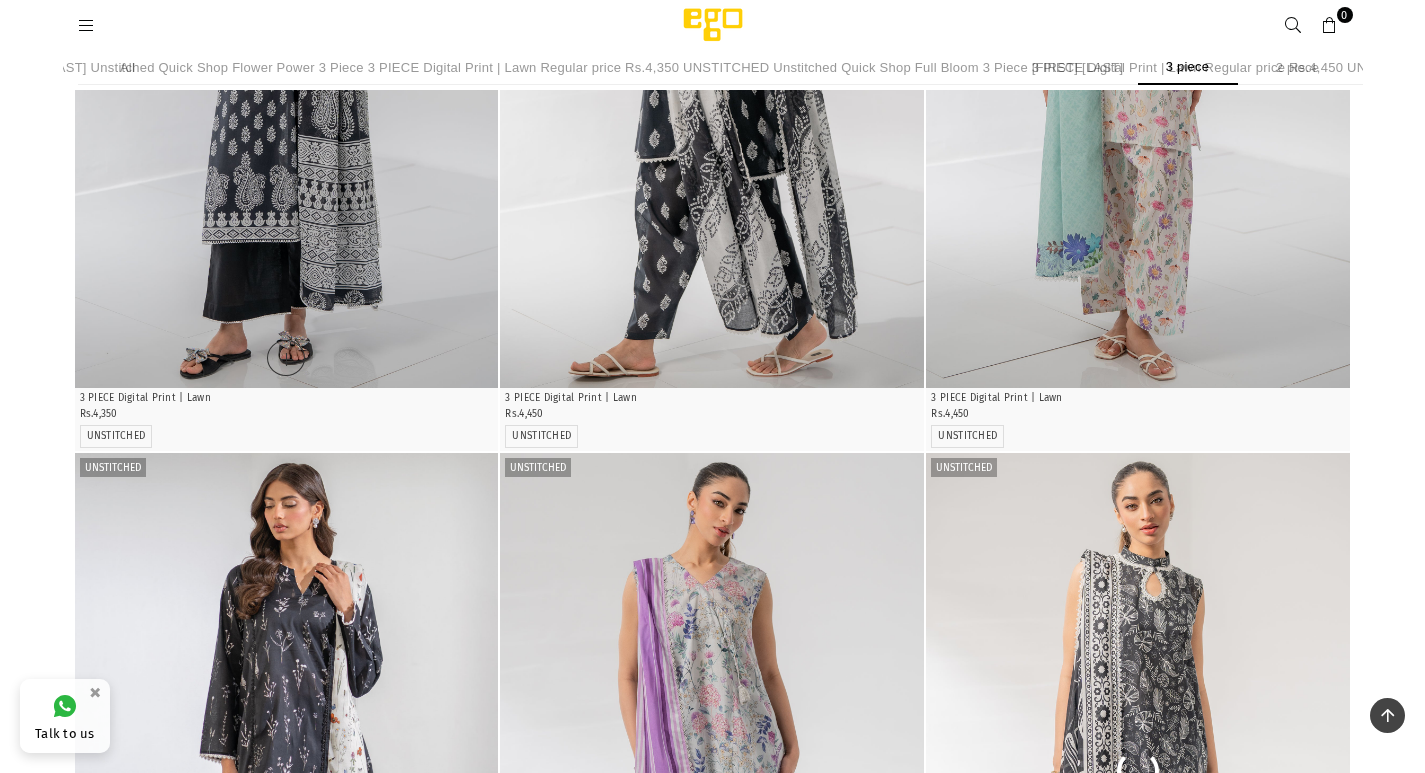 click on "**********" at bounding box center [712, -2044] 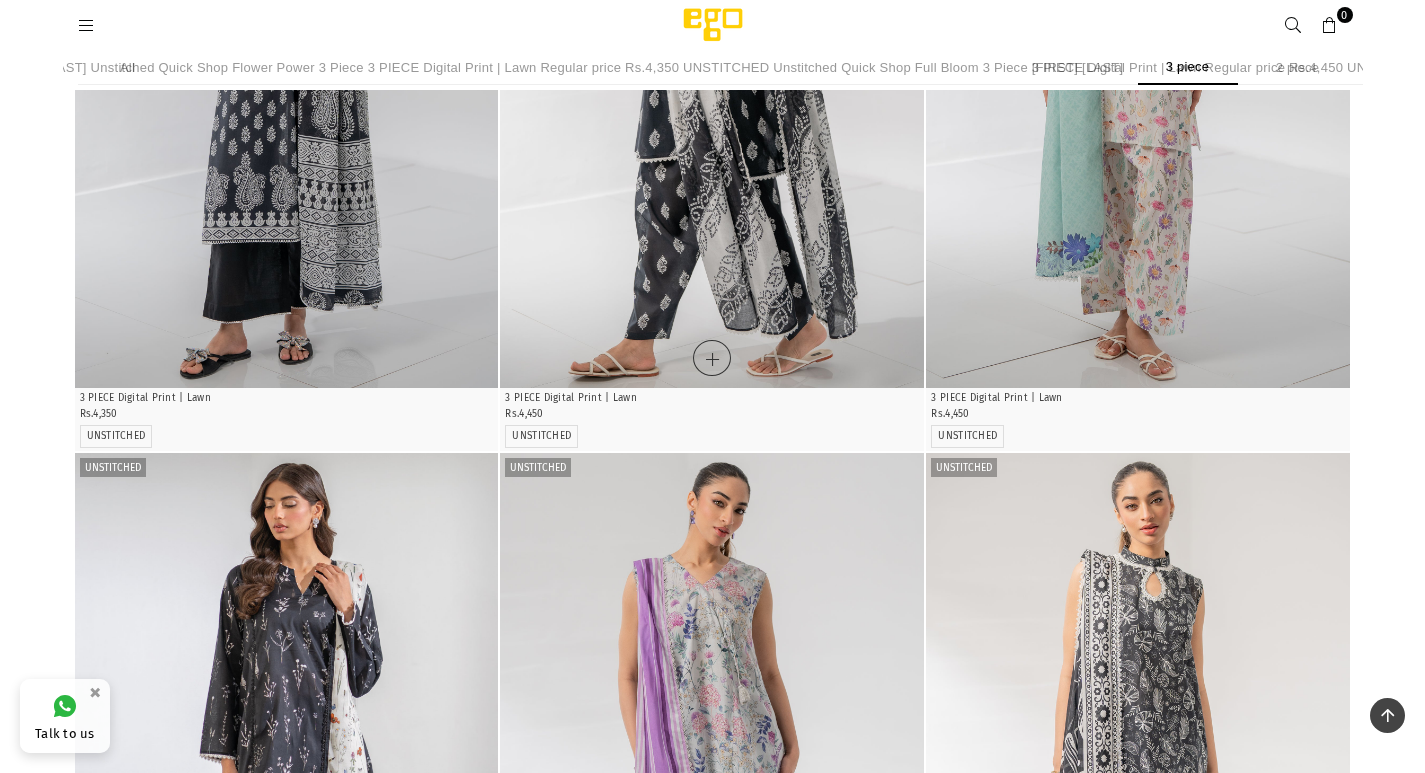 click on "Unstitched
Quick Shop Framed 3 Piece   3 PIECE Digital Print | Lawn
Regular price Rs.4,650
UNSTITCHED     Unstitched
Quick Shop Slide Away 3 Piece   3 PIECE Digital Print | Lawn
Regular price Rs.4,650
UNSTITCHED     Unstitched
Quick Shop Dream On 3 Piece   3 PIECE Digital Print | Lawn
Regular price Rs.4,650
UNSTITCHED     Unstitched
Quick Shop Take It Easy 3 Piece   3 PIECE Digital Print | Lawn
Regular price Rs.4,650
UNSTITCHED     Unstitched
Quick Shop Charm 3 Piece   3 PIECE Digital Print | Lawn
Regular price Rs.4,650
UNSTITCHED     Unstitched
Quick Shop Come Around 3 Piece   3 PIECE Digital Print | Lawn
Regular price Rs.4,650
UNSTITCHED     Unstitched
Quick Shop Retrospect 3 Piece   3 PIECE Digital Print | Lawn
Regular price Rs.4,650
UNSTITCHED     Unstitched
Quick Shop Delightful 3 Piece   3 PIECE Digital Print | Lawn
Regular price Rs.4,650
UNSTITCHED     Unstitched
Quick Shop Linear 3 Piece" at bounding box center (713, -2034) 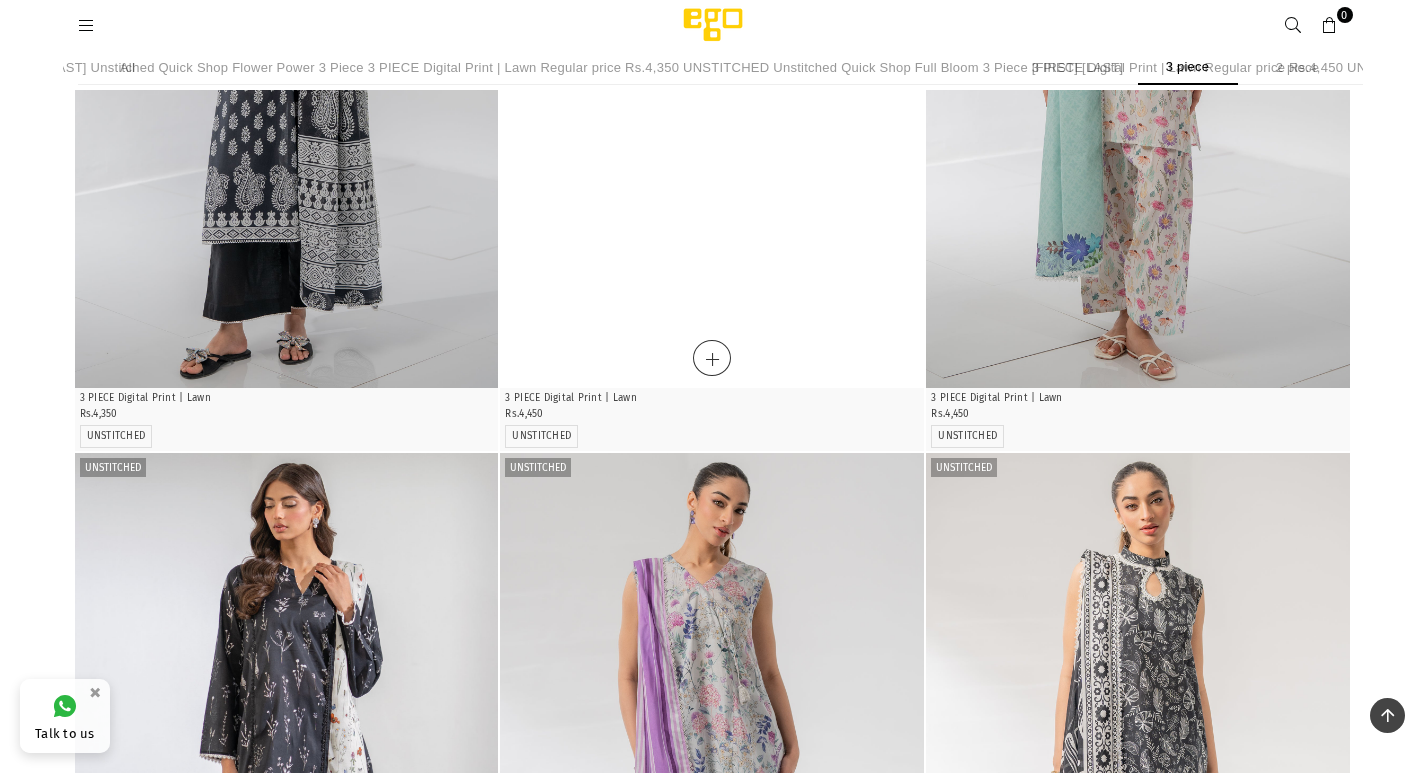 click at bounding box center (646, -248) 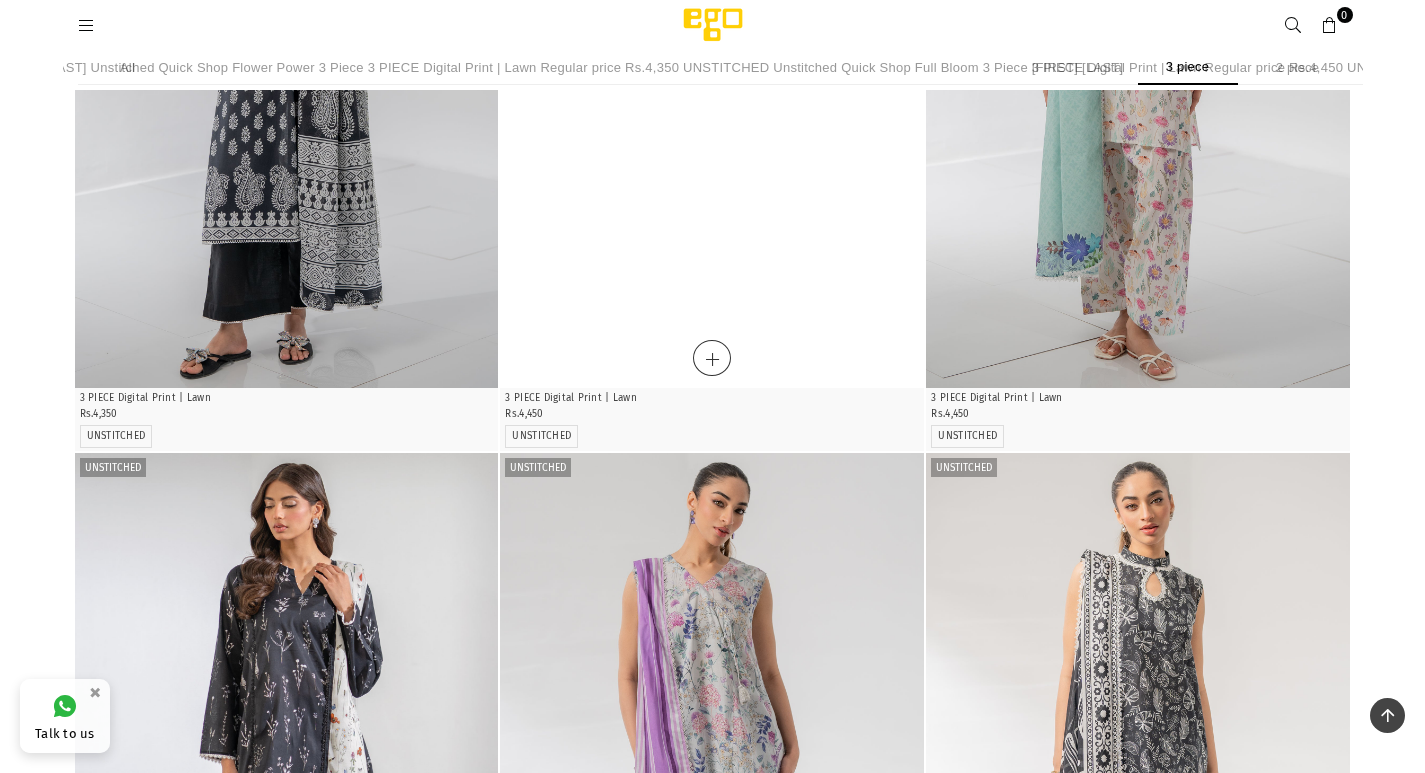 click on "Unstitched
Quick Shop Framed 3 Piece   3 PIECE Digital Print | Lawn
Regular price Rs.4,650
UNSTITCHED     Unstitched
Quick Shop Slide Away 3 Piece   3 PIECE Digital Print | Lawn
Regular price Rs.4,650
UNSTITCHED     Unstitched
Quick Shop Dream On 3 Piece   3 PIECE Digital Print | Lawn
Regular price Rs.4,650
UNSTITCHED     Unstitched
Quick Shop Take It Easy 3 Piece   3 PIECE Digital Print | Lawn
Regular price Rs.4,650
UNSTITCHED     Unstitched
Quick Shop Charm 3 Piece   3 PIECE Digital Print | Lawn
Regular price Rs.4,650
UNSTITCHED     Unstitched
Quick Shop Come Around 3 Piece   3 PIECE Digital Print | Lawn
Regular price Rs.4,650
UNSTITCHED     Unstitched
Quick Shop Retrospect 3 Piece   3 PIECE Digital Print | Lawn
Regular price Rs.4,650
UNSTITCHED     Unstitched
Quick Shop Delightful 3 Piece   3 PIECE Digital Print | Lawn
Regular price Rs.4,650
UNSTITCHED     Unstitched
Quick Shop Linear 3 Piece" at bounding box center (713, -2034) 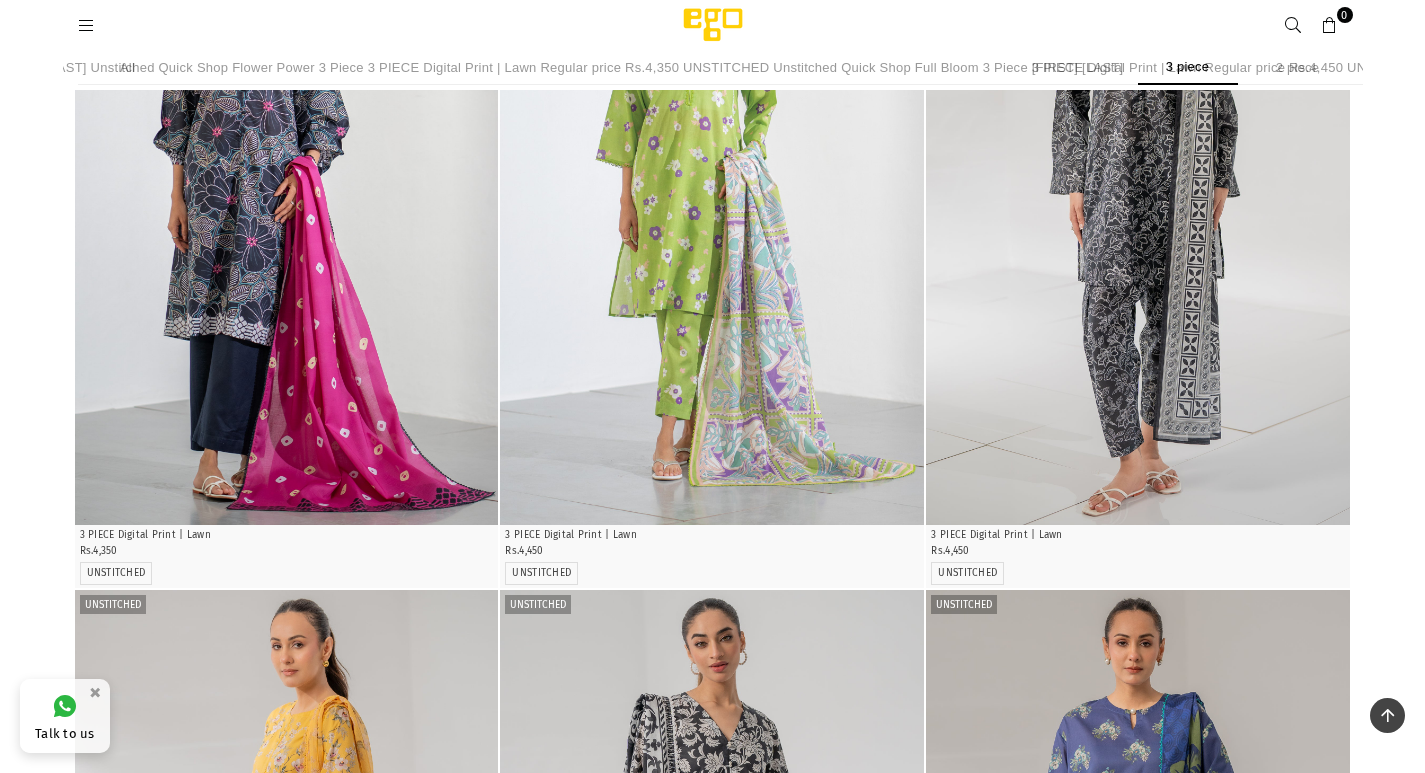 scroll, scrollTop: 9156, scrollLeft: 0, axis: vertical 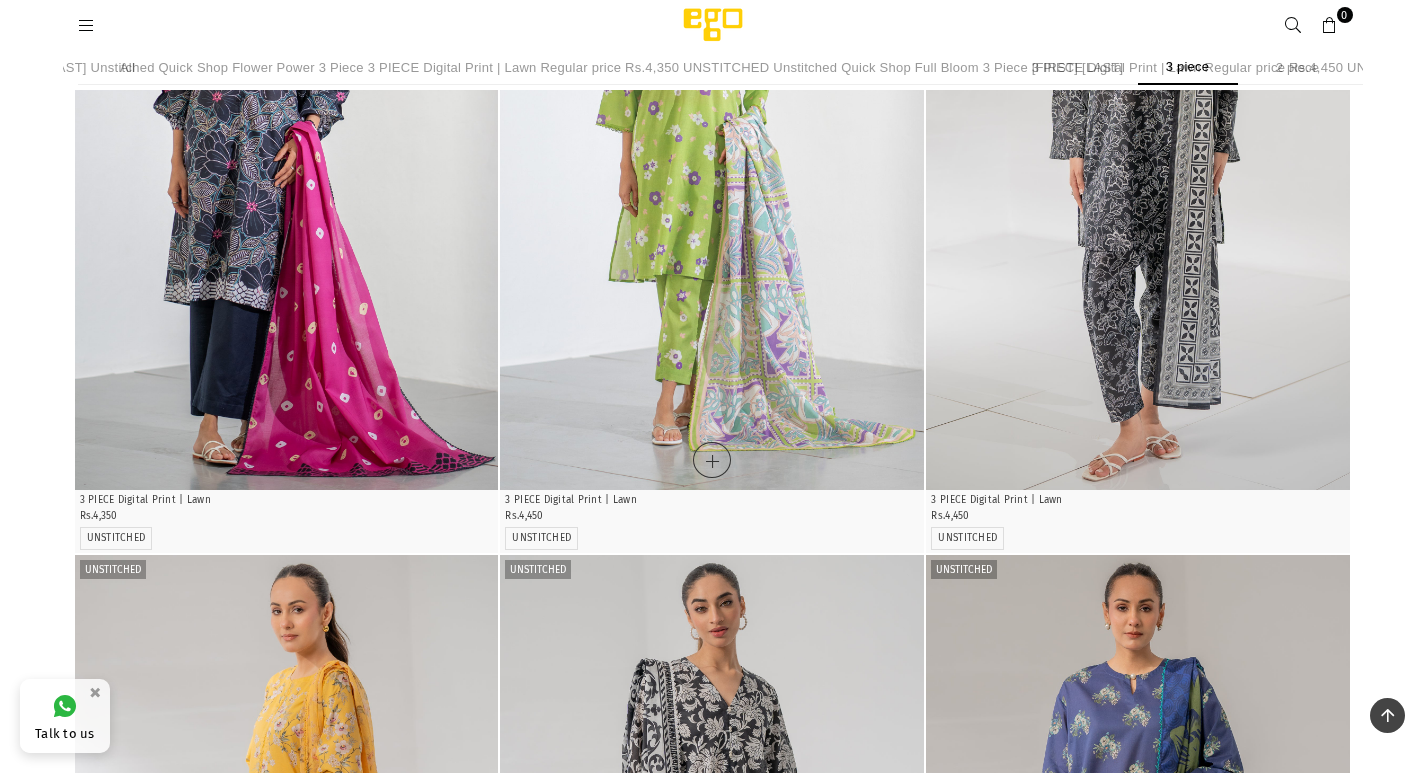 click at bounding box center (712, 172) 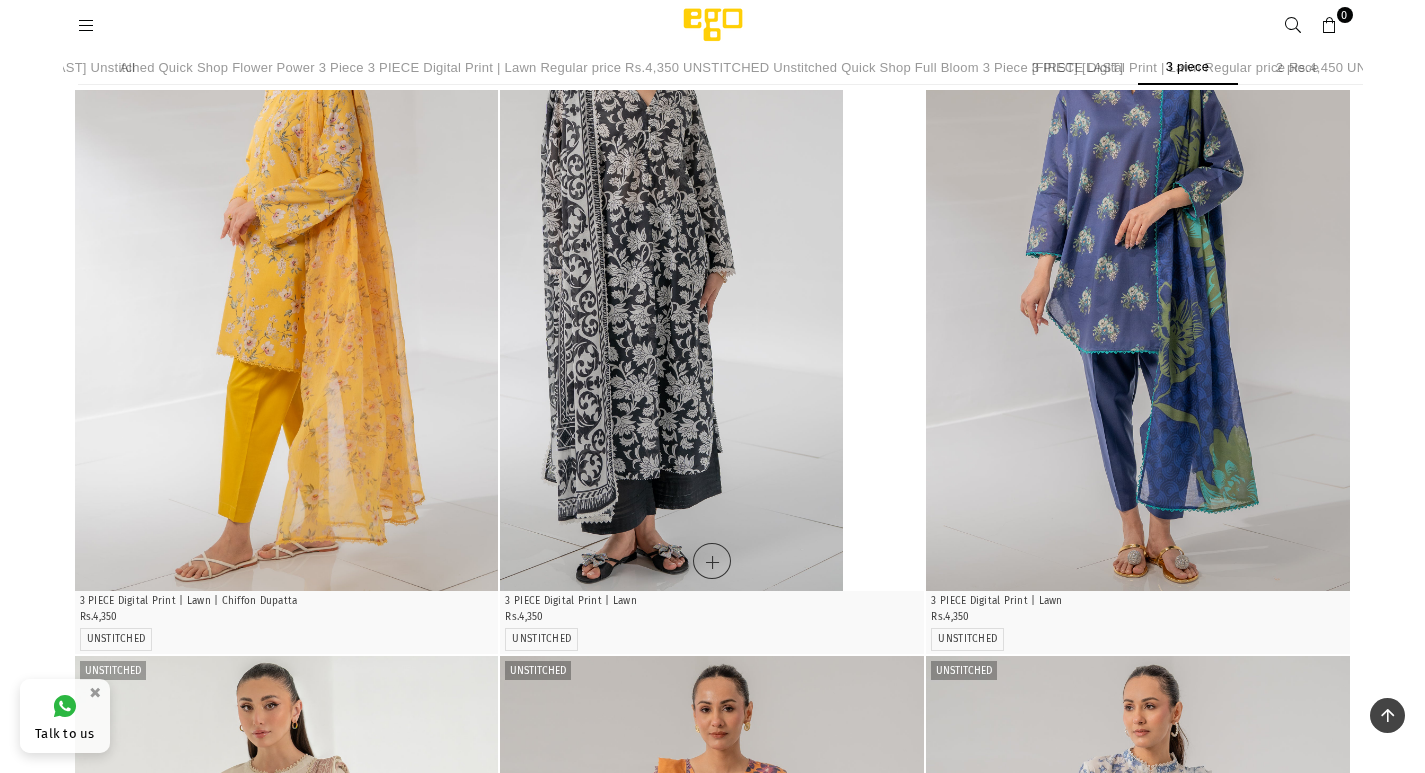 click on "Unstitched
Quick Shop Framed 3 Piece   3 PIECE Digital Print | Lawn
Regular price Rs.4,650
UNSTITCHED     Unstitched
Quick Shop Slide Away 3 Piece   3 PIECE Digital Print | Lawn
Regular price Rs.4,650
UNSTITCHED     Unstitched
Quick Shop Dream On 3 Piece   3 PIECE Digital Print | Lawn
Regular price Rs.4,650
UNSTITCHED     Unstitched
Quick Shop Take It Easy 3 Piece   3 PIECE Digital Print | Lawn
Regular price Rs.4,650
UNSTITCHED     Unstitched
Quick Shop Charm 3 Piece   3 PIECE Digital Print | Lawn
Regular price Rs.4,650
UNSTITCHED     Unstitched
Quick Shop Come Around 3 Piece   3 PIECE Digital Print | Lawn
Regular price Rs.4,650
UNSTITCHED     Unstitched
Quick Shop Retrospect 3 Piece   3 PIECE Digital Print | Lawn
Regular price Rs.4,650
UNSTITCHED     Unstitched
Quick Shop Delightful 3 Piece   3 PIECE Digital Print | Lawn
Regular price Rs.4,650
UNSTITCHED     Unstitched
Quick Shop Linear 3 Piece" at bounding box center (713, -3934) 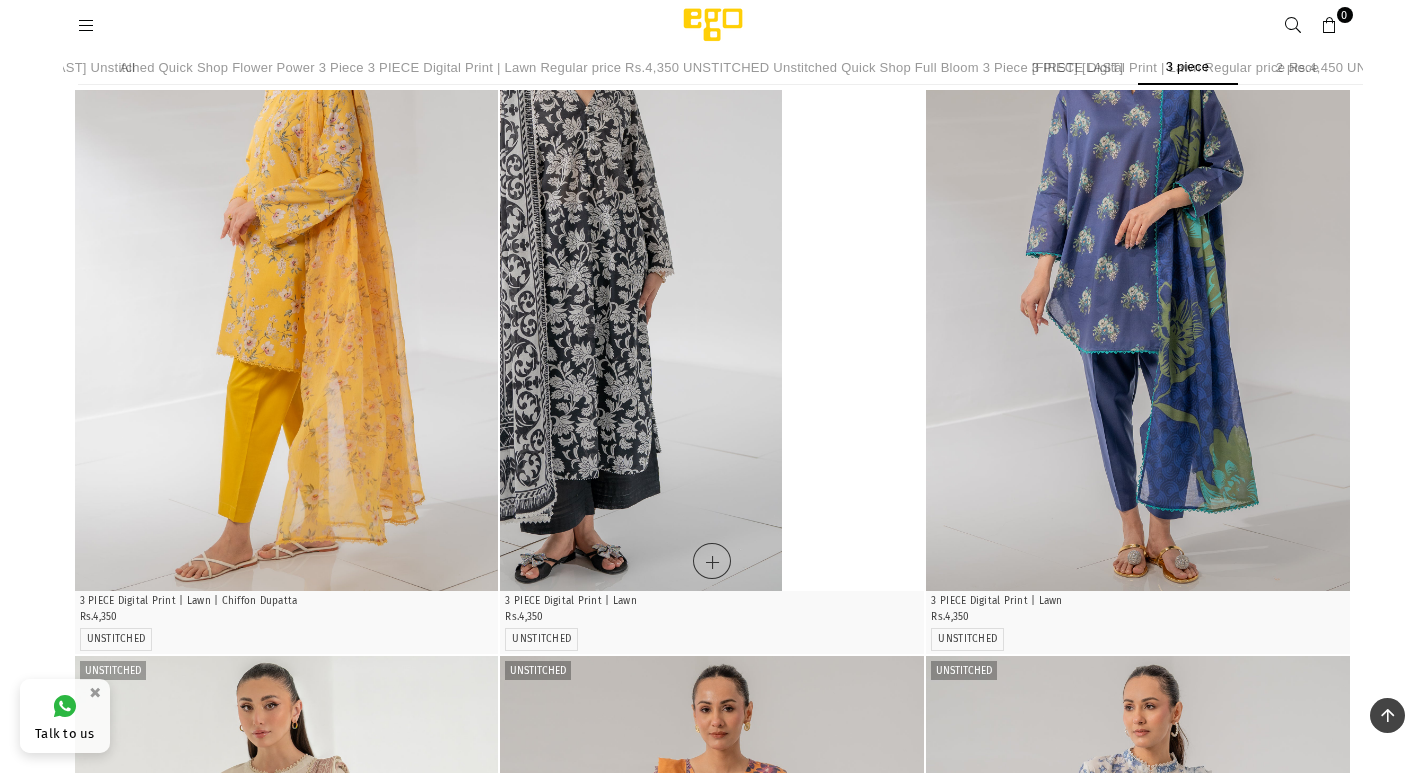 click on "Unstitched
Quick Shop Framed 3 Piece   3 PIECE Digital Print | Lawn
Regular price Rs.4,650
UNSTITCHED     Unstitched
Quick Shop Slide Away 3 Piece   3 PIECE Digital Print | Lawn
Regular price Rs.4,650
UNSTITCHED     Unstitched
Quick Shop Dream On 3 Piece   3 PIECE Digital Print | Lawn
Regular price Rs.4,650
UNSTITCHED     Unstitched
Quick Shop Take It Easy 3 Piece   3 PIECE Digital Print | Lawn
Regular price Rs.4,650
UNSTITCHED     Unstitched
Quick Shop Charm 3 Piece   3 PIECE Digital Print | Lawn
Regular price Rs.4,650
UNSTITCHED     Unstitched
Quick Shop Come Around 3 Piece   3 PIECE Digital Print | Lawn
Regular price Rs.4,650
UNSTITCHED     Unstitched
Quick Shop Retrospect 3 Piece   3 PIECE Digital Print | Lawn
Regular price Rs.4,650
UNSTITCHED     Unstitched
Quick Shop Delightful 3 Piece   3 PIECE Digital Print | Lawn
Regular price Rs.4,650
UNSTITCHED     Unstitched
Quick Shop Linear 3 Piece" at bounding box center [713, -3934] 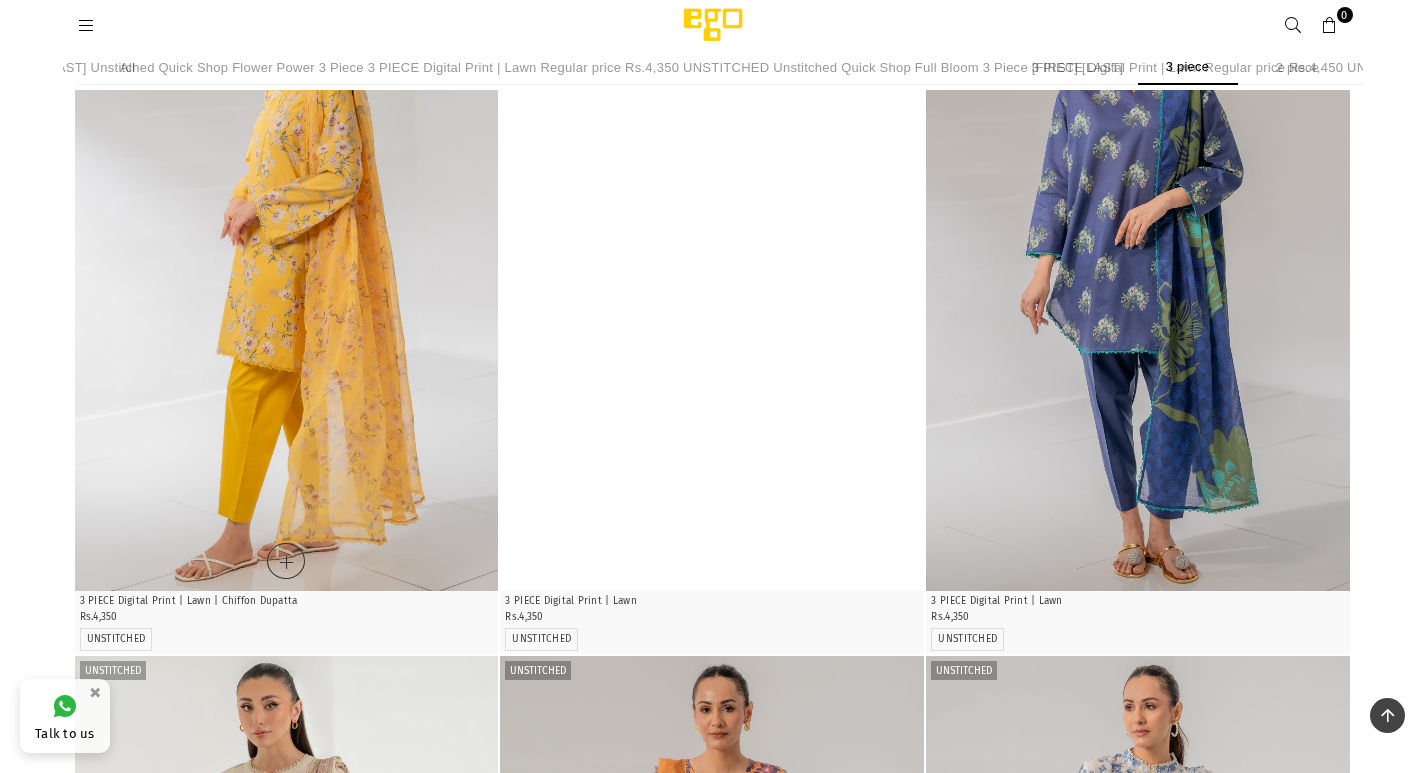 click at bounding box center (287, 273) 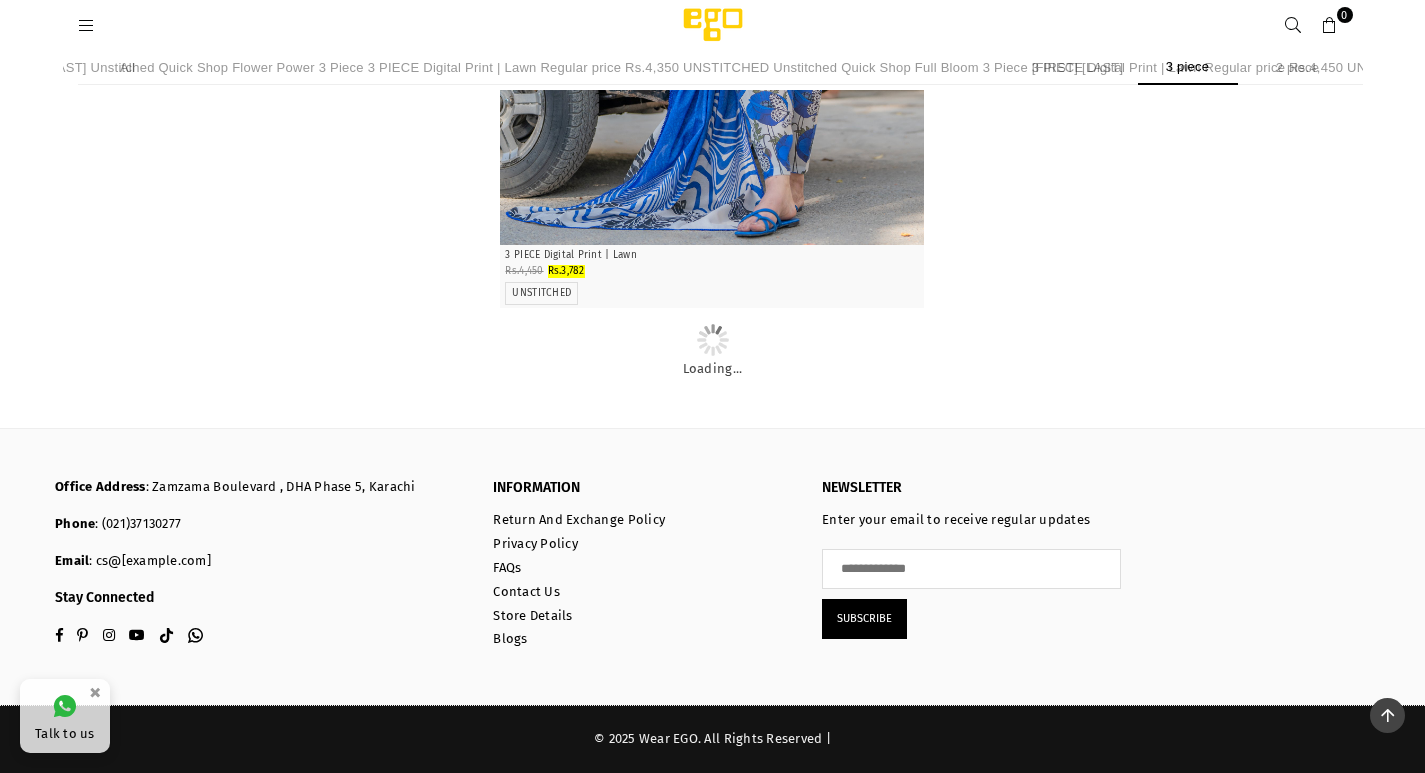 scroll, scrollTop: 12660, scrollLeft: 0, axis: vertical 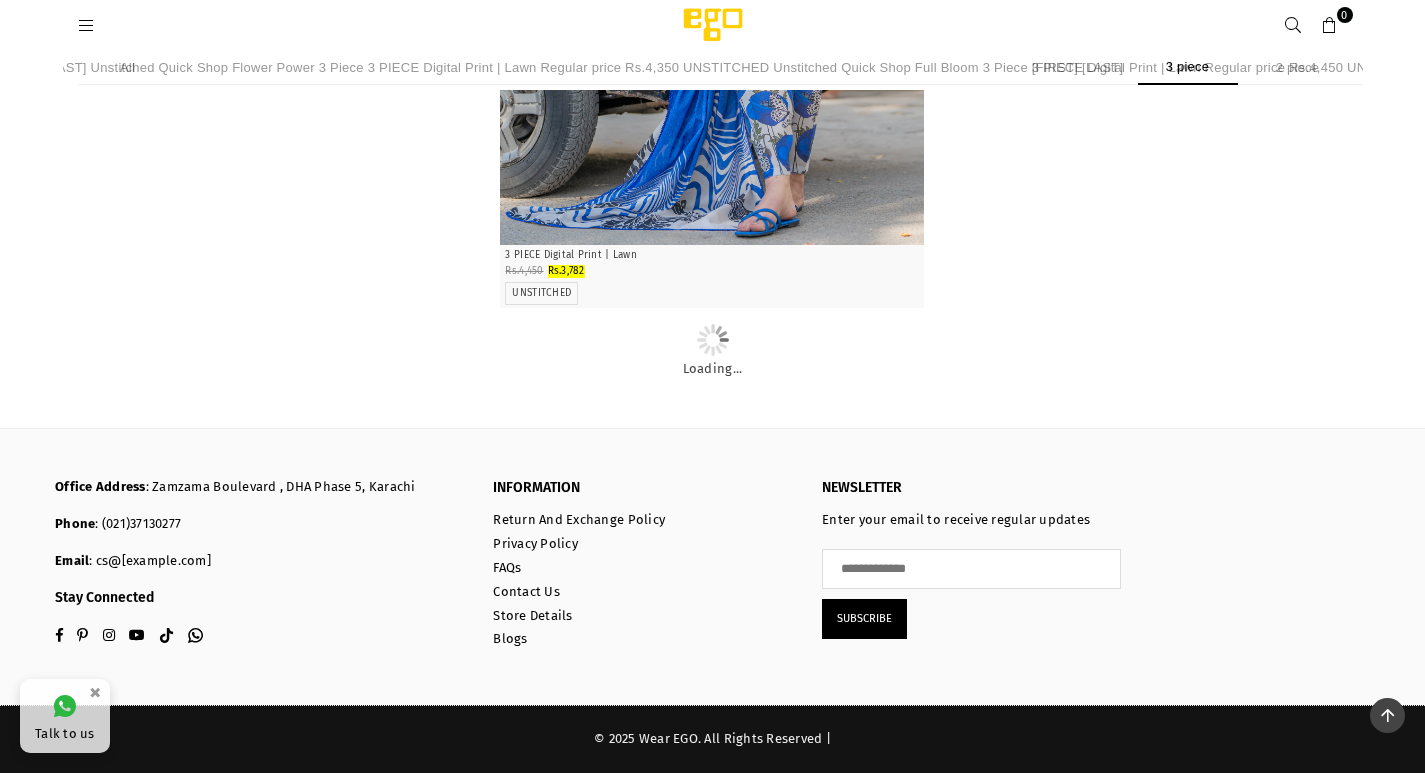 click at bounding box center [287, -456] 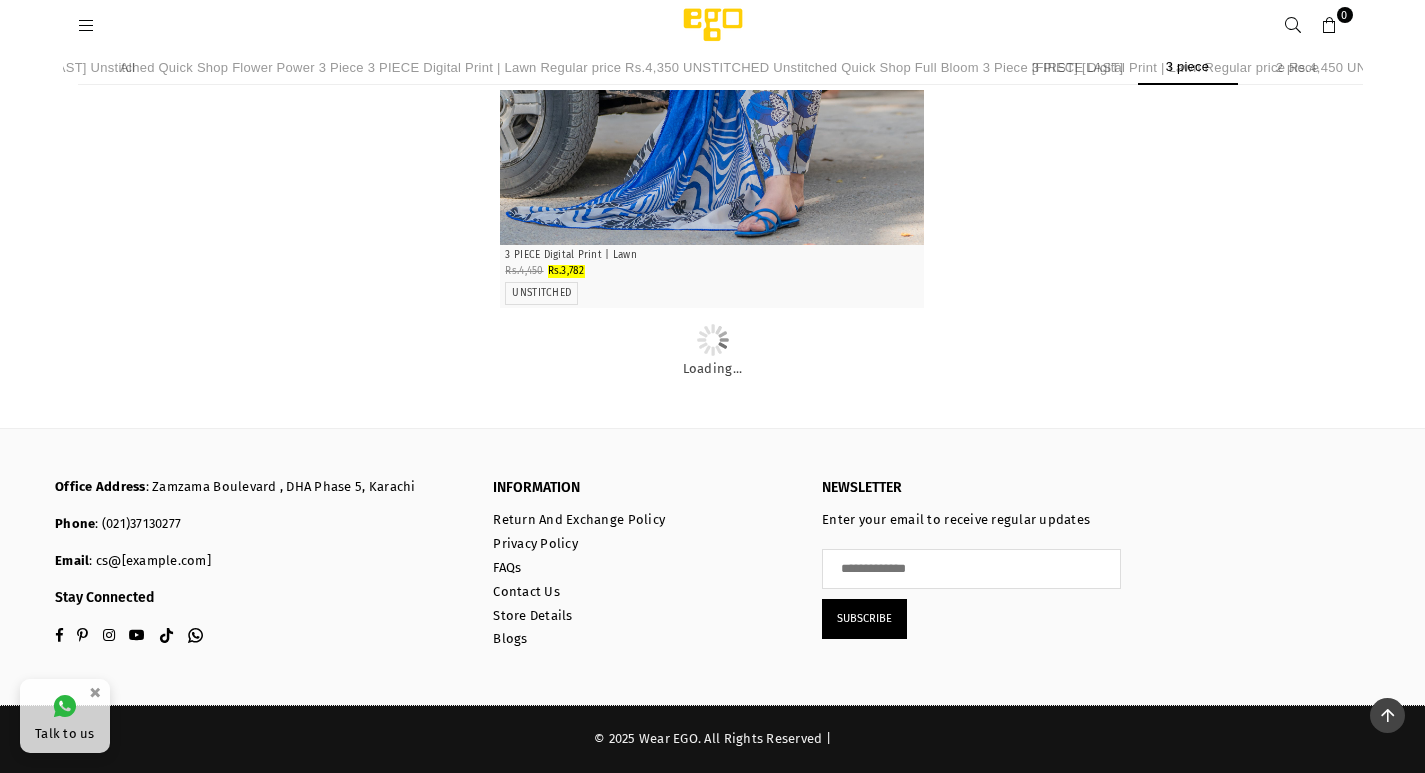 click on "**********" at bounding box center (712, -5439) 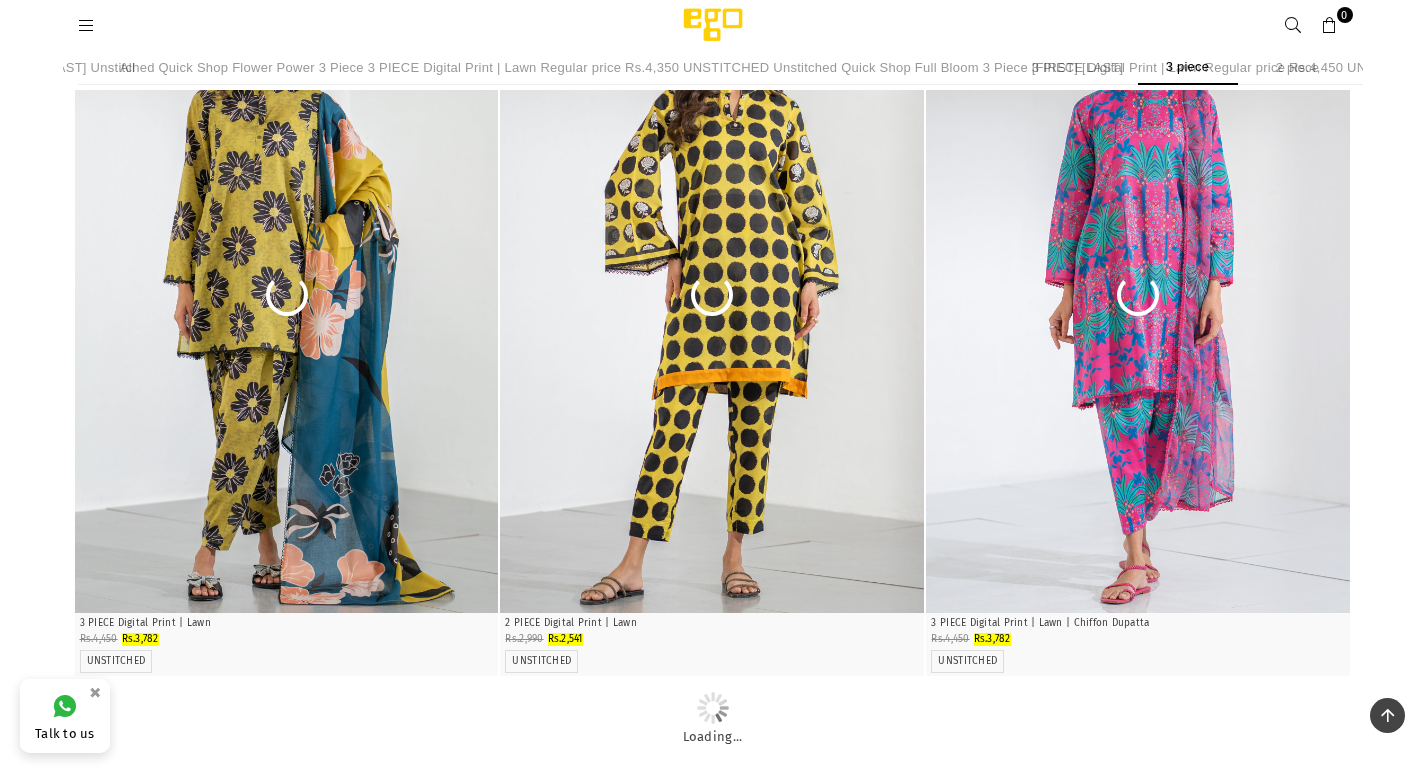 scroll, scrollTop: 14164, scrollLeft: 0, axis: vertical 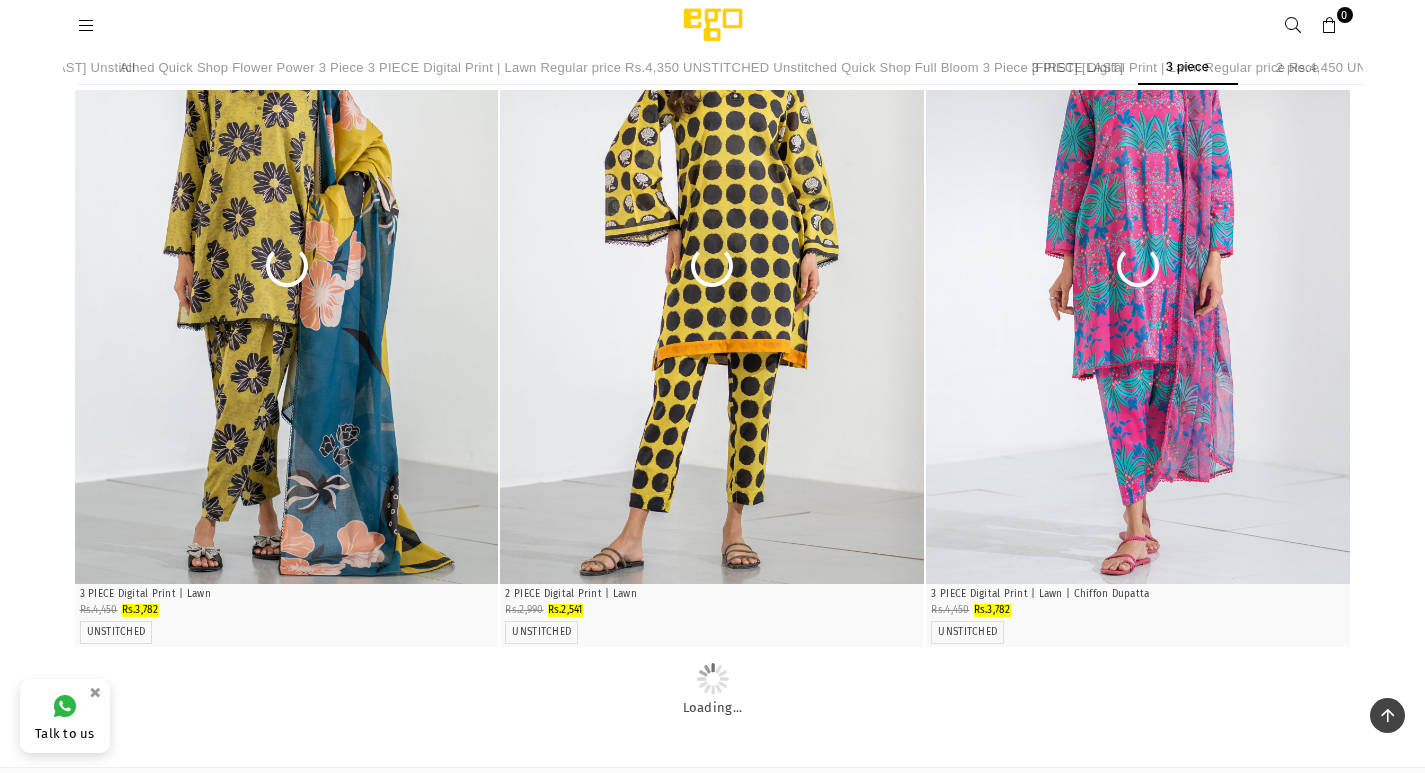 click on "Unstitched
Quick Shop Framed 3 Piece   3 PIECE Digital Print | Lawn
Regular price Rs.4,650
UNSTITCHED     Unstitched
Quick Shop Slide Away 3 Piece   3 PIECE Digital Print | Lawn
Regular price Rs.4,650
UNSTITCHED     Unstitched
Quick Shop Dream On 3 Piece   3 PIECE Digital Print | Lawn
Regular price Rs.4,650
UNSTITCHED     Unstitched
Quick Shop Take It Easy 3 Piece   3 PIECE Digital Print | Lawn
Regular price Rs.4,650
UNSTITCHED     Unstitched
Quick Shop Charm 3 Piece   3 PIECE Digital Print | Lawn
Regular price Rs.4,650
UNSTITCHED     Unstitched
Quick Shop Come Around 3 Piece   3 PIECE Digital Print | Lawn
Regular price Rs.4,650
UNSTITCHED     Unstitched
Quick Shop Retrospect 3 Piece   3 PIECE Digital Print | Lawn
Regular price Rs.4,650
UNSTITCHED     Unstitched
Quick Shop Delightful 3 Piece   3 PIECE Digital Print | Lawn
Regular price Rs.4,650
UNSTITCHED     Unstitched
Quick Shop Linear 3 Piece" at bounding box center (713, -6492) 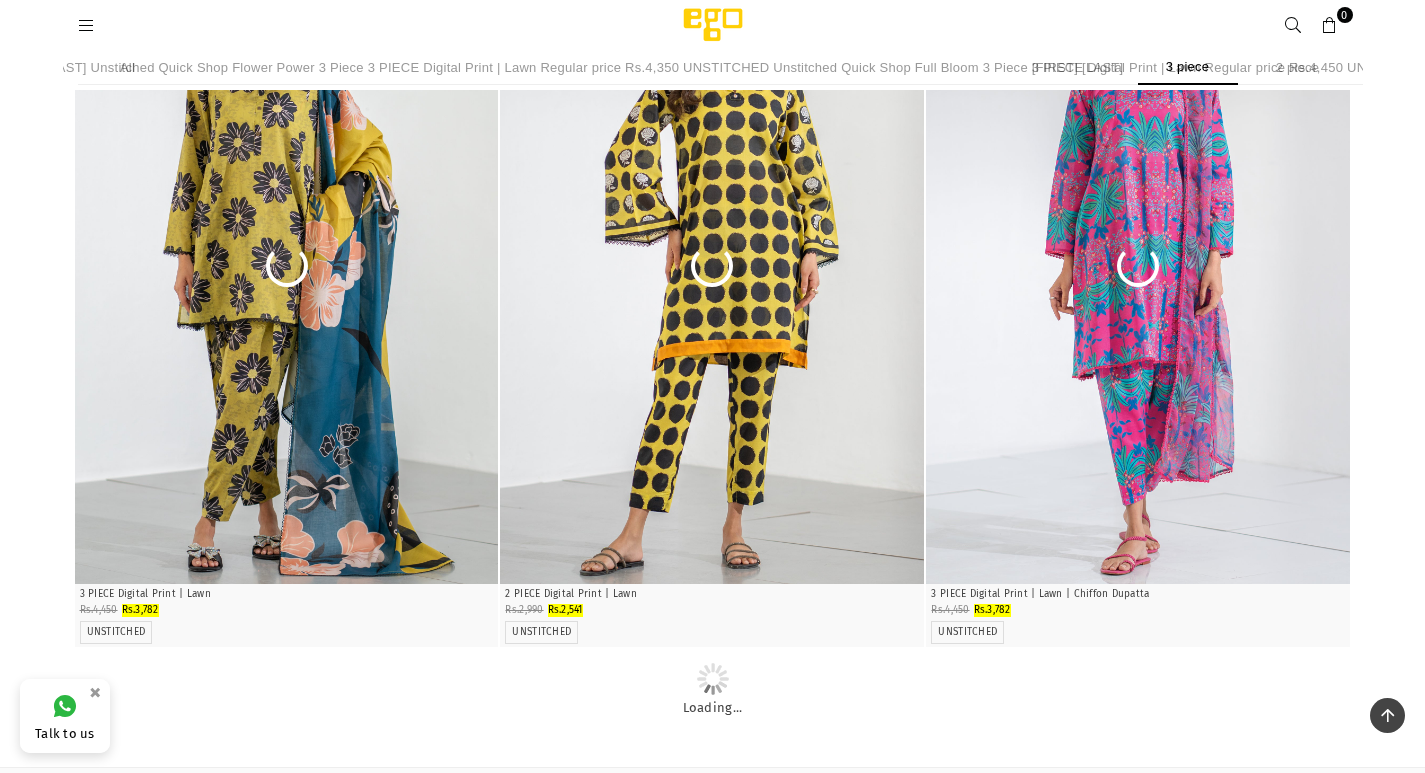 scroll, scrollTop: 14864, scrollLeft: 0, axis: vertical 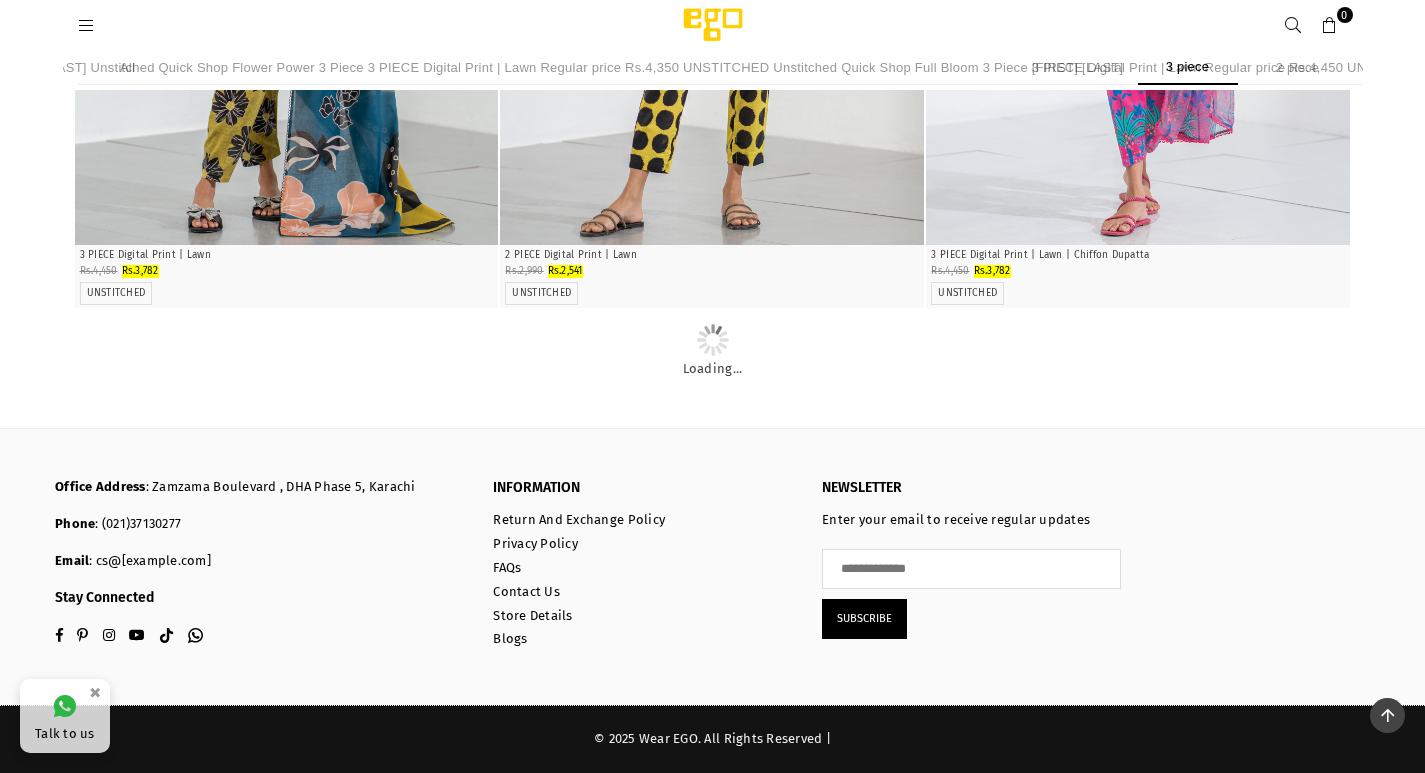 click on "Unstitched
Quick Shop Framed 3 Piece   3 PIECE Digital Print | Lawn
Regular price Rs.4,650
UNSTITCHED     Unstitched
Quick Shop Slide Away 3 Piece   3 PIECE Digital Print | Lawn
Regular price Rs.4,650
UNSTITCHED     Unstitched
Quick Shop Dream On 3 Piece   3 PIECE Digital Print | Lawn
Regular price Rs.4,650
UNSTITCHED     Unstitched
Quick Shop Take It Easy 3 Piece   3 PIECE Digital Print | Lawn
Regular price Rs.4,650
UNSTITCHED     Unstitched
Quick Shop Charm 3 Piece   3 PIECE Digital Print | Lawn
Regular price Rs.4,650
UNSTITCHED     Unstitched
Quick Shop Come Around 3 Piece   3 PIECE Digital Print | Lawn
Regular price Rs.4,650
UNSTITCHED     Unstitched
Quick Shop Retrospect 3 Piece   3 PIECE Digital Print | Lawn
Regular price Rs.4,650
UNSTITCHED     Unstitched
Quick Shop Delightful 3 Piece   3 PIECE Digital Print | Lawn
Regular price Rs.4,650
UNSTITCHED     Unstitched
Quick Shop Linear 3 Piece" at bounding box center [713, -6831] 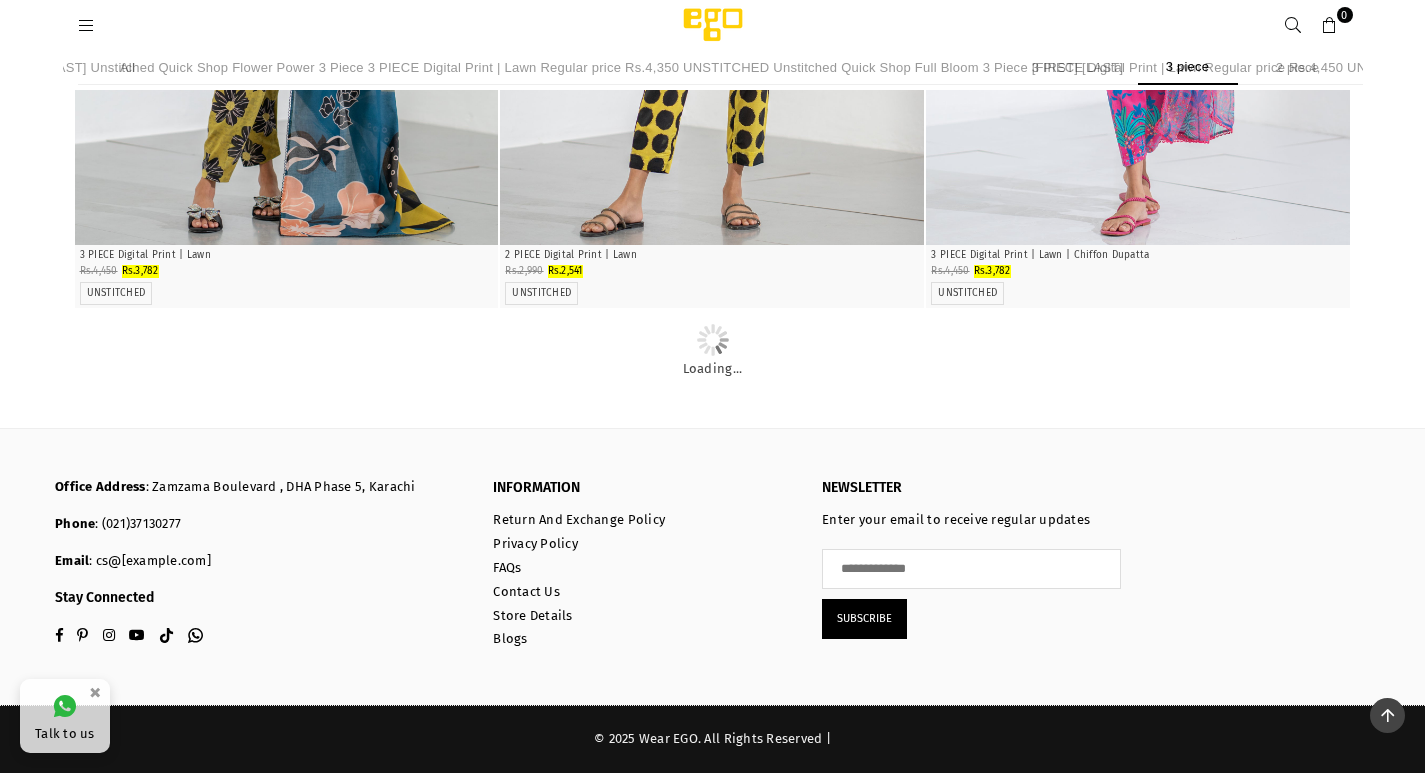 click at bounding box center [1138, -1793] 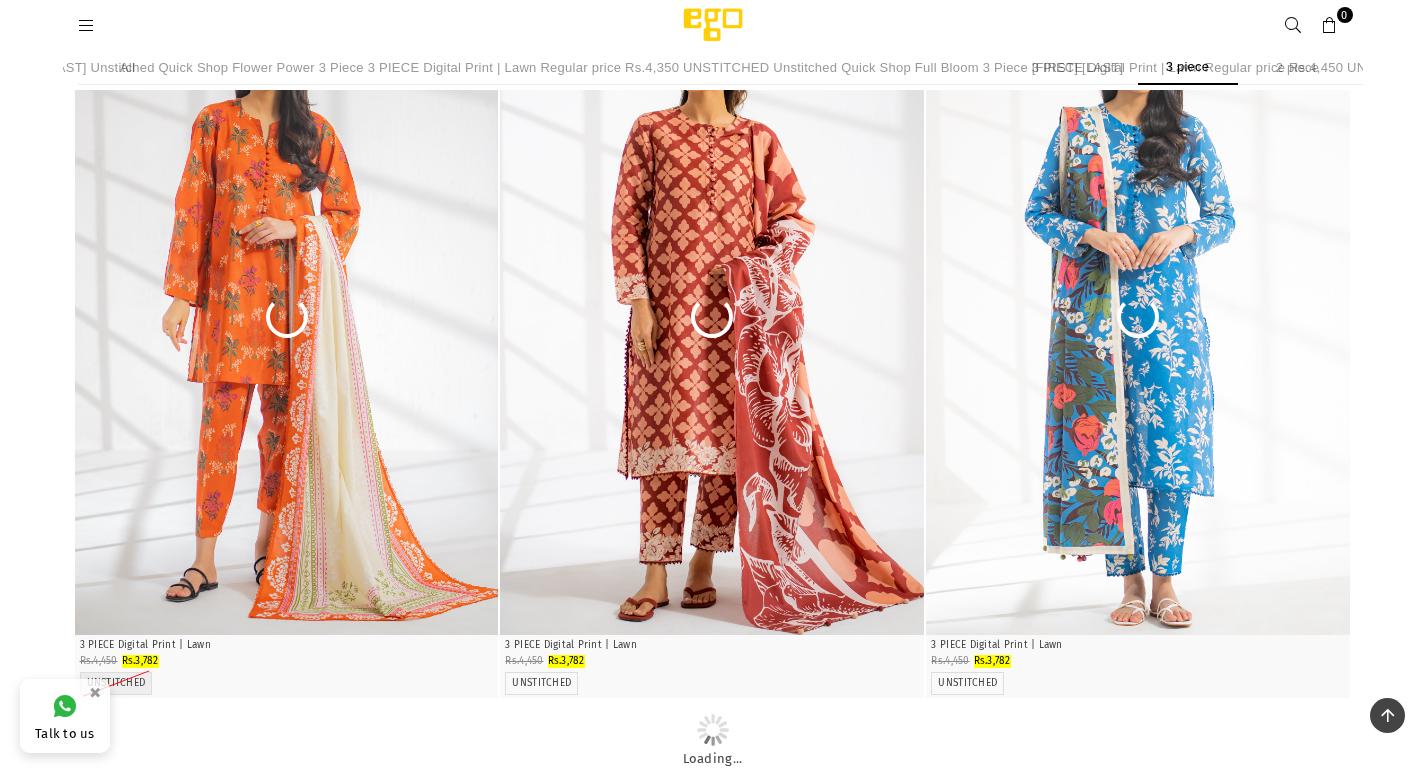 scroll, scrollTop: 16768, scrollLeft: 0, axis: vertical 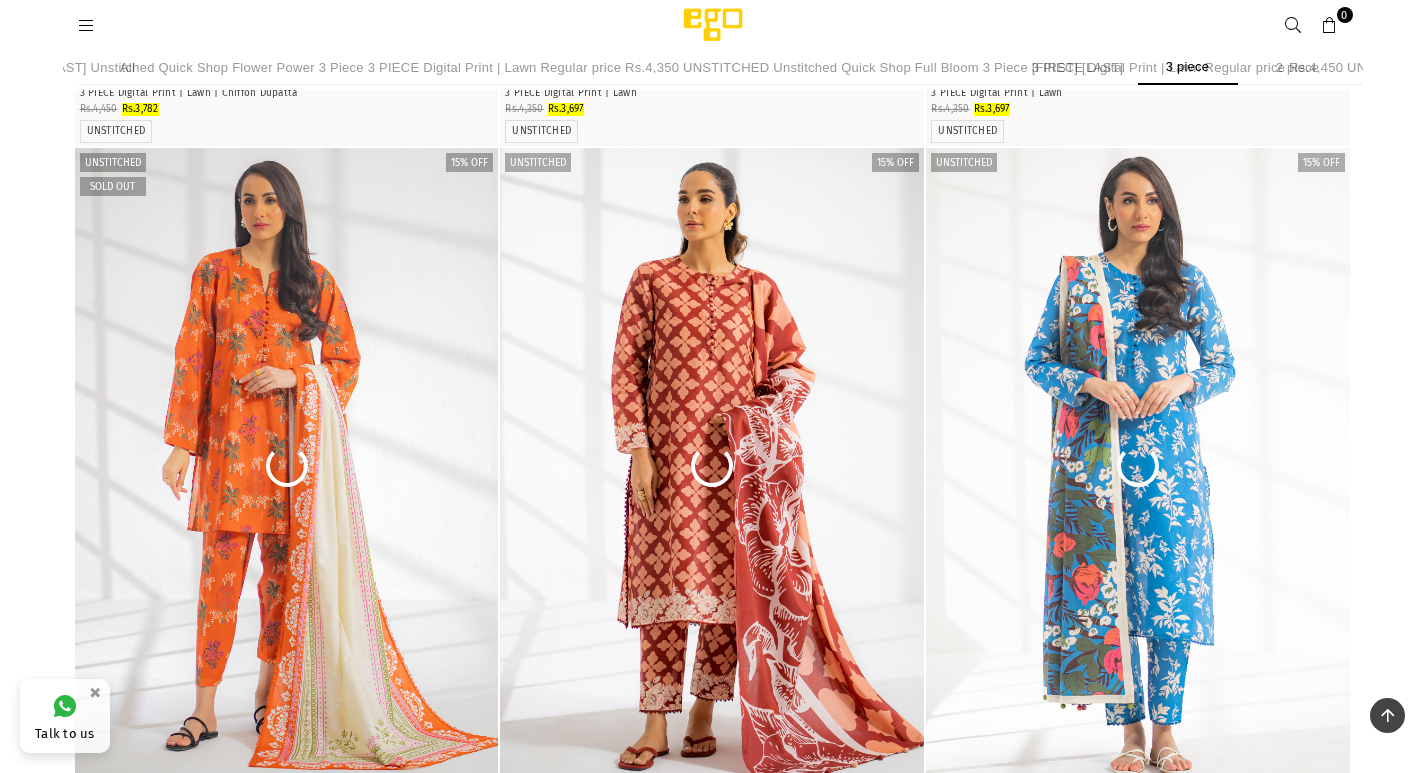 click at bounding box center (1138, -1637) 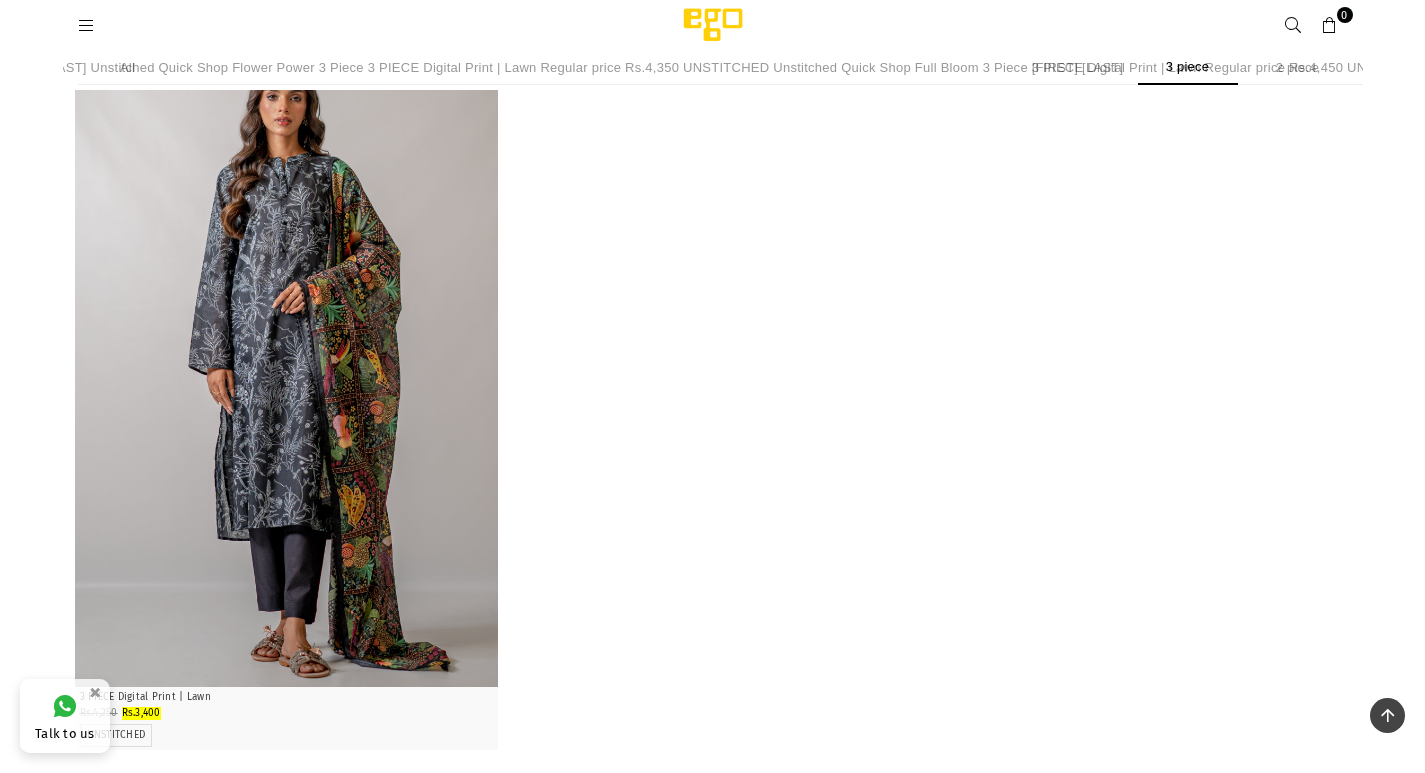 scroll, scrollTop: 19668, scrollLeft: 0, axis: vertical 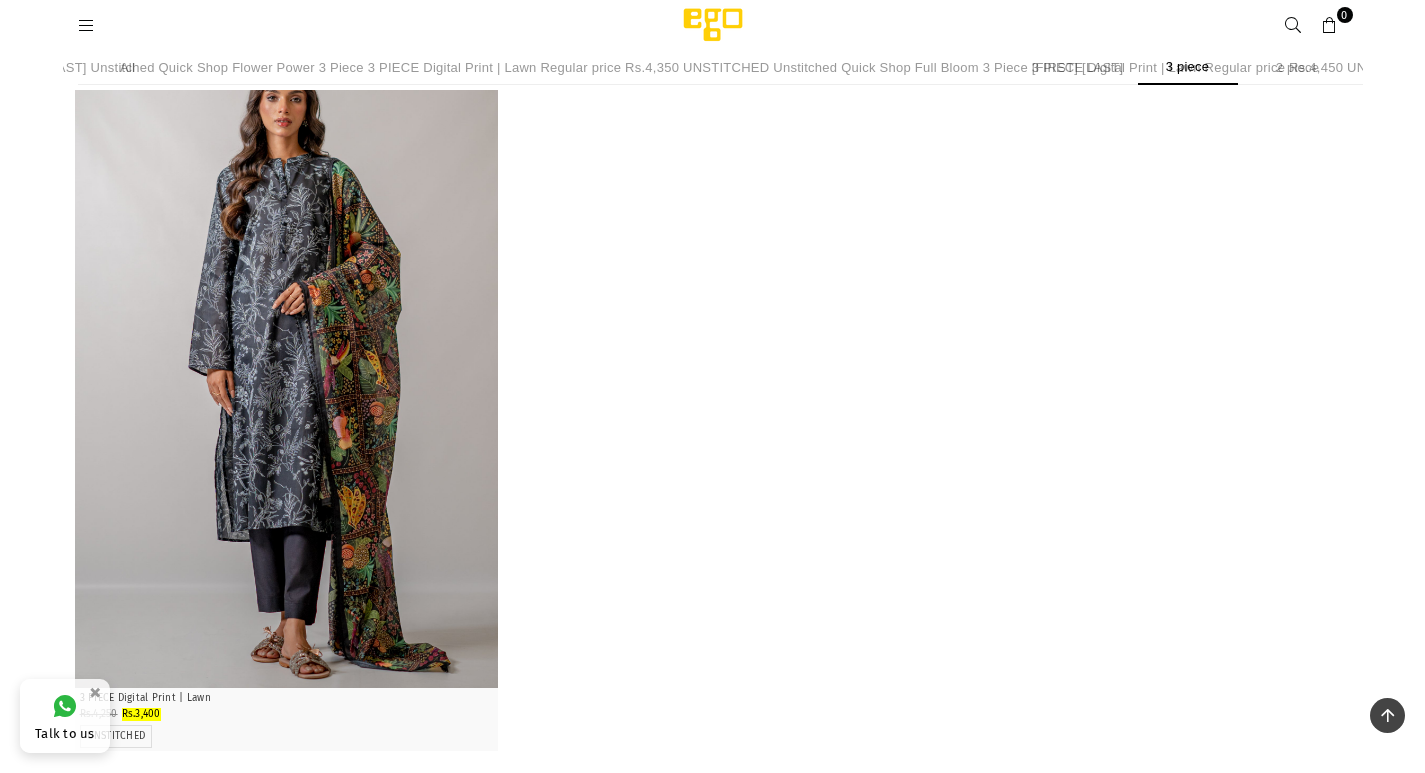 click on "Unstitched
Quick Shop Framed 3 Piece   3 PIECE Digital Print | Lawn
Regular price Rs.4,650
UNSTITCHED     Unstitched
Quick Shop Slide Away 3 Piece   3 PIECE Digital Print | Lawn
Regular price Rs.4,650
UNSTITCHED     Unstitched
Quick Shop Dream On 3 Piece   3 PIECE Digital Print | Lawn
Regular price Rs.4,650
UNSTITCHED     Unstitched
Quick Shop Take It Easy 3 Piece   3 PIECE Digital Print | Lawn
Regular price Rs.4,650
UNSTITCHED     Unstitched
Quick Shop Charm 3 Piece   3 PIECE Digital Print | Lawn
Regular price Rs.4,650
UNSTITCHED     Unstitched
Quick Shop Come Around 3 Piece   3 PIECE Digital Print | Lawn
Regular price Rs.4,650
UNSTITCHED     Unstitched
Quick Shop Retrospect 3 Piece   3 PIECE Digital Print | Lawn
Regular price Rs.4,650
UNSTITCHED     Unstitched
Quick Shop Delightful 3 Piece   3 PIECE Digital Print | Lawn
Regular price Rs.4,650
UNSTITCHED     Unstitched
Quick Shop Linear 3 Piece" at bounding box center [713, -9192] 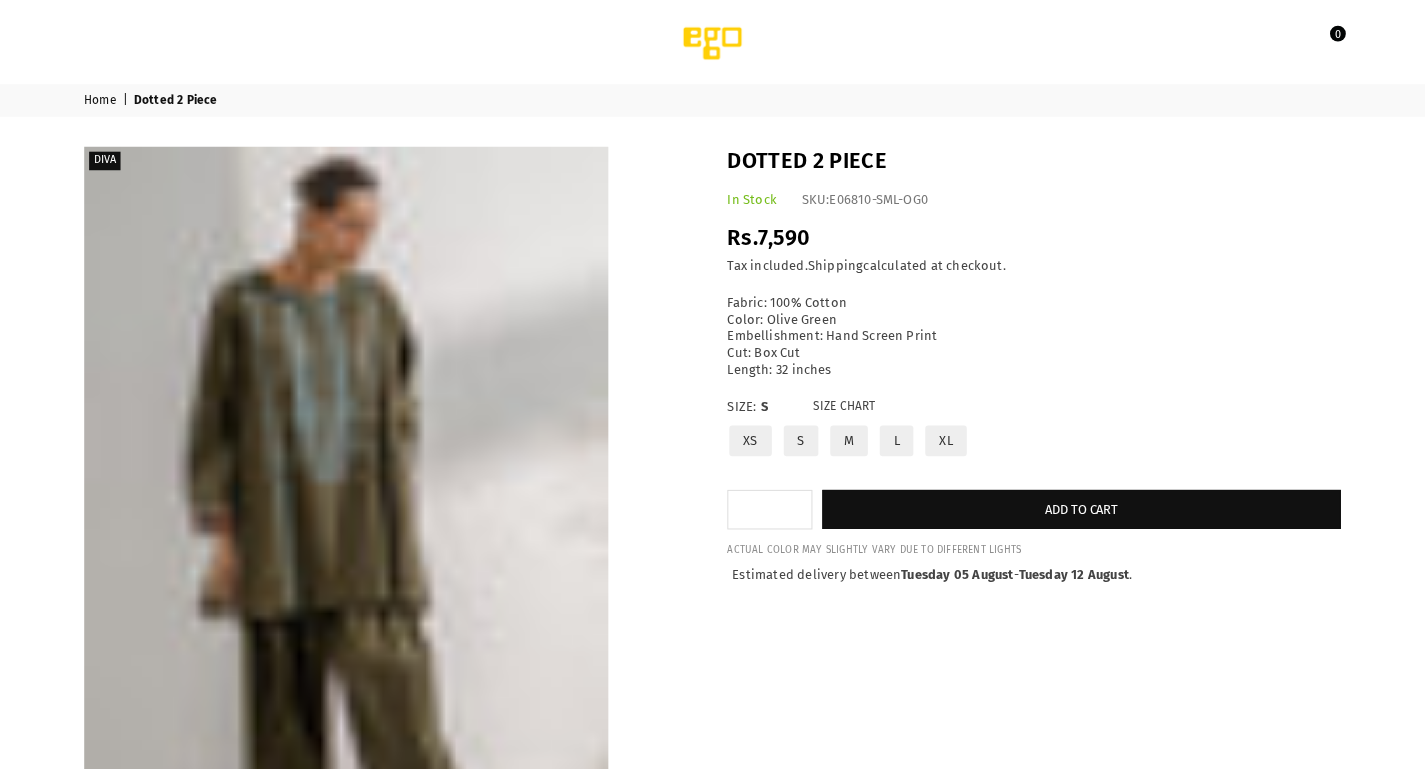 scroll, scrollTop: 0, scrollLeft: 0, axis: both 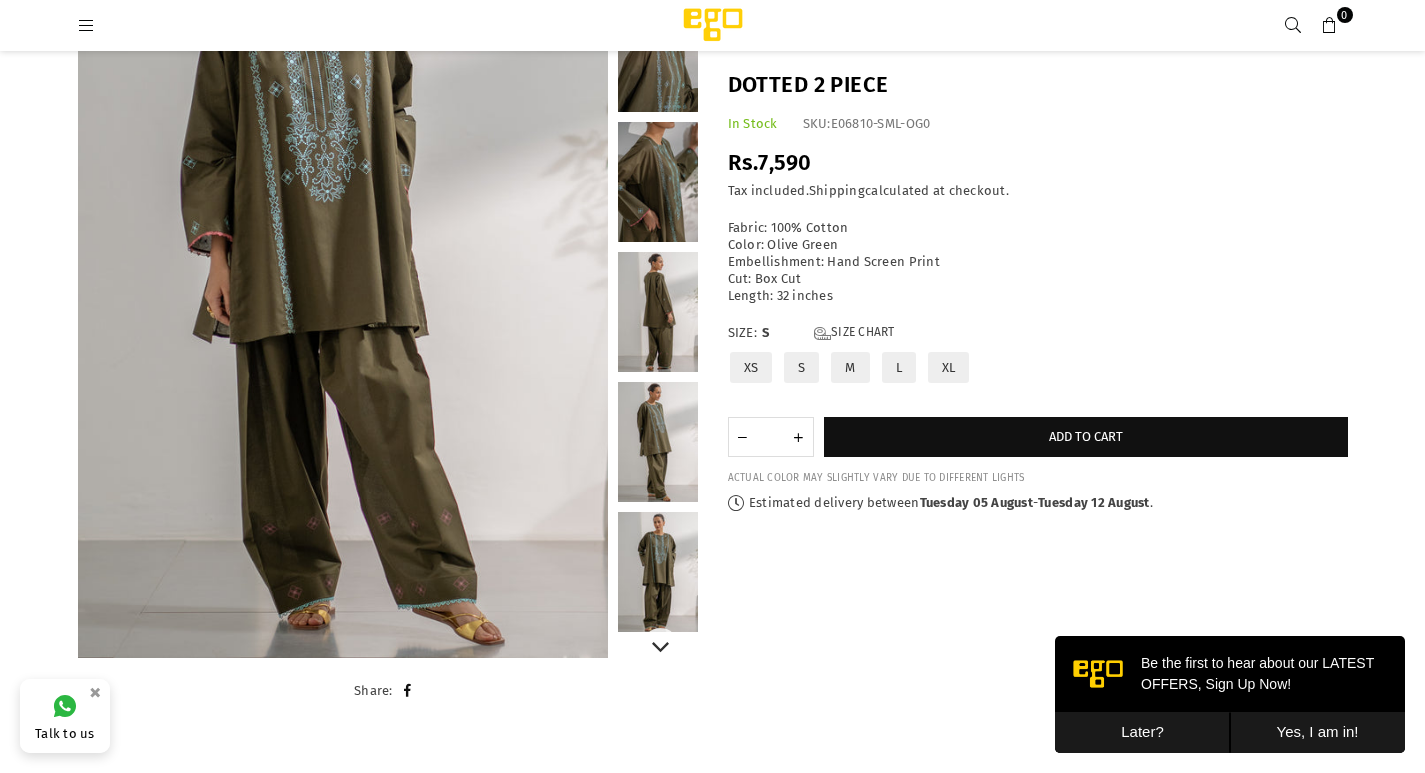 click at bounding box center [658, 312] 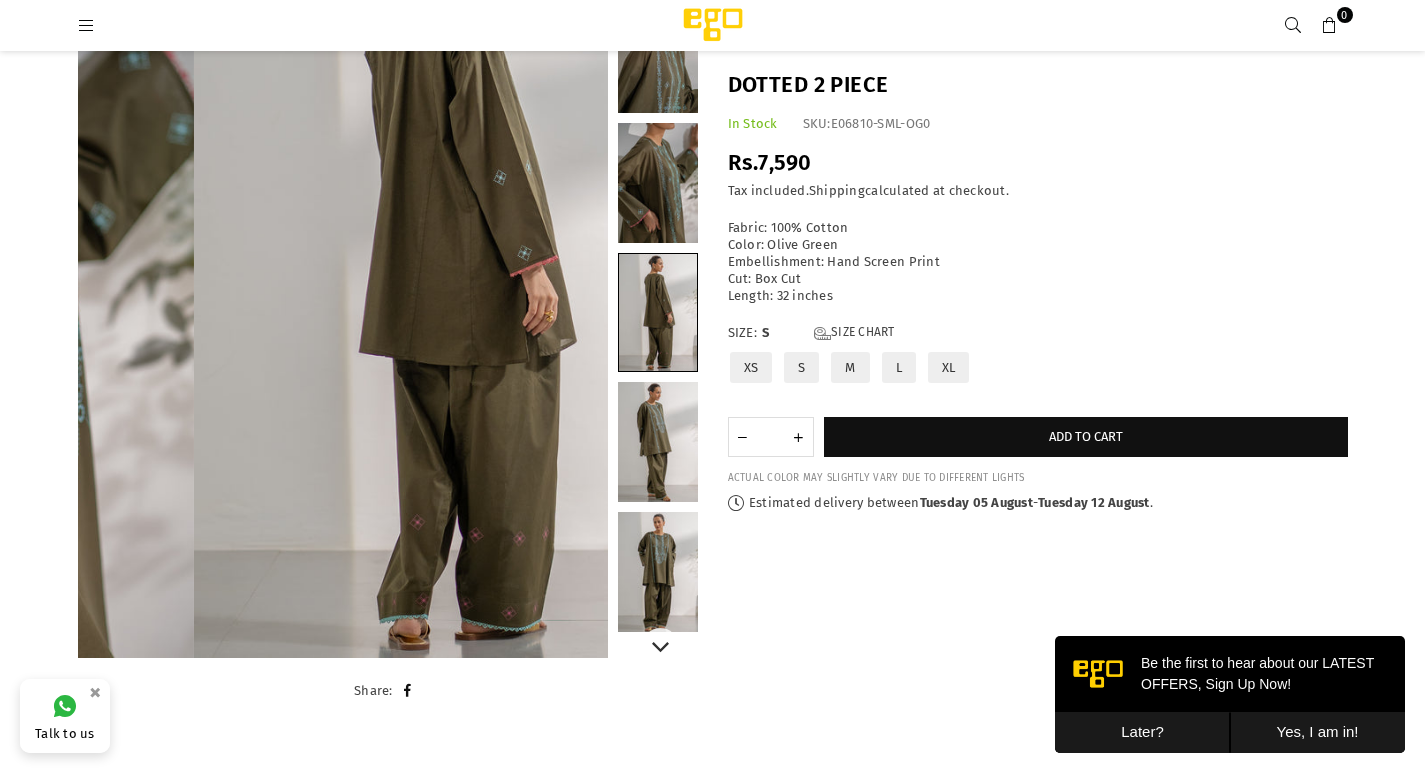 click at bounding box center (658, 442) 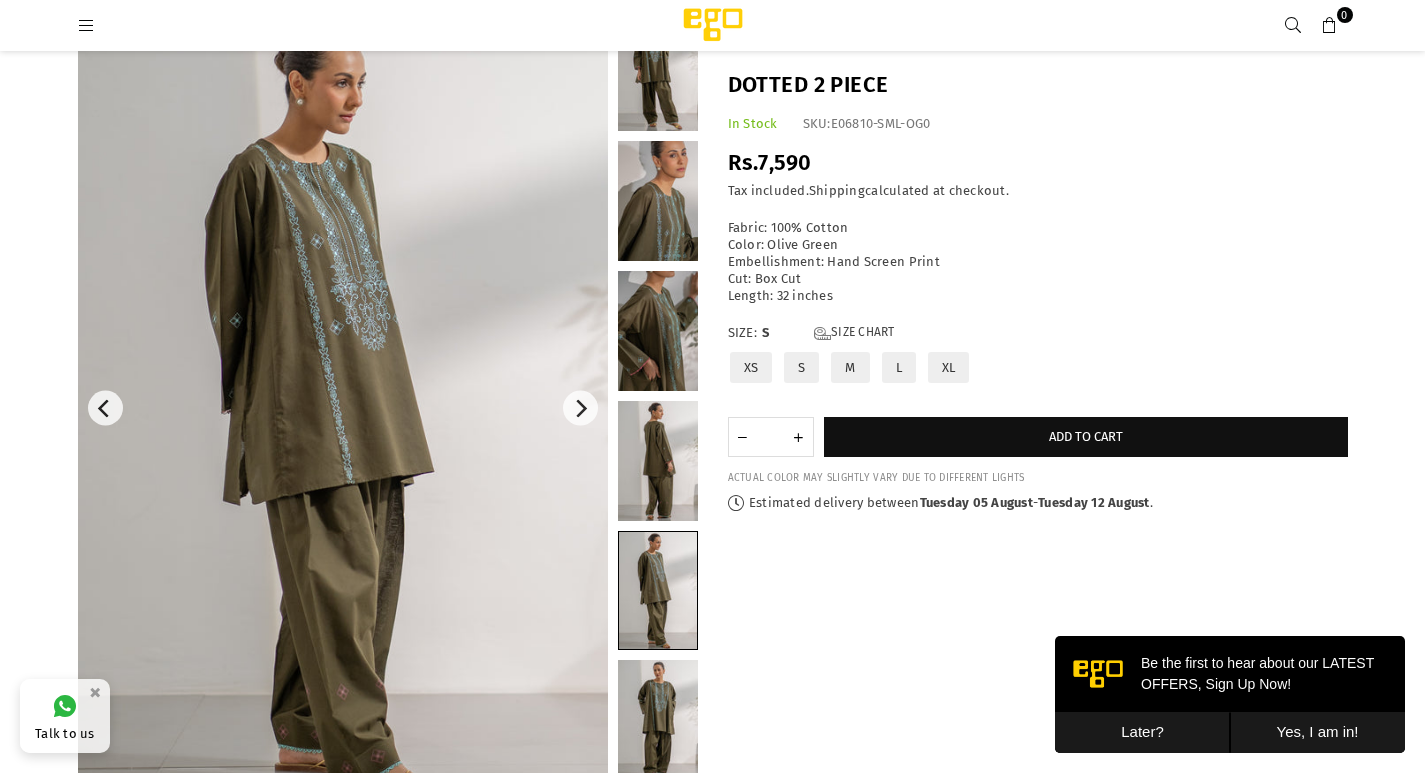 scroll, scrollTop: 250, scrollLeft: 0, axis: vertical 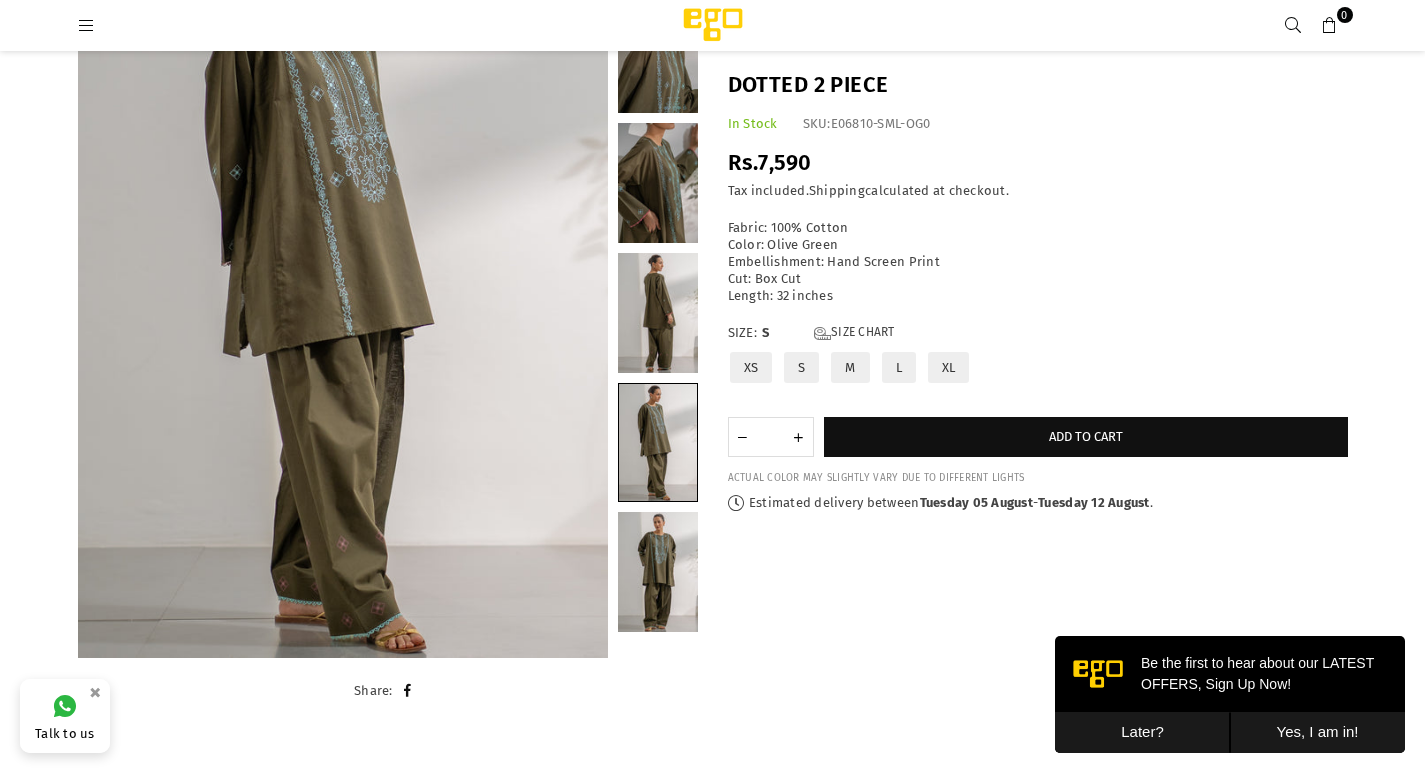 click on "Later?" at bounding box center [1142, 732] 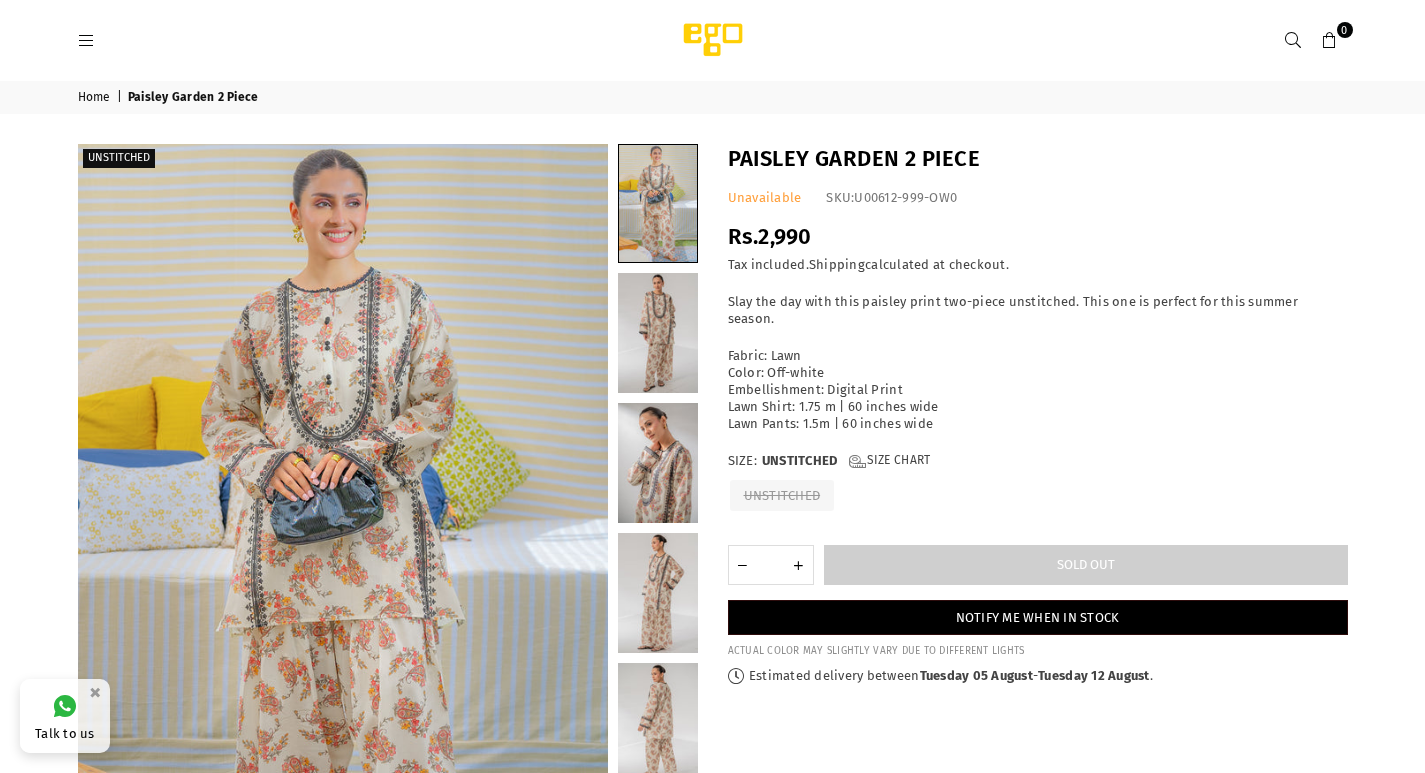 scroll, scrollTop: 0, scrollLeft: 0, axis: both 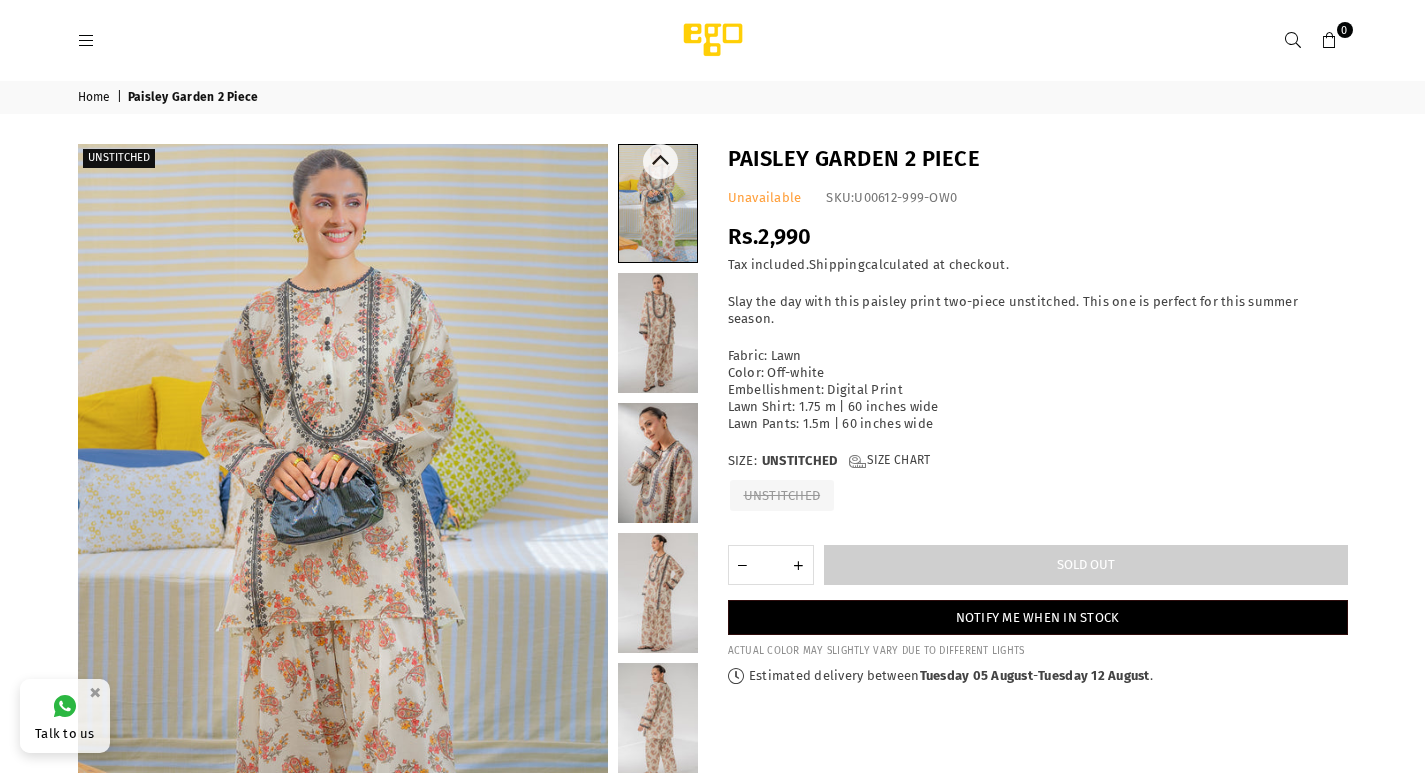 click at bounding box center (658, 333) 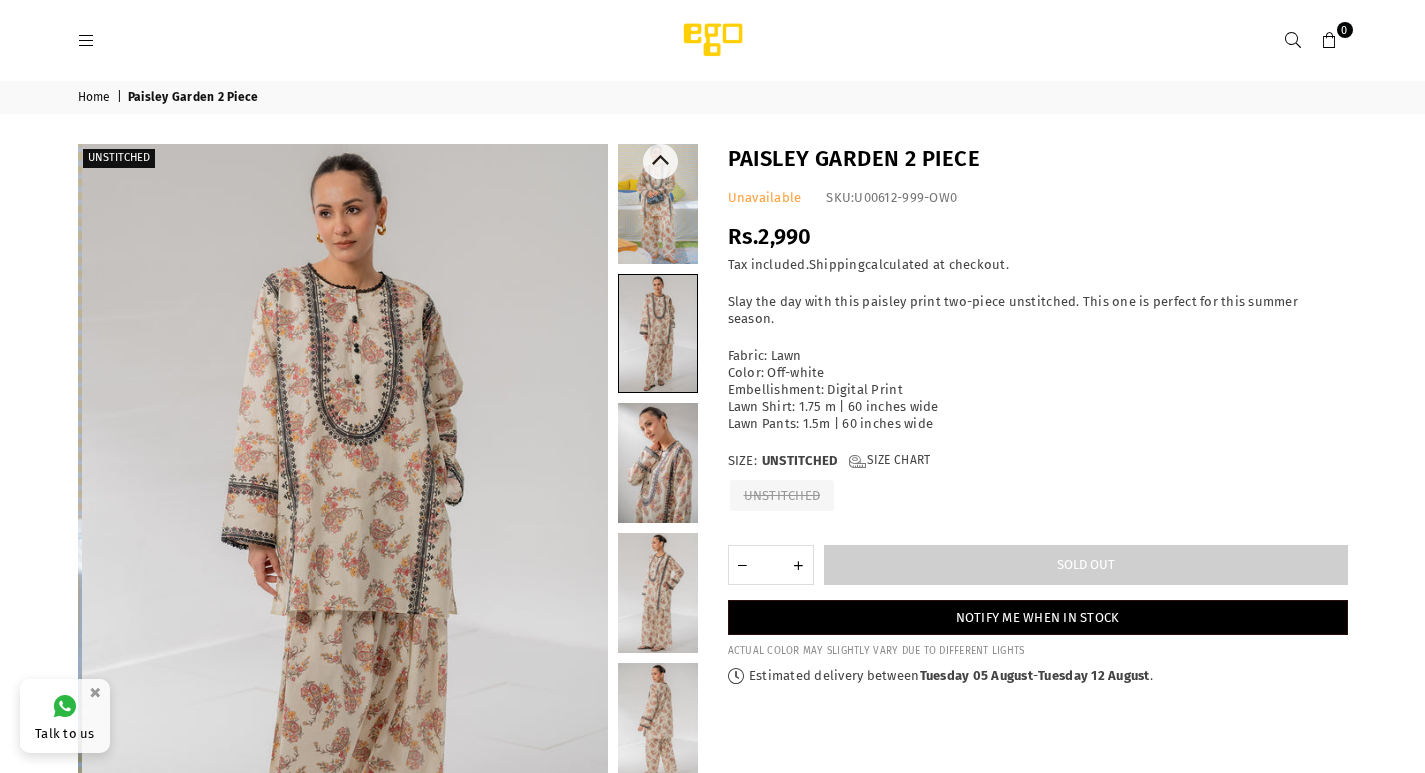 click at bounding box center [658, 463] 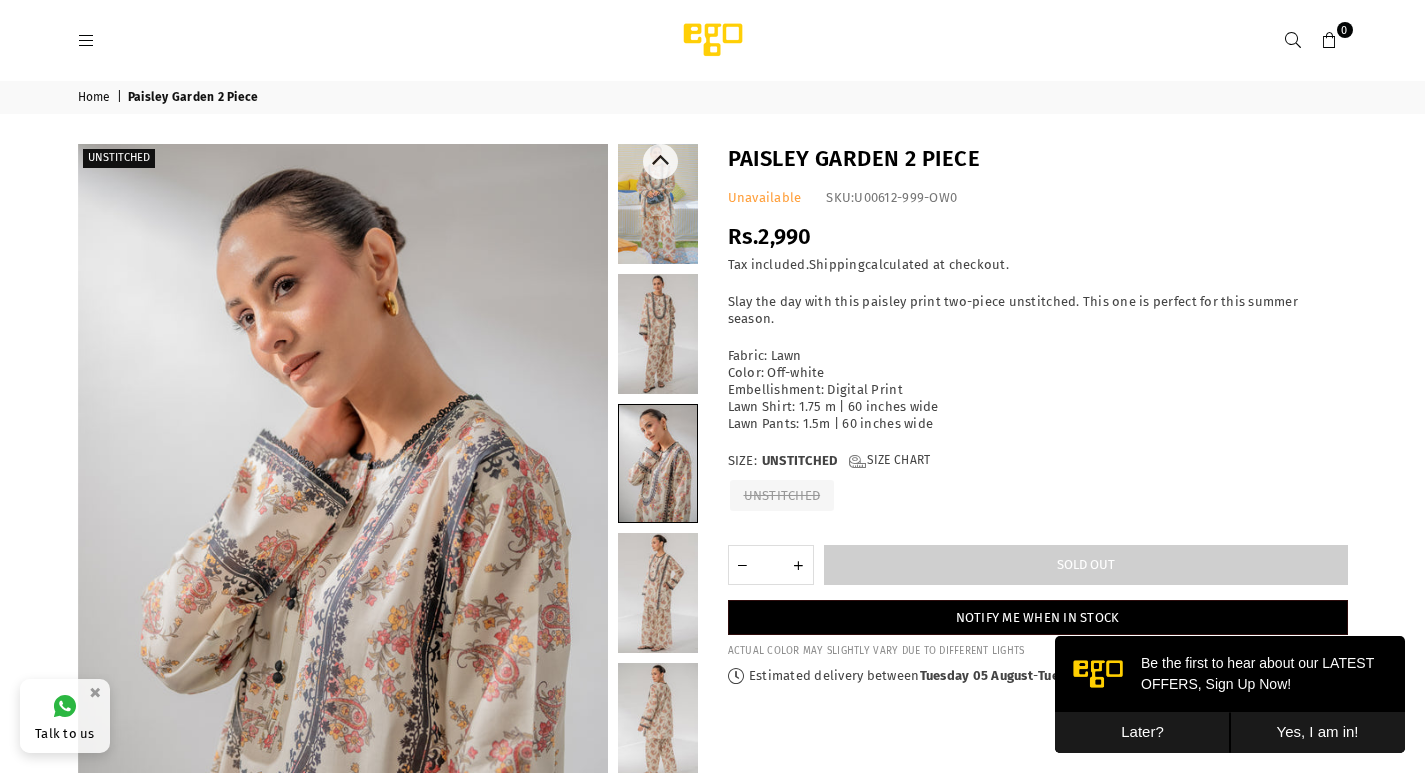 scroll, scrollTop: 0, scrollLeft: 0, axis: both 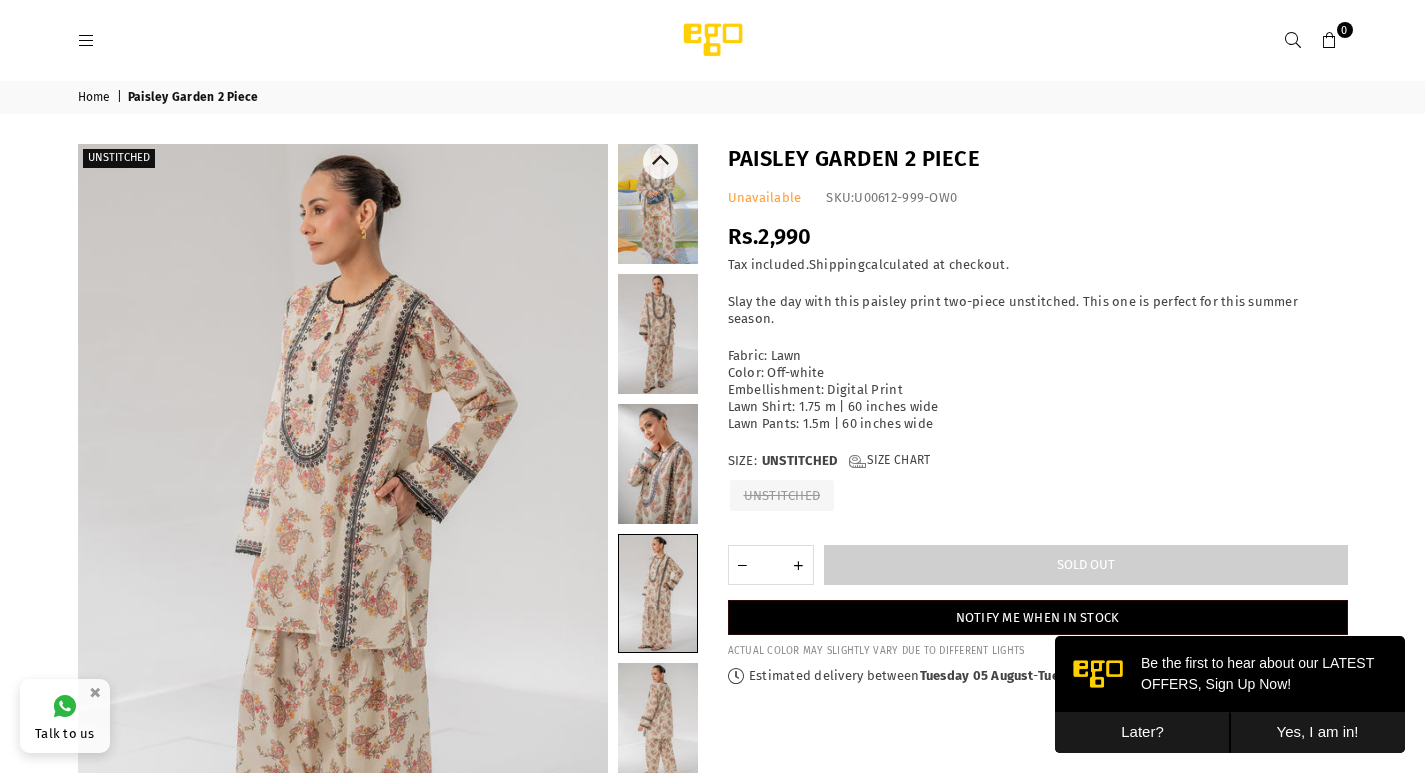 click at bounding box center [658, 723] 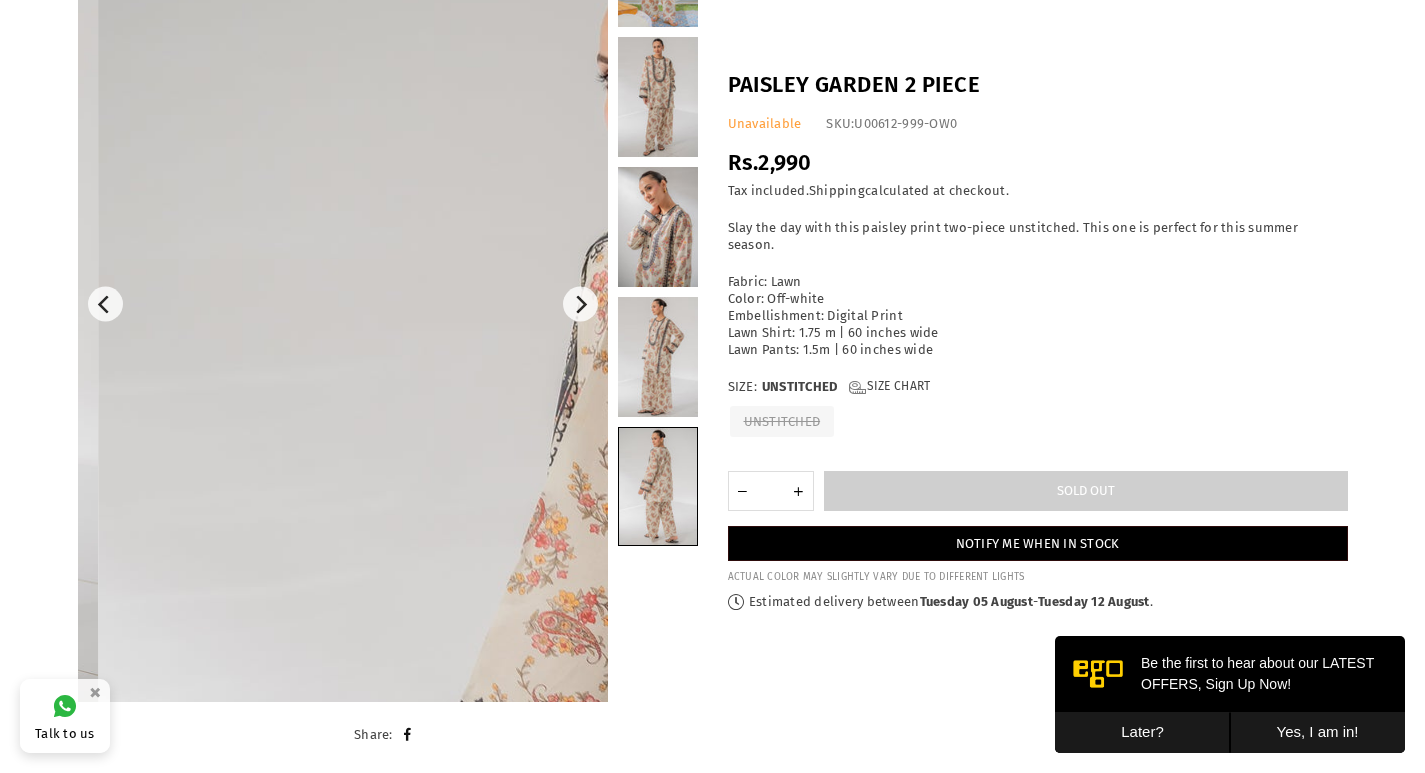 scroll, scrollTop: 250, scrollLeft: 0, axis: vertical 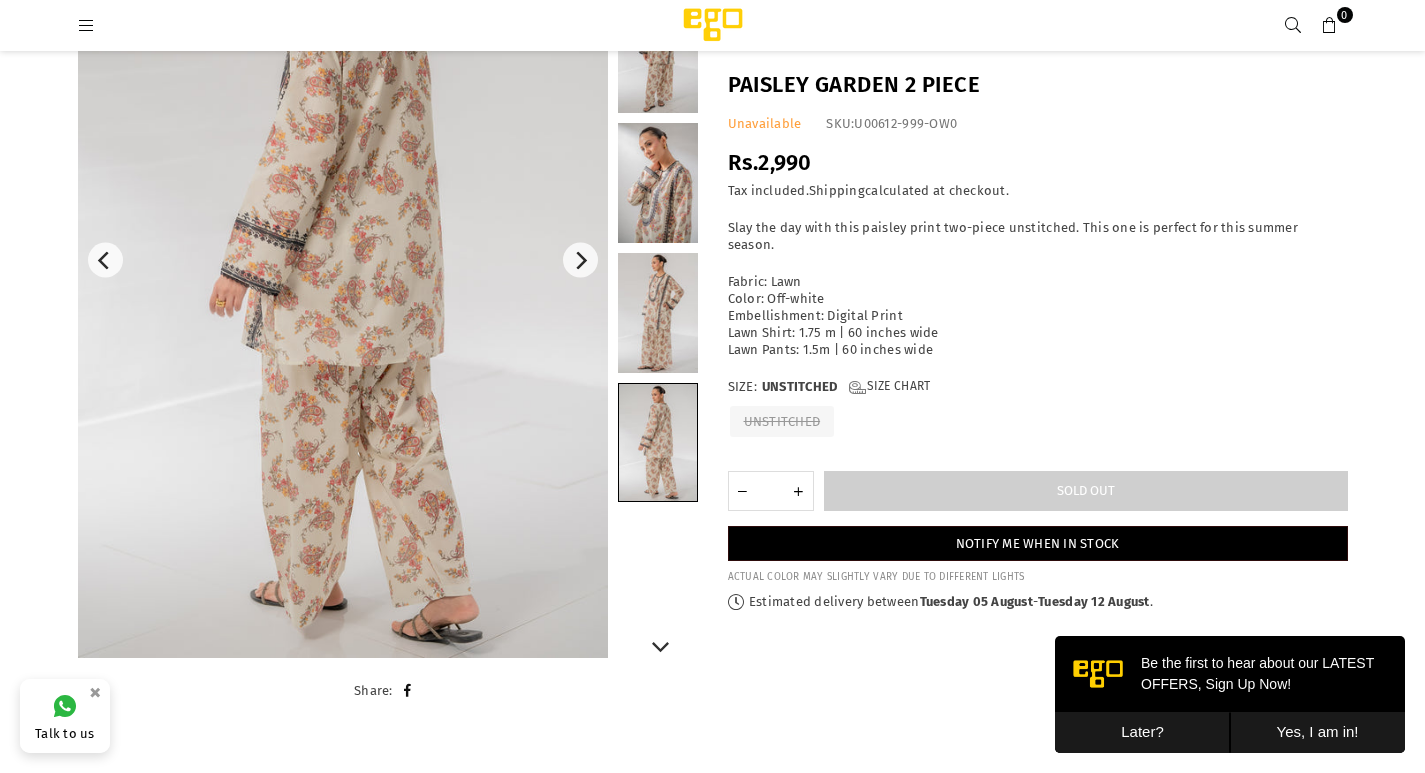 click at bounding box center (658, 442) 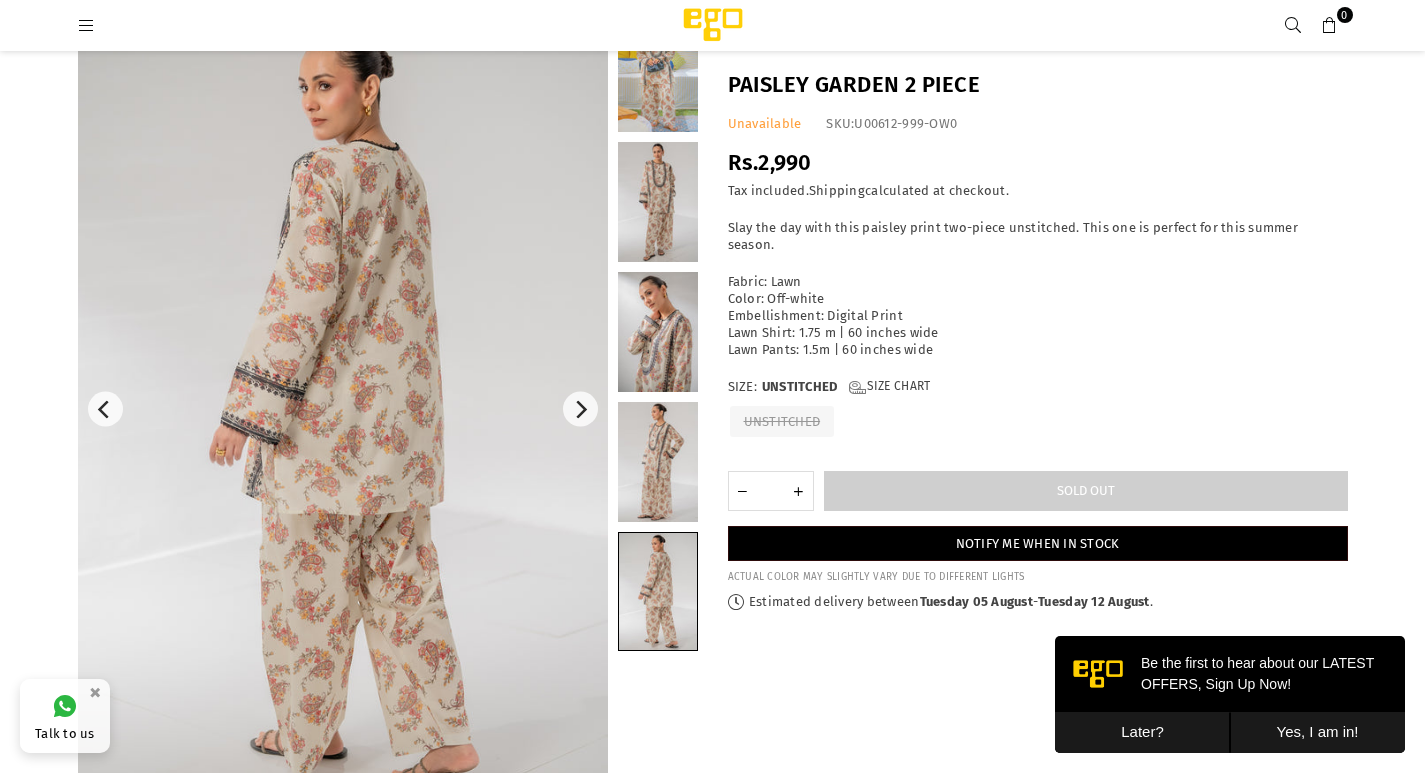 scroll, scrollTop: 0, scrollLeft: 0, axis: both 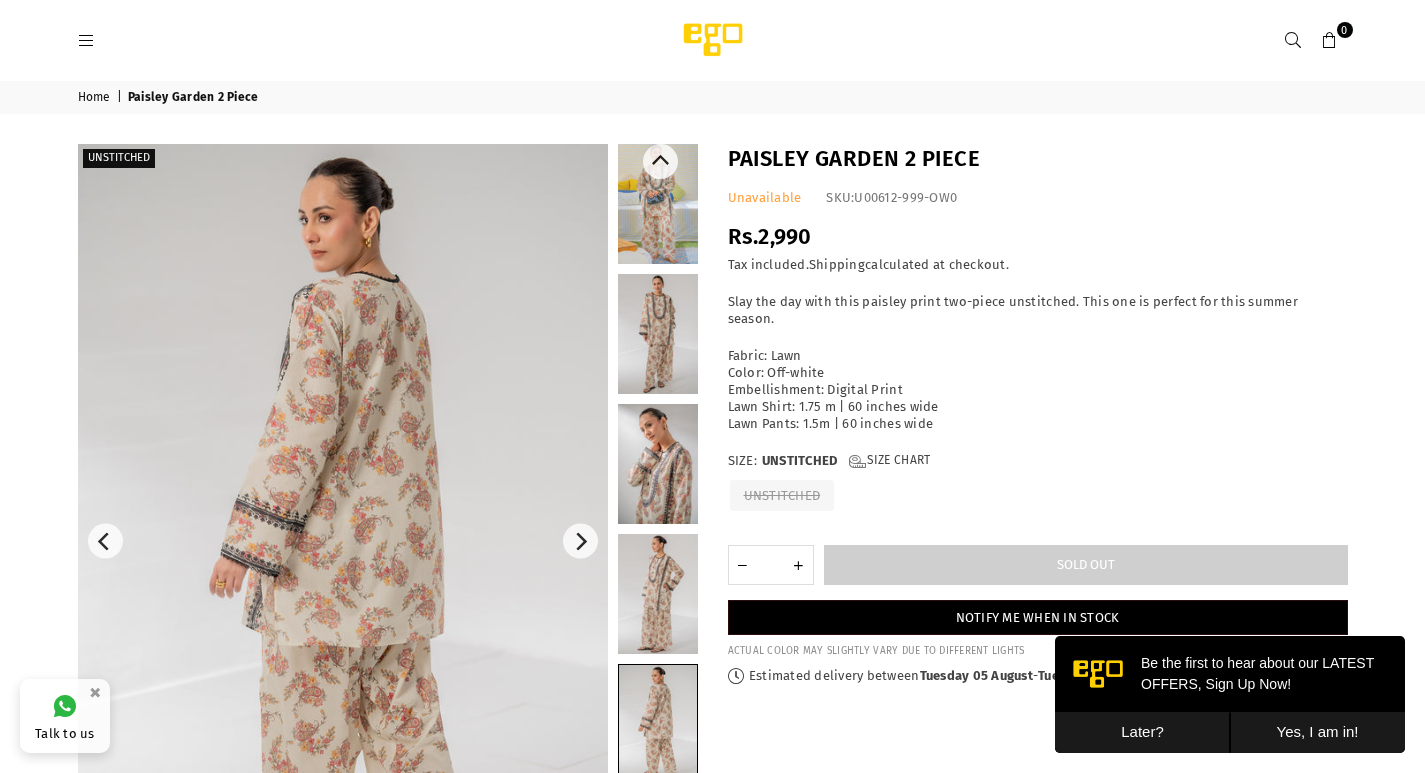 click at bounding box center (658, 204) 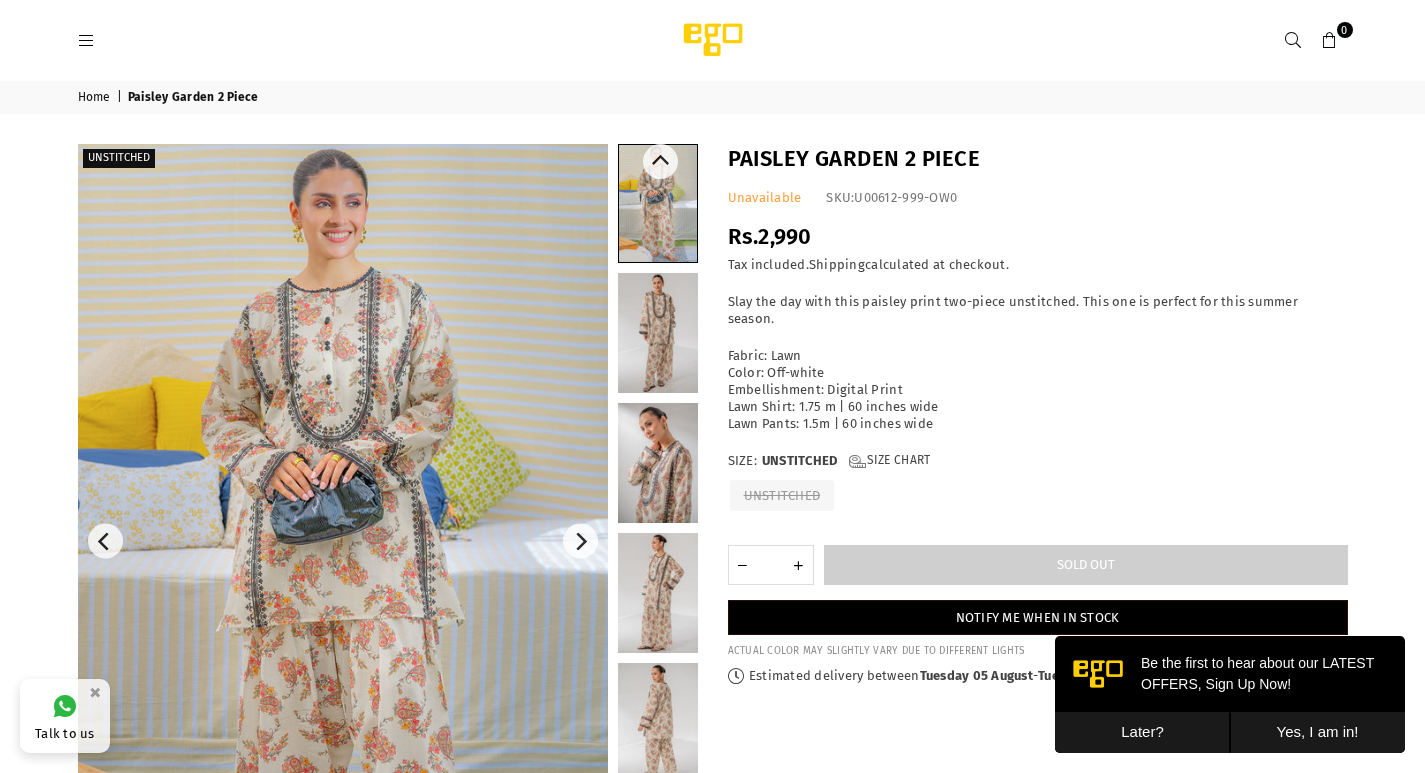 click at bounding box center (658, 333) 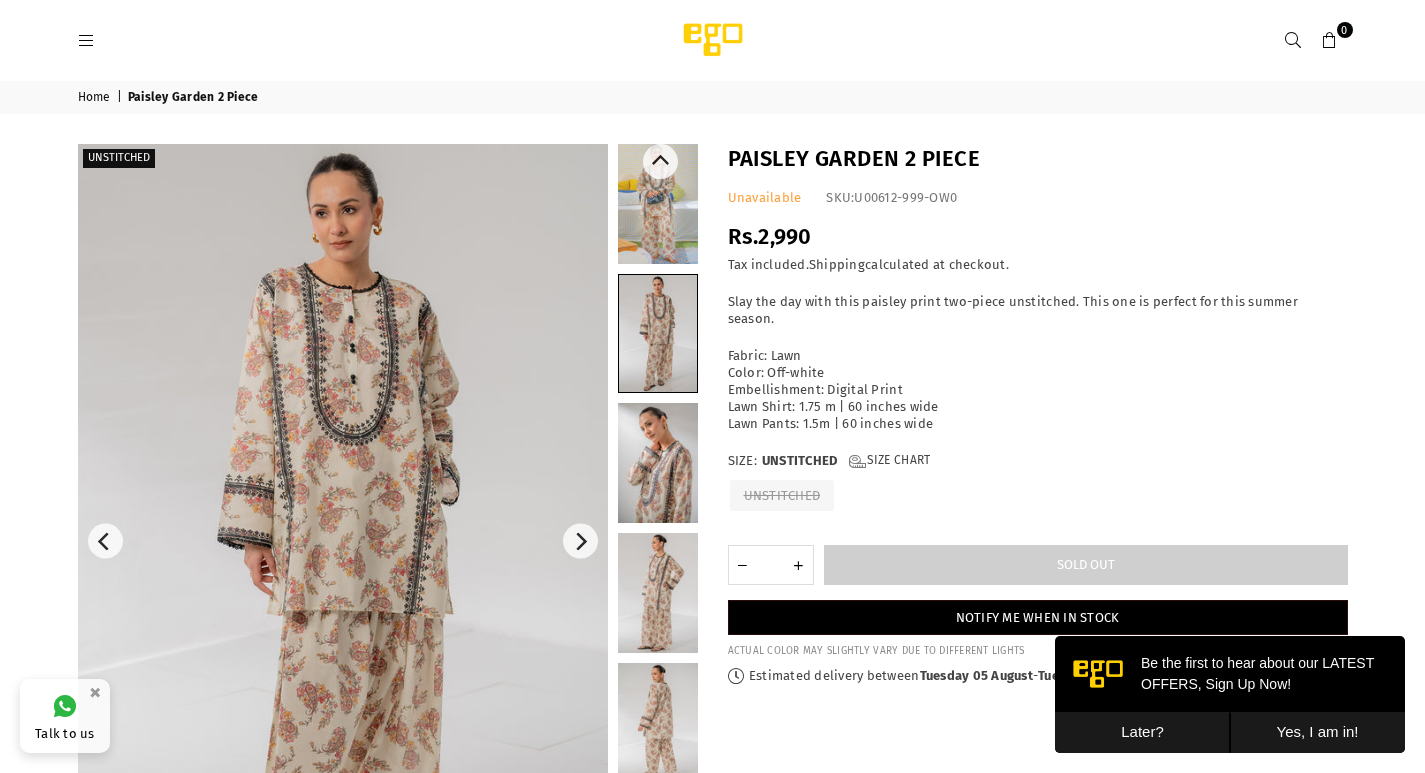 click at bounding box center (658, 463) 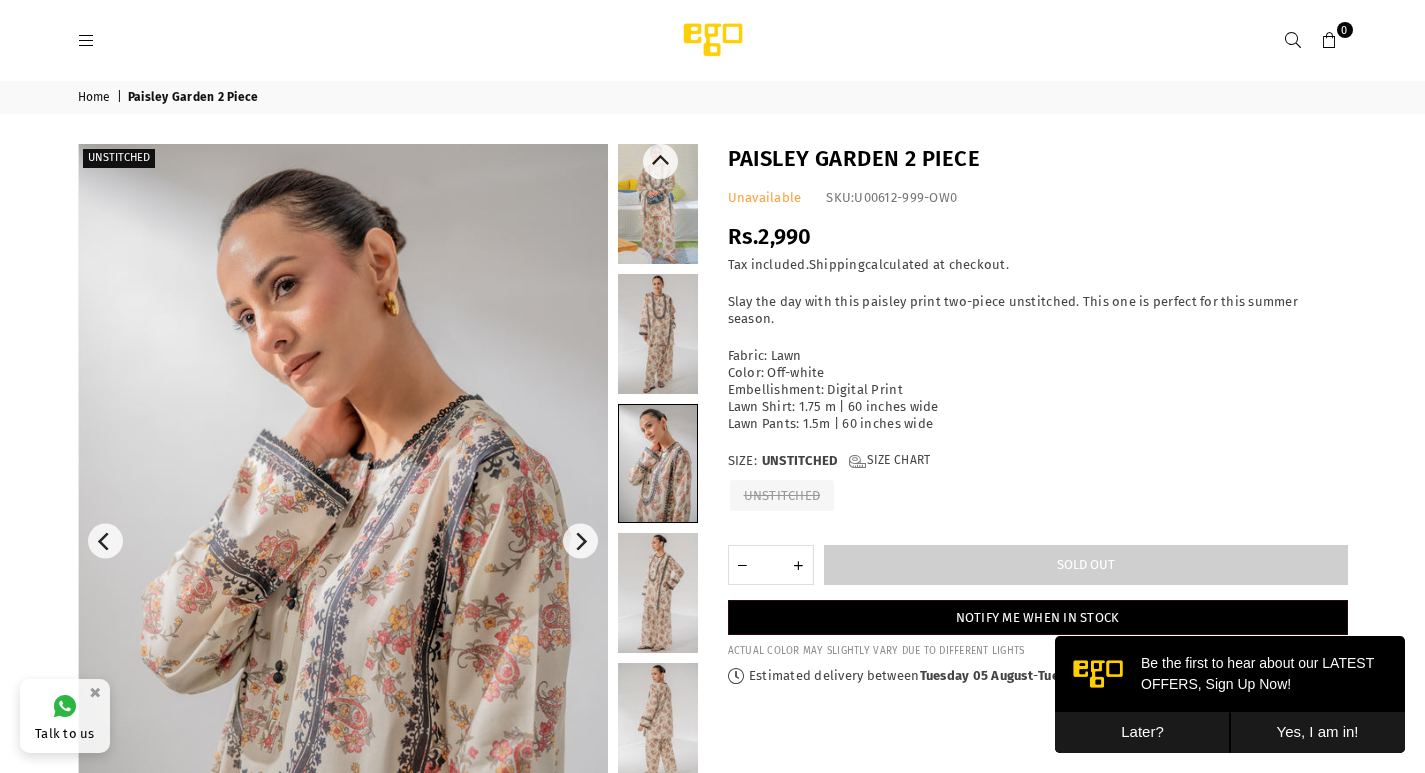click at bounding box center (658, 593) 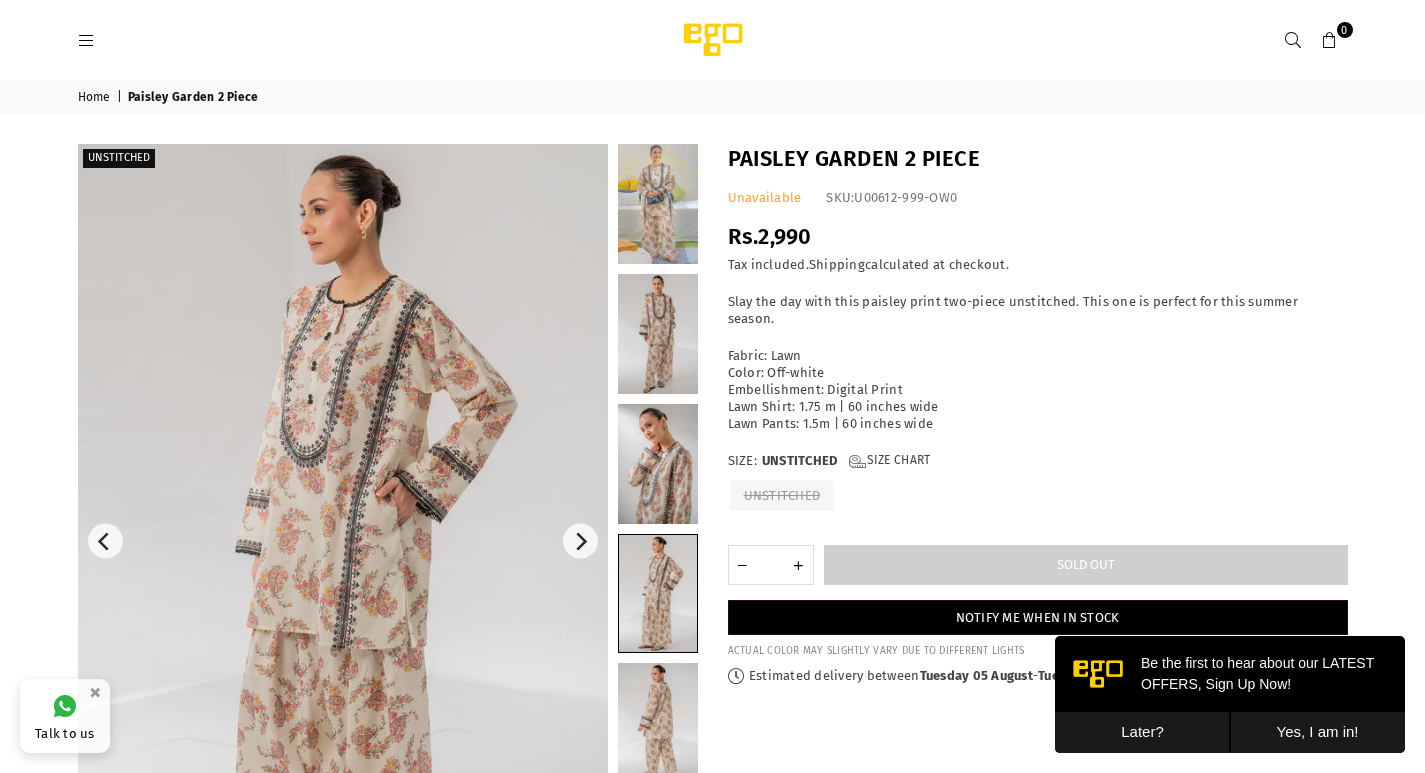 click on "U00612-999-OW0" at bounding box center [905, 197] 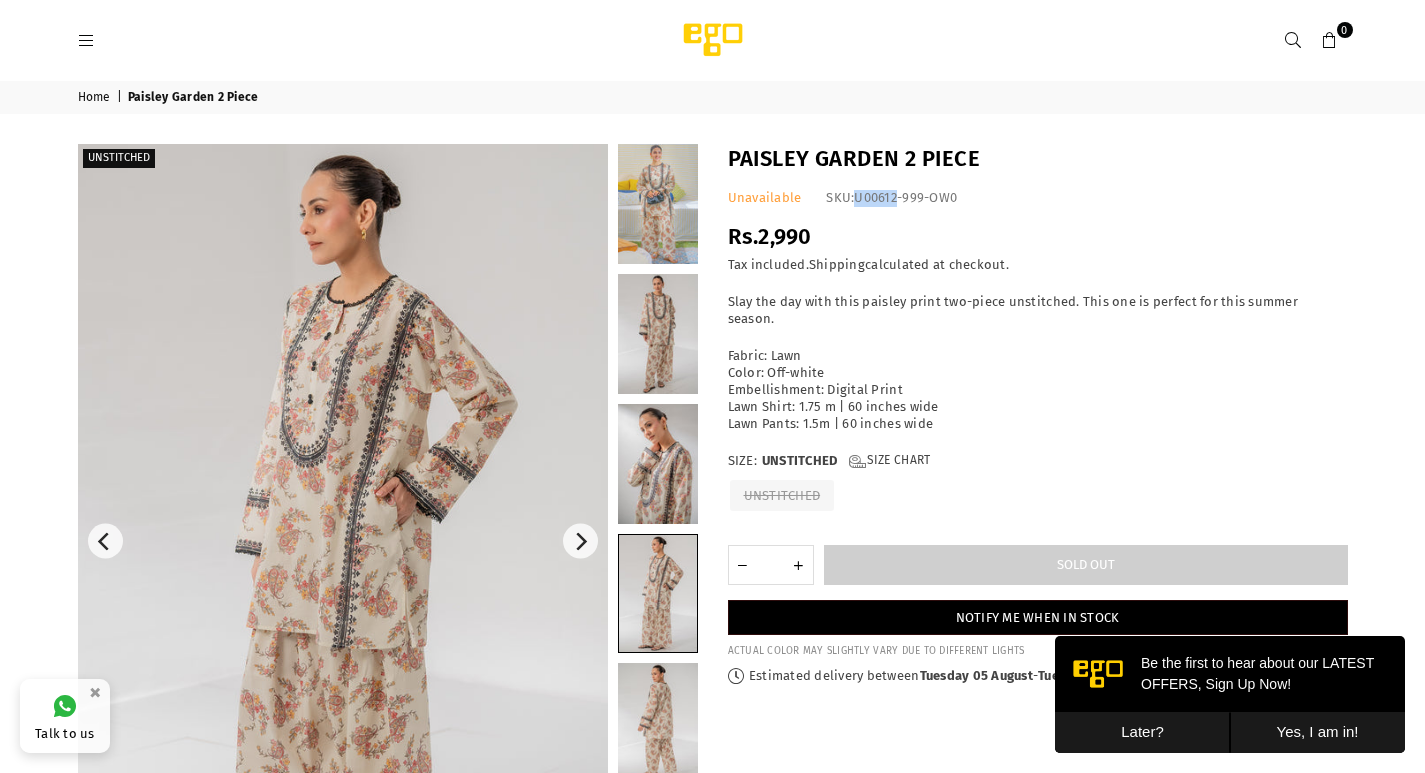 click on "U00612-999-OW0" at bounding box center [905, 197] 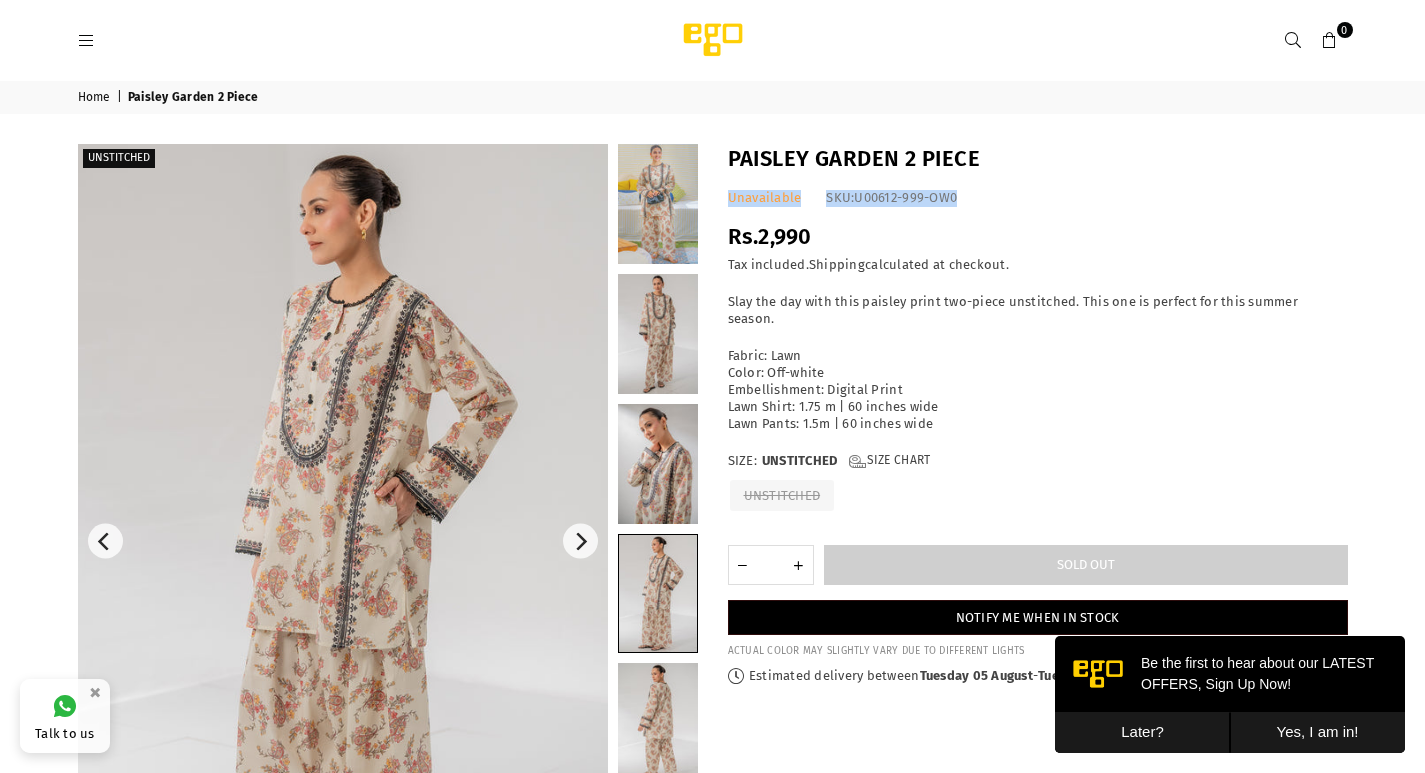 click on "U00612-999-OW0" at bounding box center (905, 197) 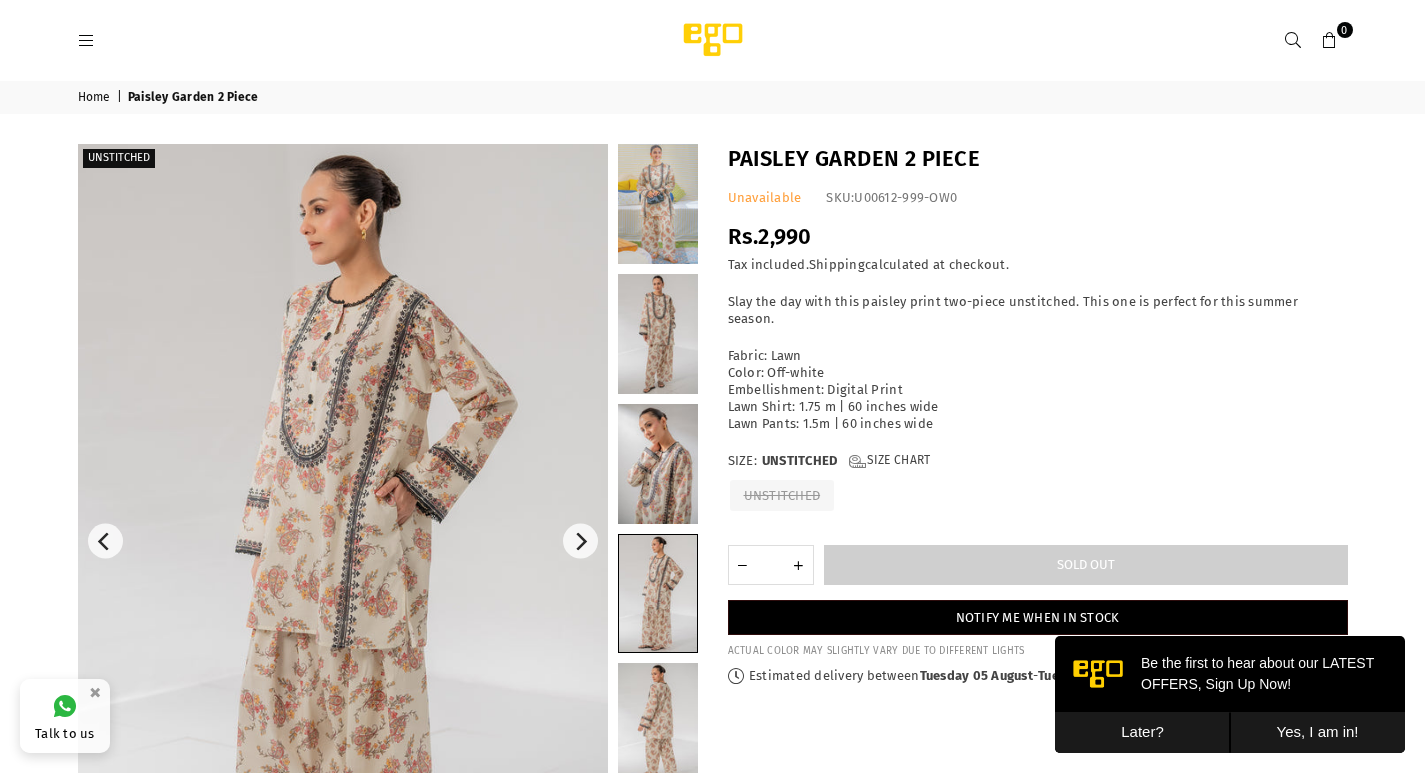 click on "U00612-999-OW0" at bounding box center [905, 197] 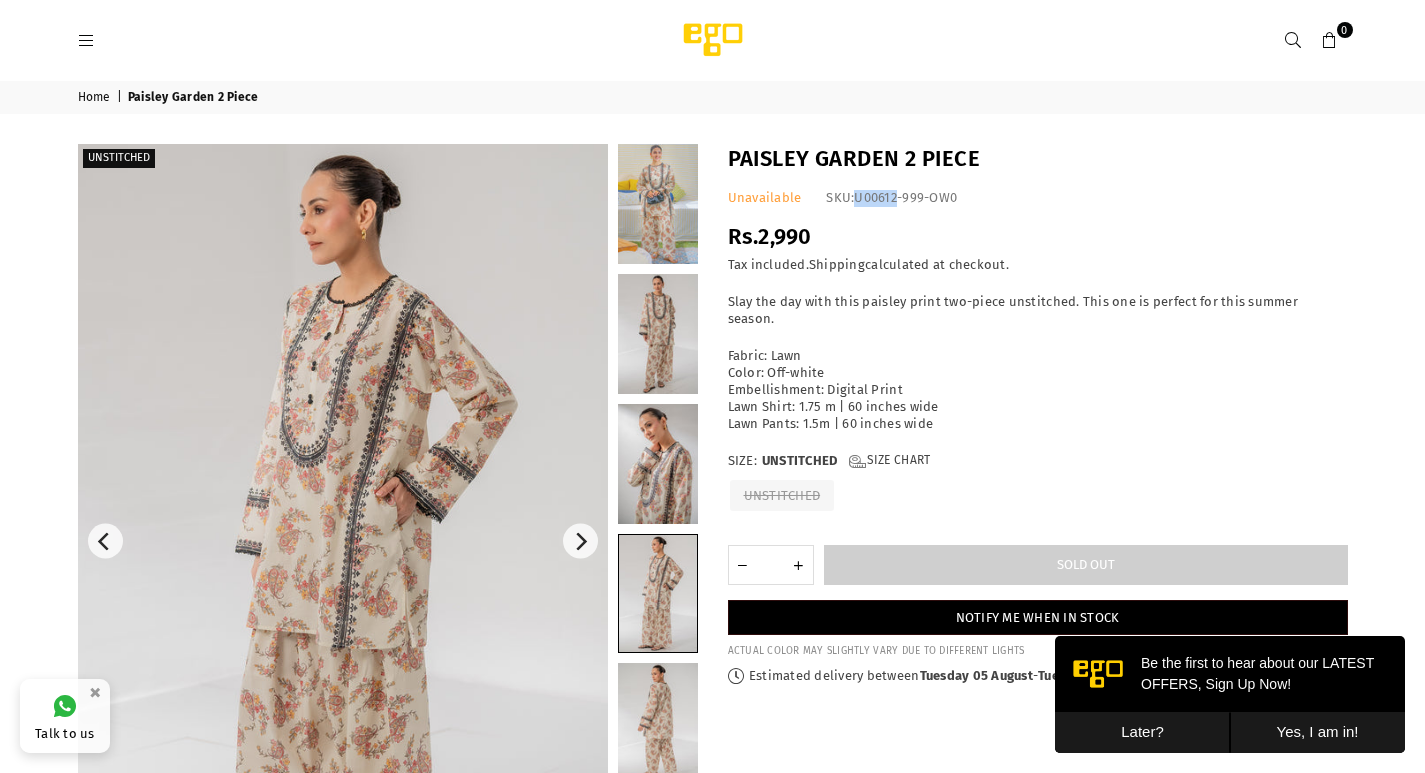 click on "U00612-999-OW0" at bounding box center [905, 197] 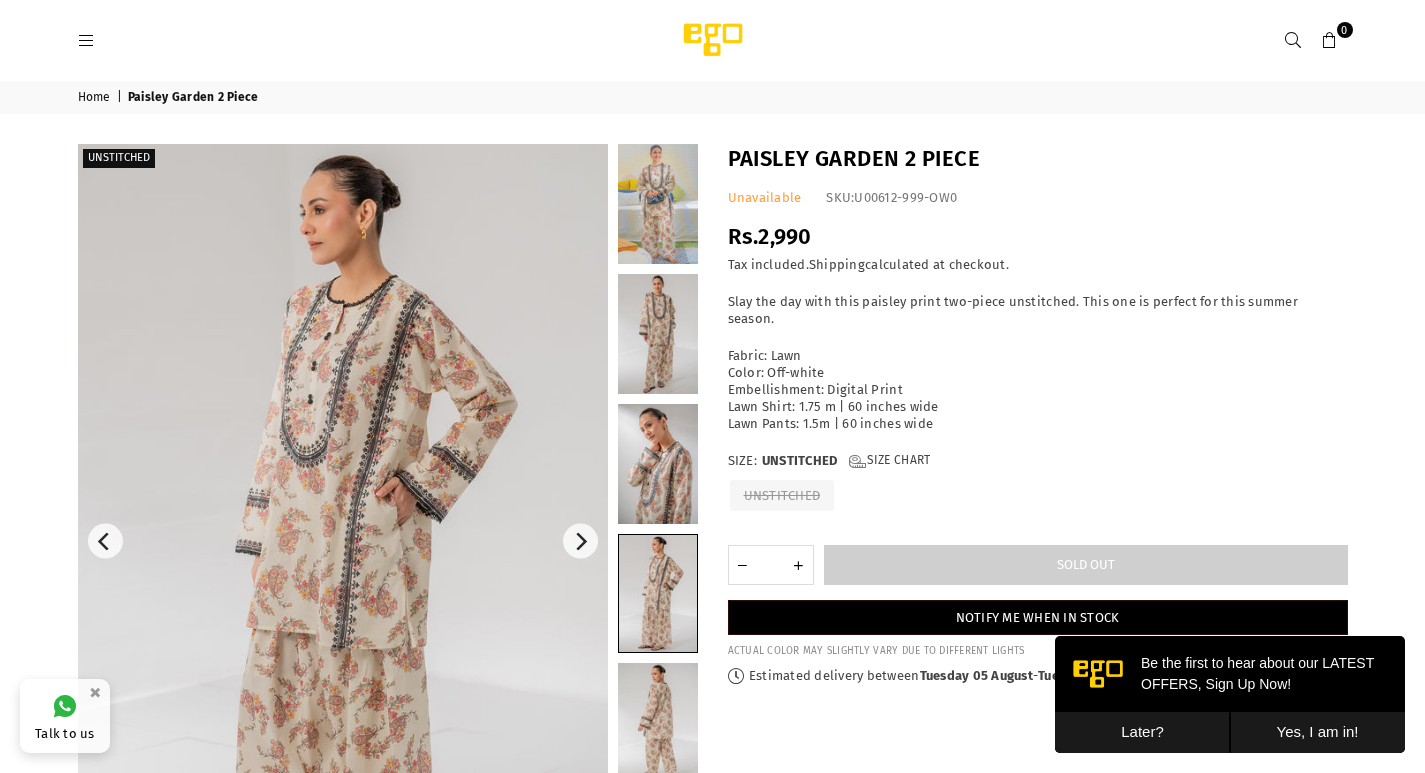 click on "Unavailable                      SKU:  U00612-999-OW0" at bounding box center [1038, 198] 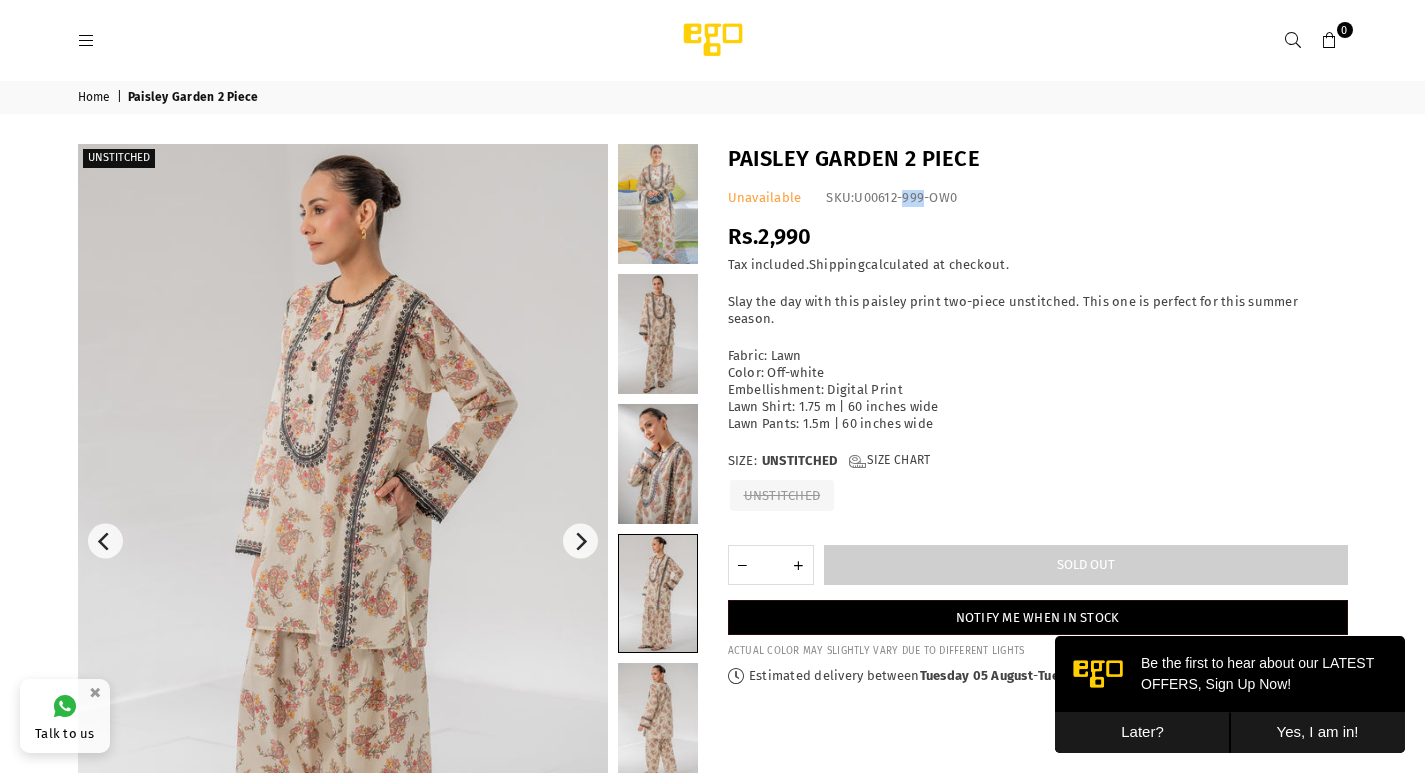click on "U00612-999-OW0" at bounding box center (905, 197) 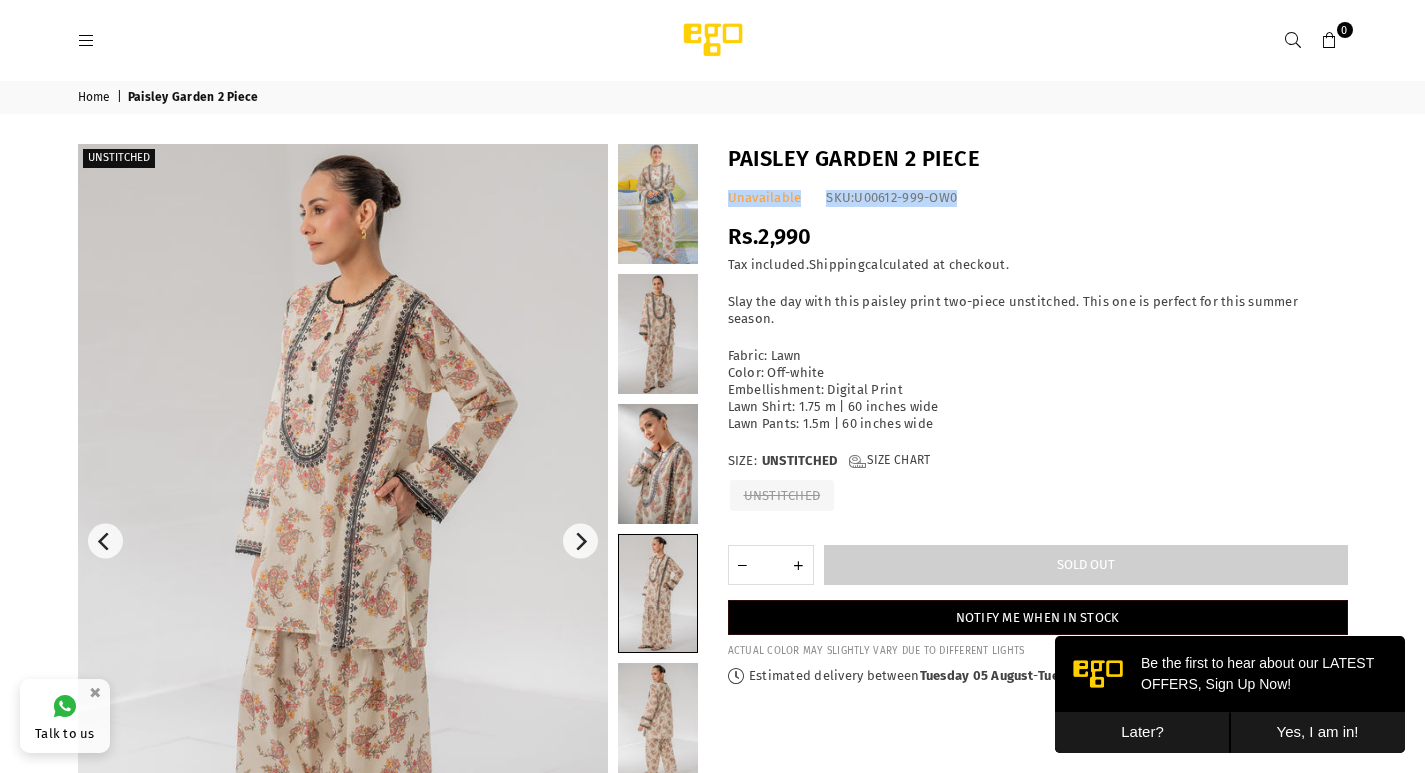 click on "U00612-999-OW0" at bounding box center [905, 197] 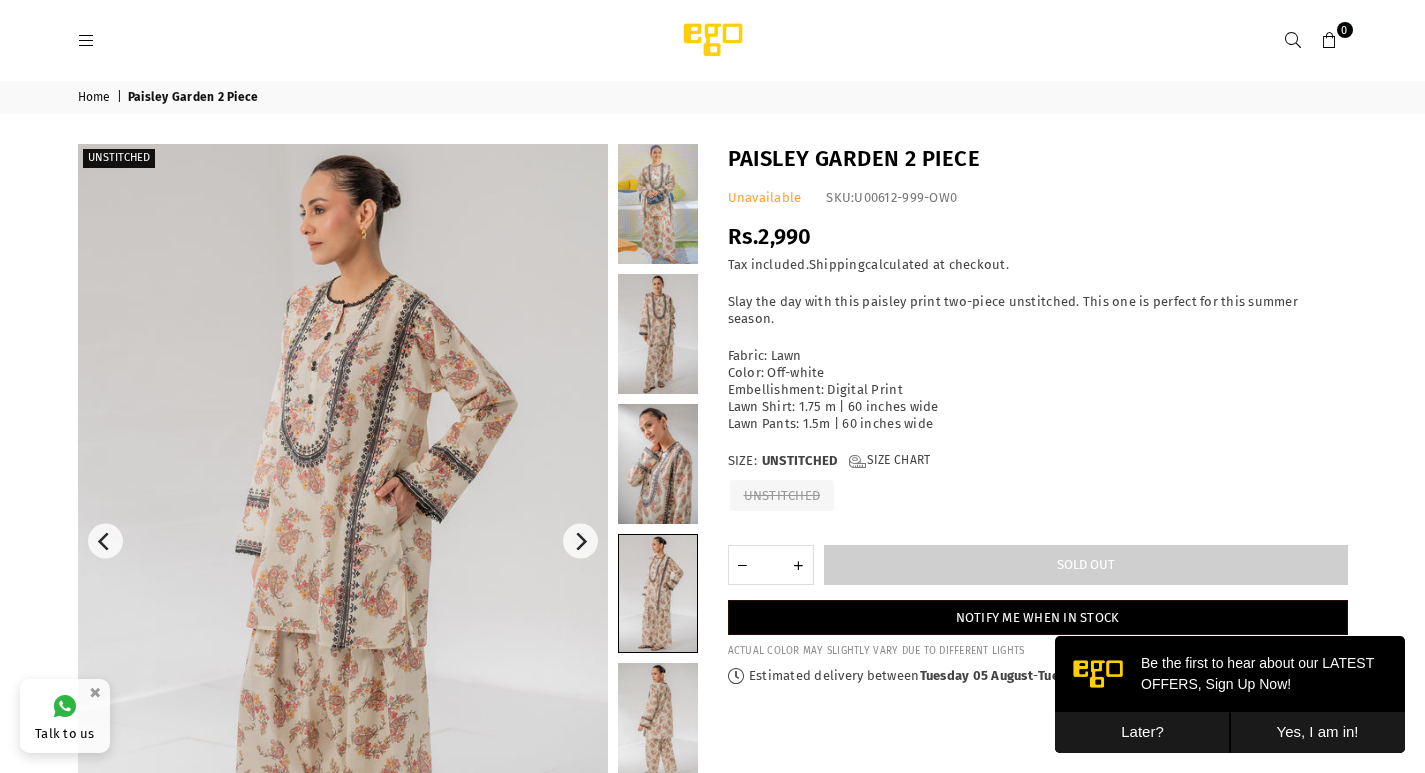 click on "U00612-999-OW0" at bounding box center [905, 197] 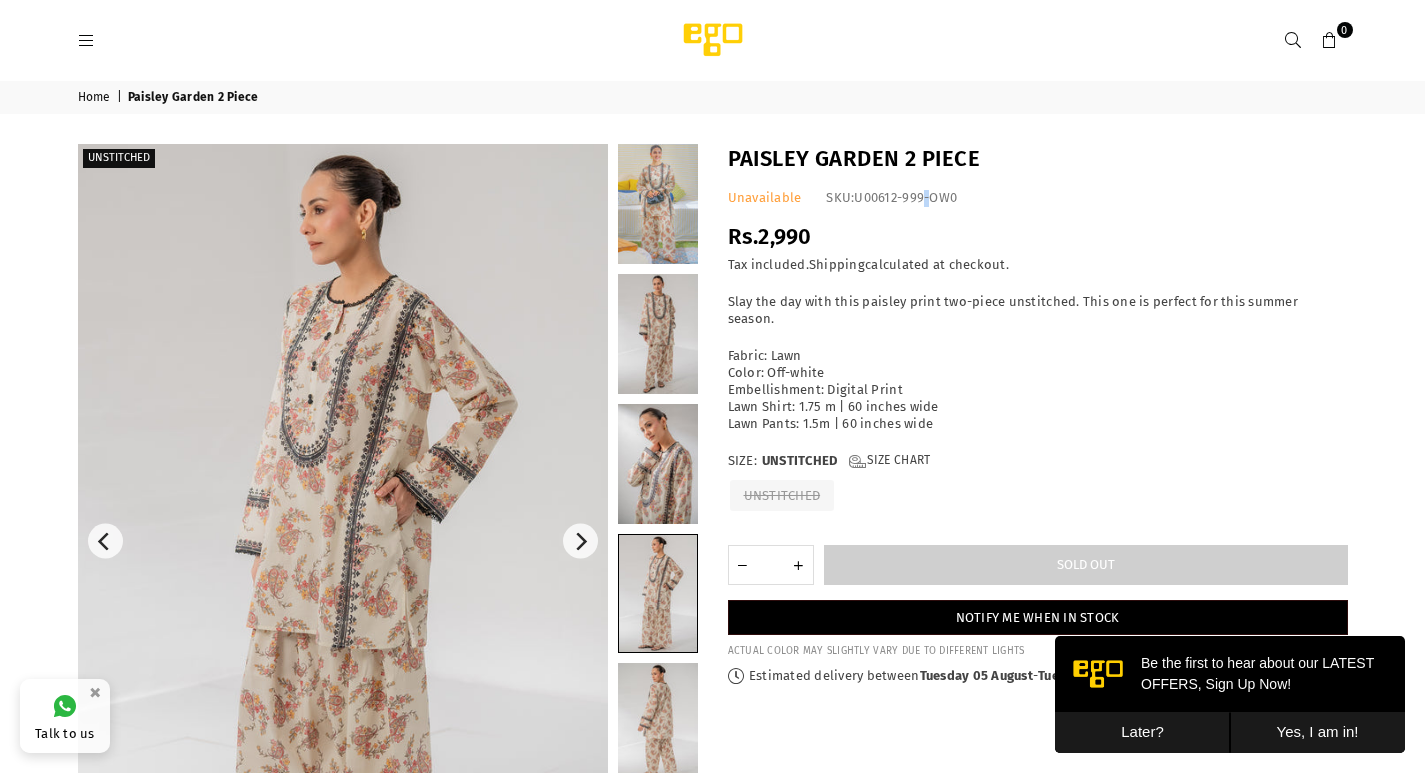 click on "U00612-999-OW0" at bounding box center [905, 197] 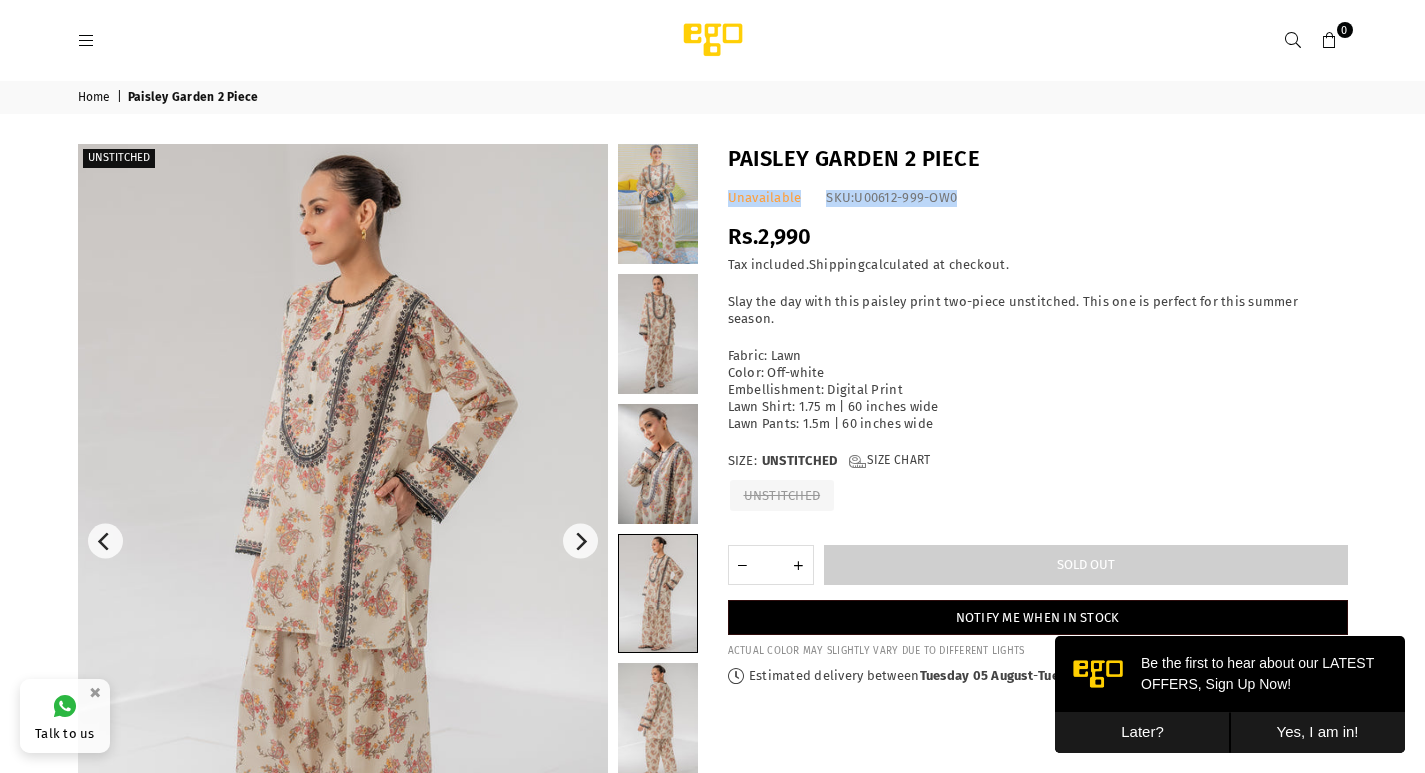 click on "U00612-999-OW0" at bounding box center (905, 197) 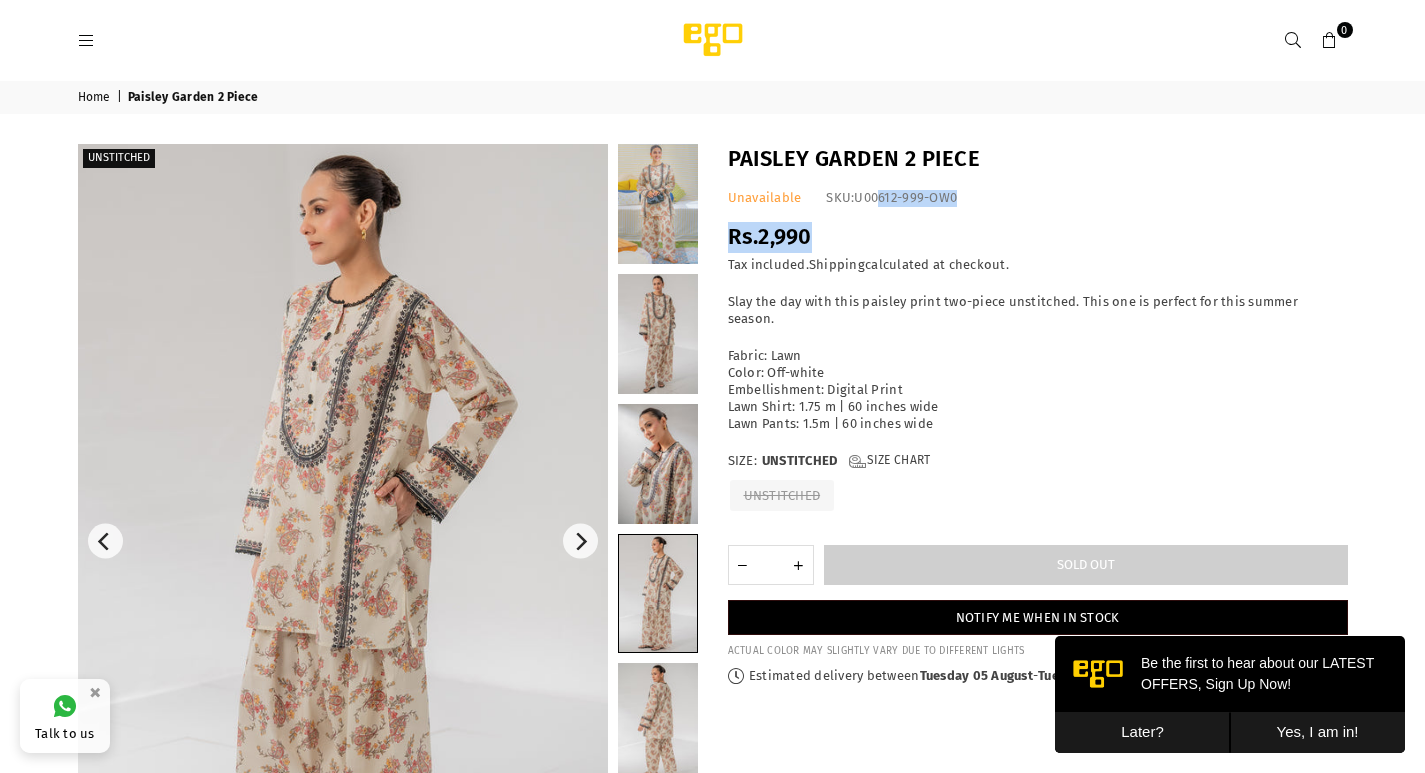 drag, startPoint x: 1007, startPoint y: 213, endPoint x: 1057, endPoint y: 220, distance: 50.48762 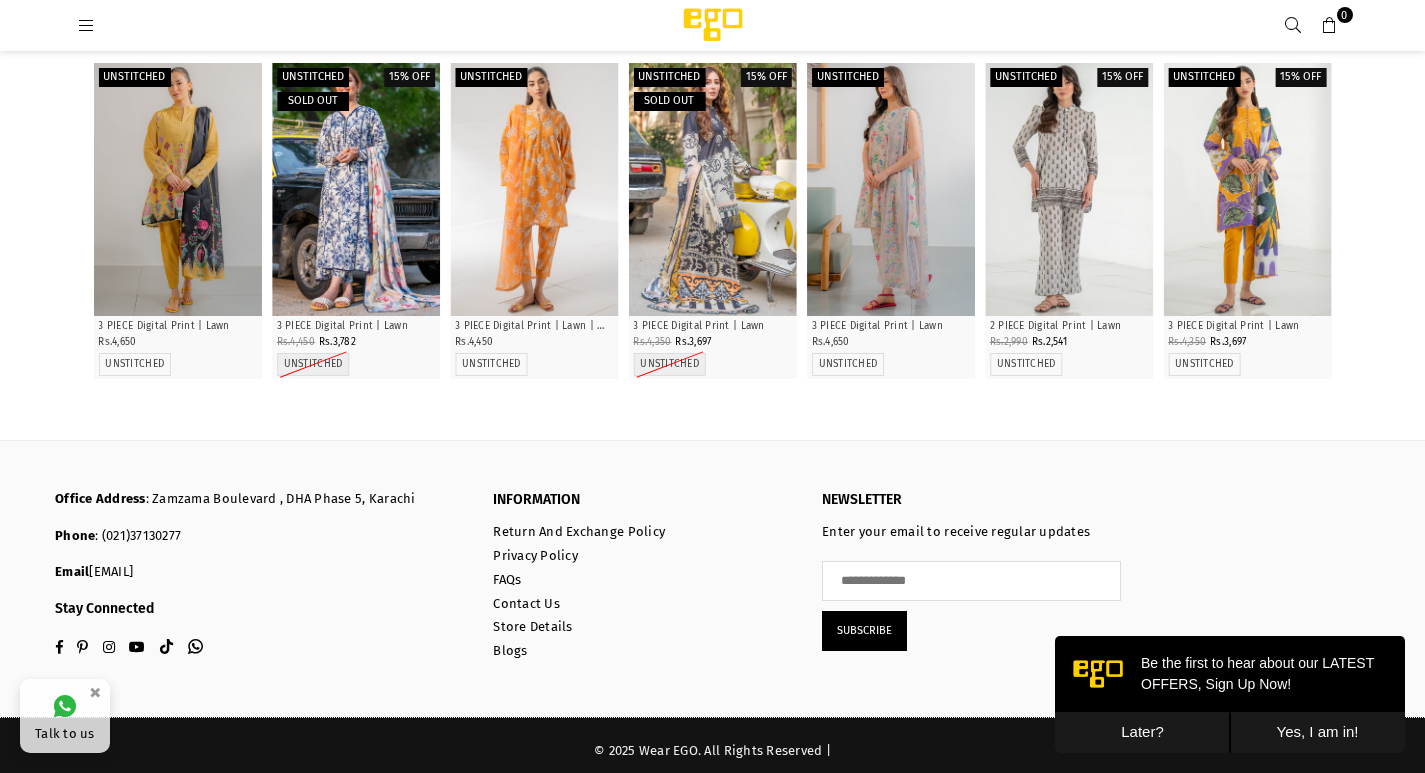 scroll, scrollTop: 1588, scrollLeft: 0, axis: vertical 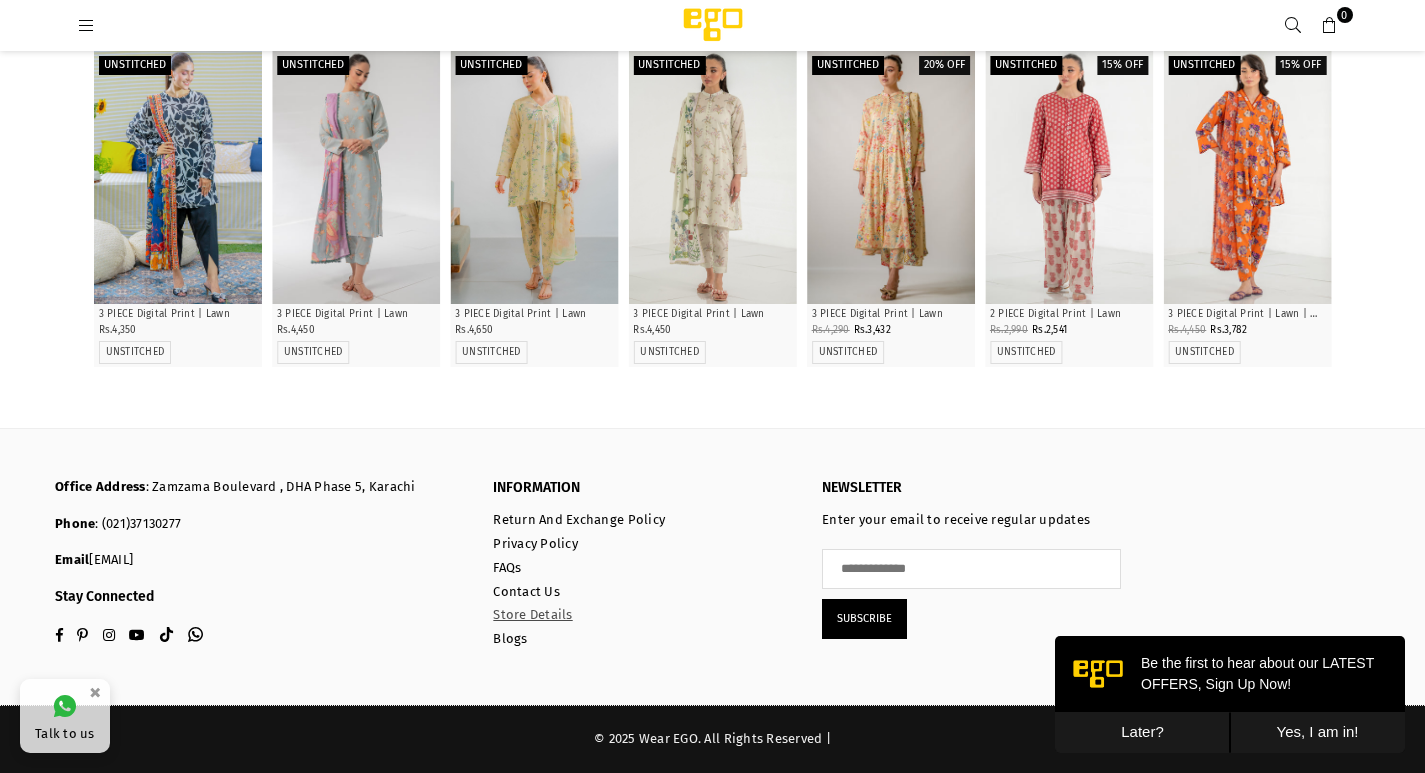 click on "Store Details" at bounding box center [532, 614] 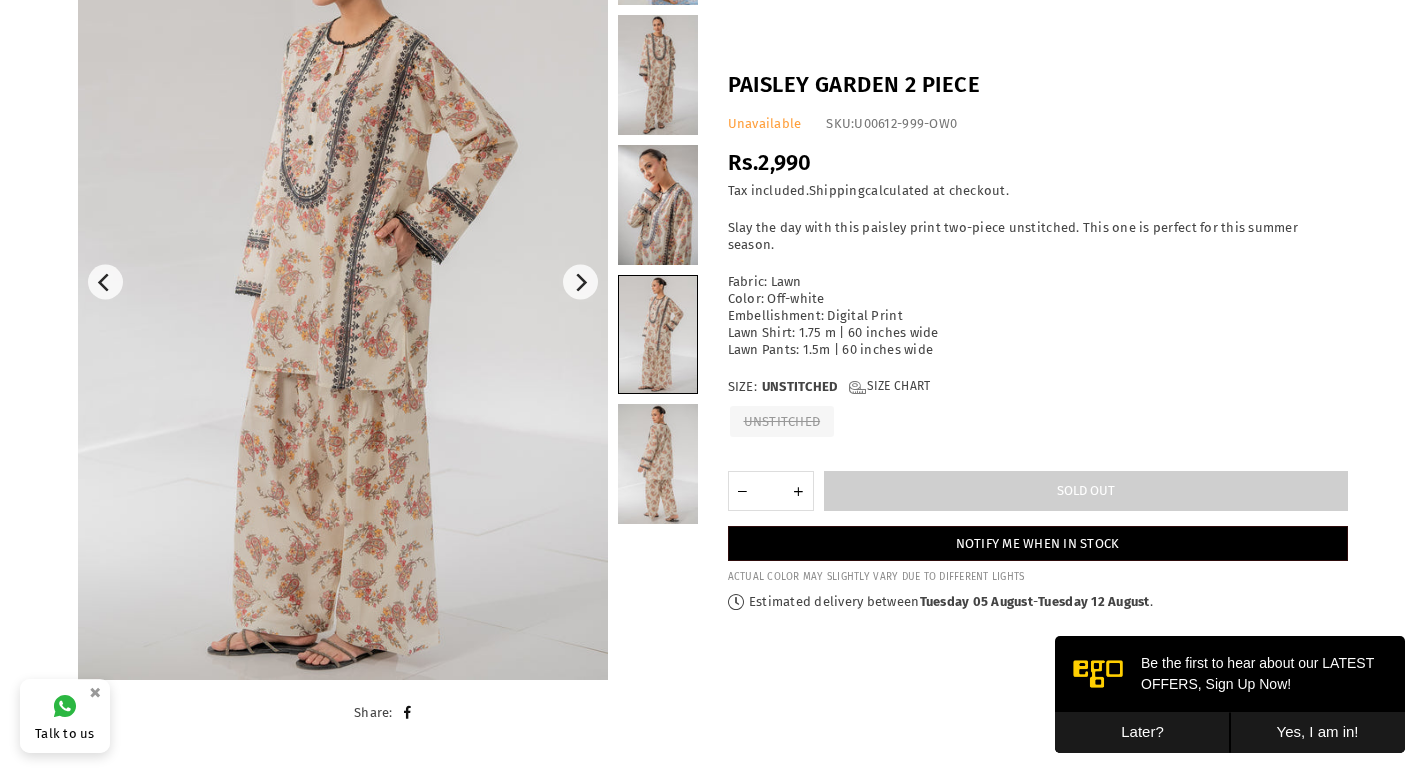 scroll, scrollTop: 0, scrollLeft: 0, axis: both 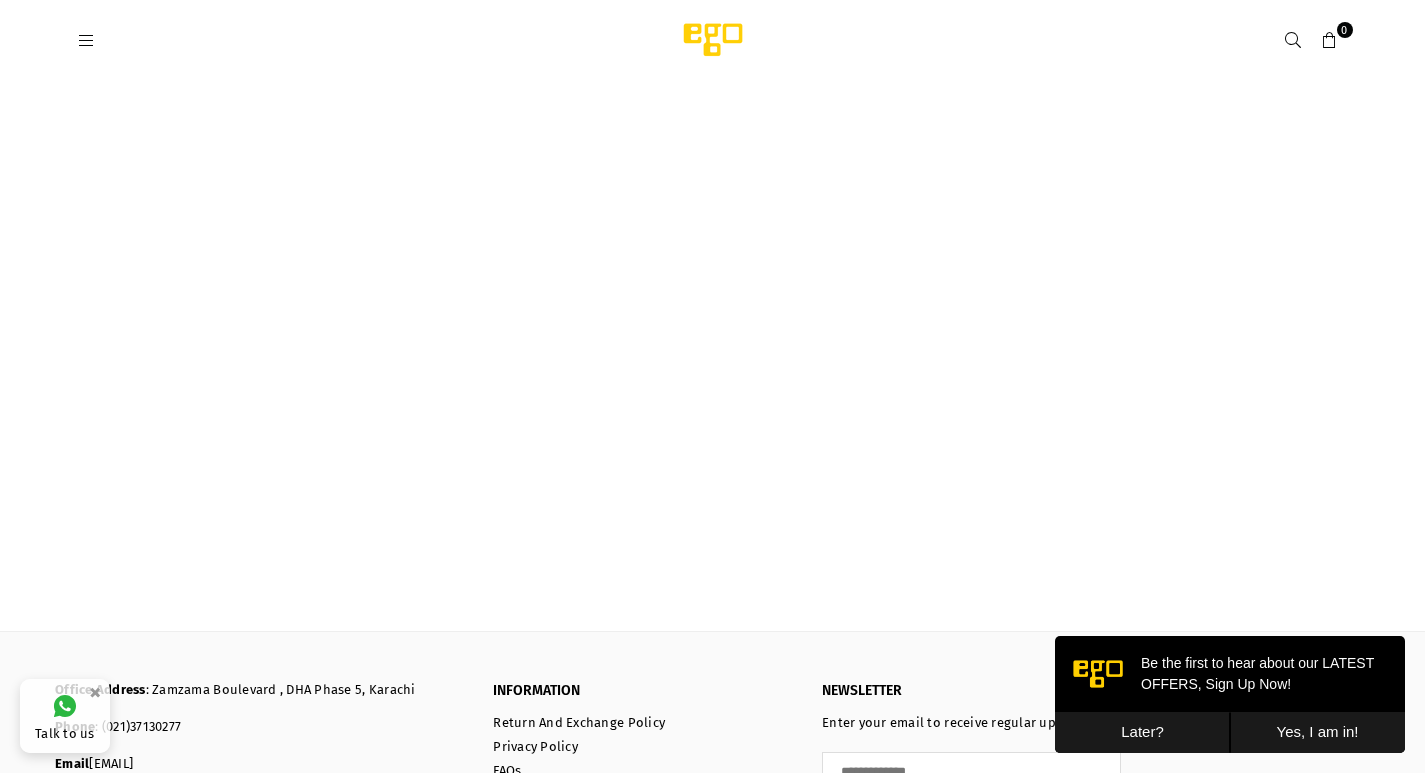 click on "Later?" at bounding box center [1142, 732] 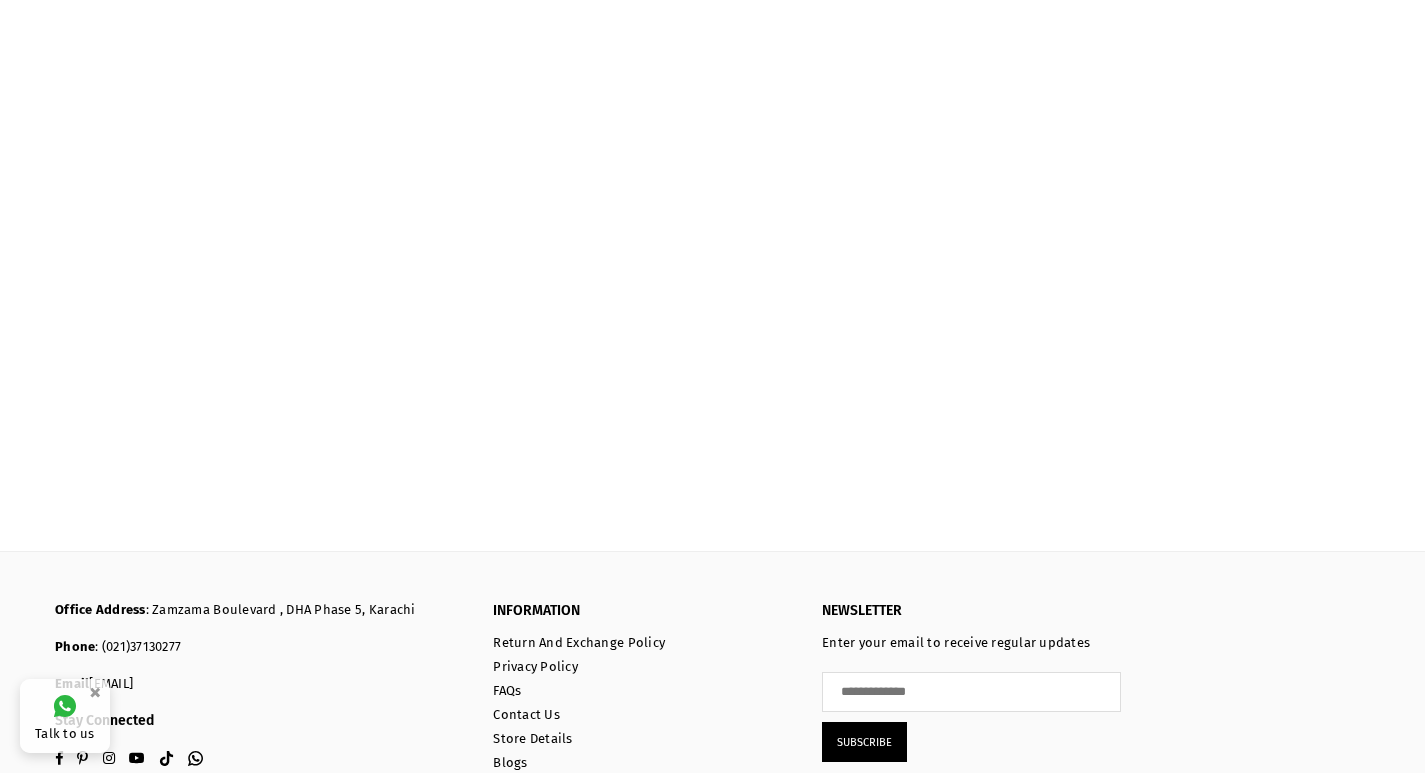 scroll, scrollTop: 0, scrollLeft: 0, axis: both 